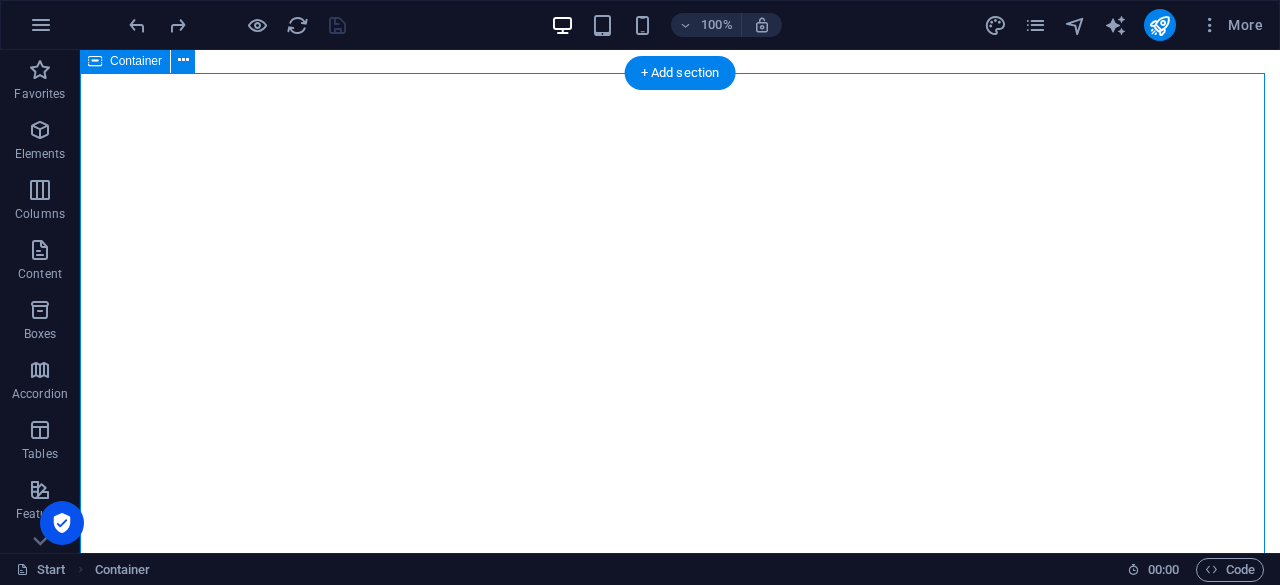 scroll, scrollTop: 0, scrollLeft: 0, axis: both 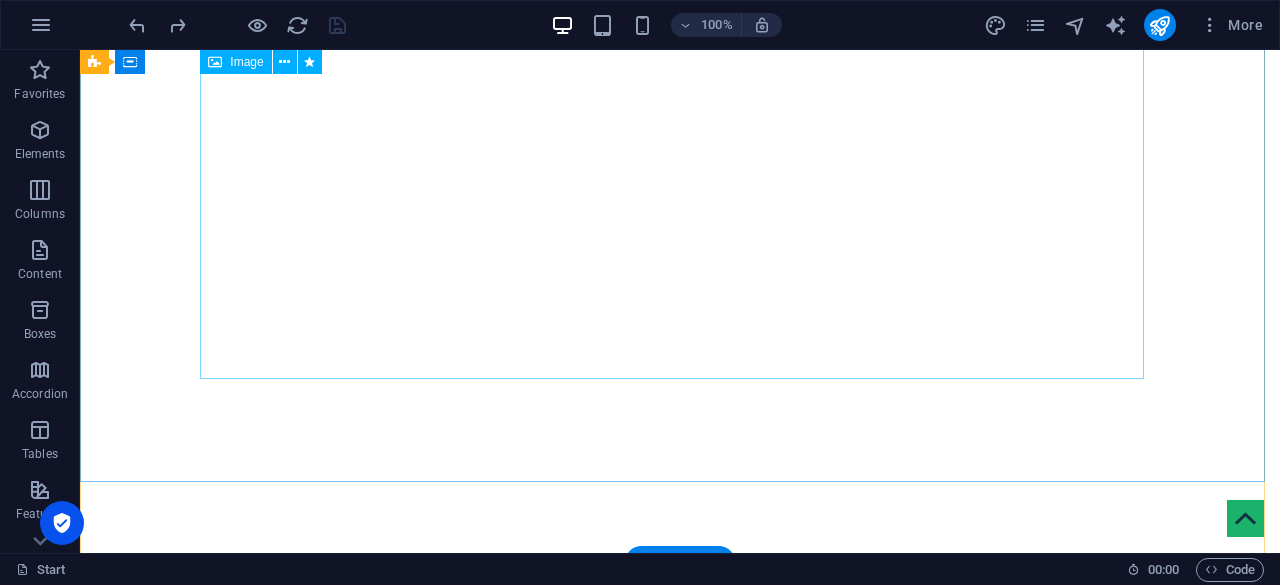 click at bounding box center (680, 874) 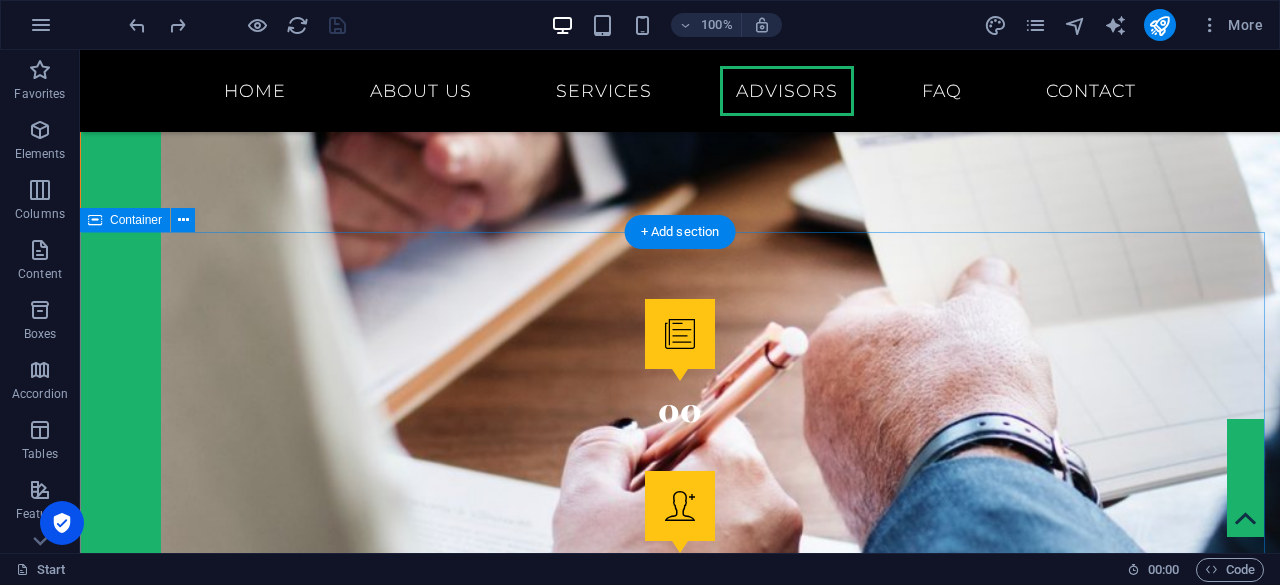 scroll, scrollTop: 2614, scrollLeft: 0, axis: vertical 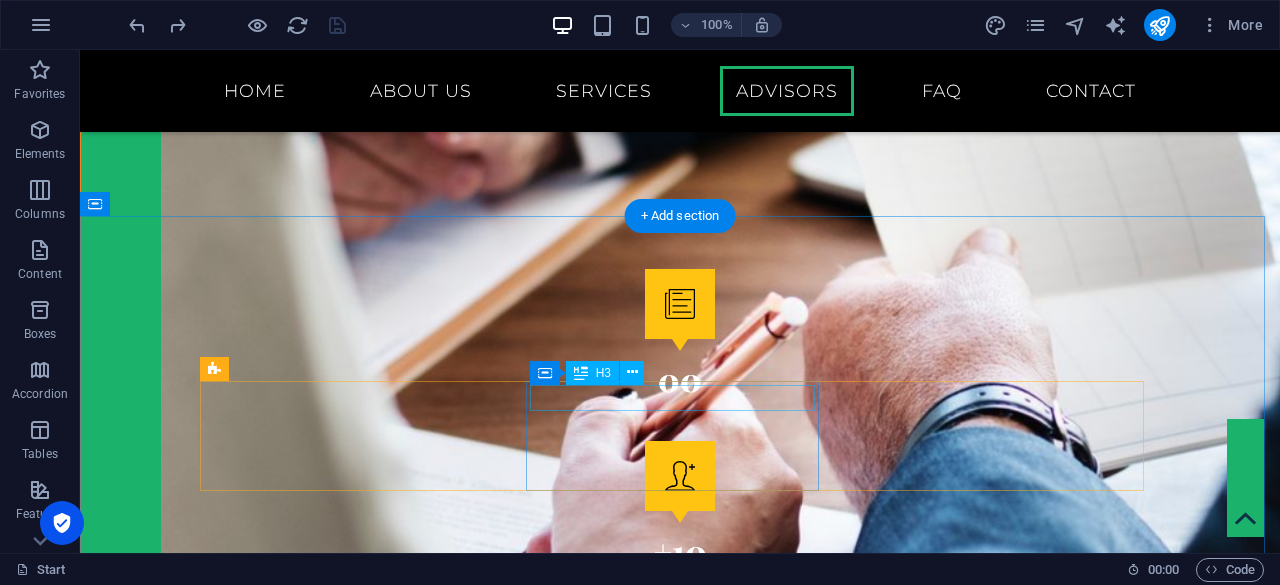 click on "[PERSON_NAME]" at bounding box center (680, 2696) 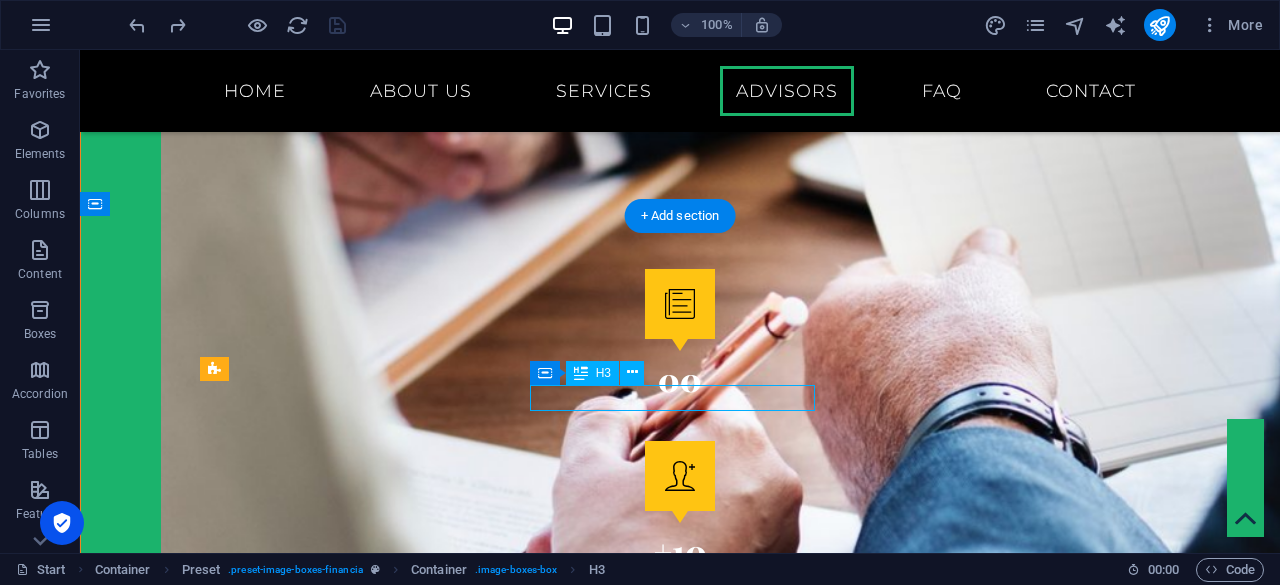 click on "[PERSON_NAME]" at bounding box center (680, 2696) 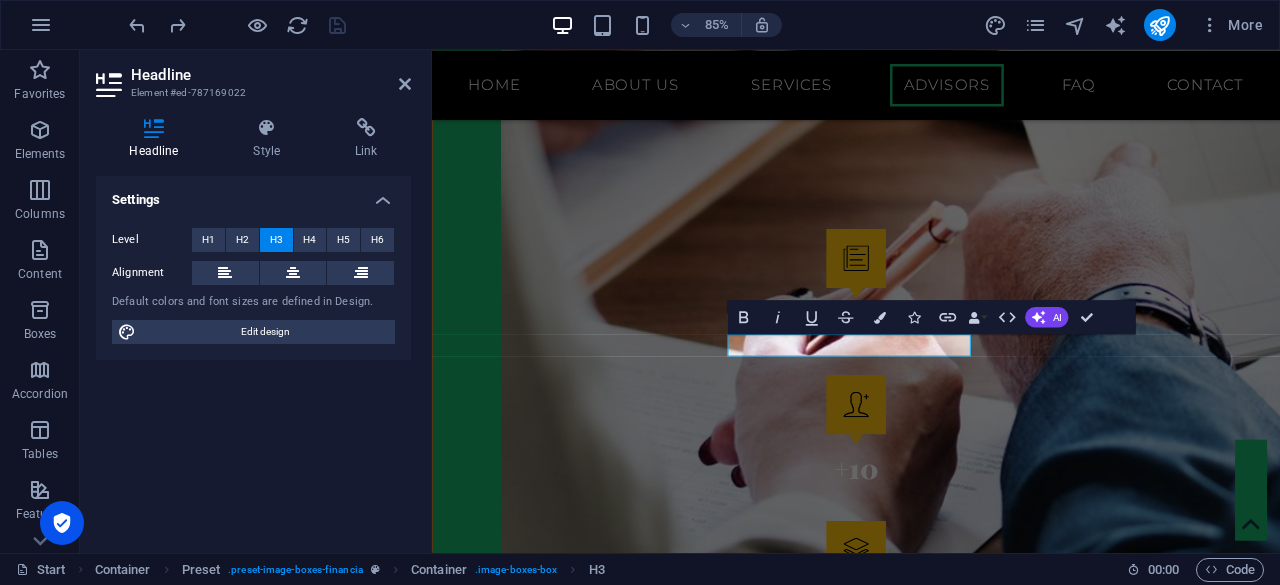 click on "Headline Element #ed-787169022" at bounding box center (253, 76) 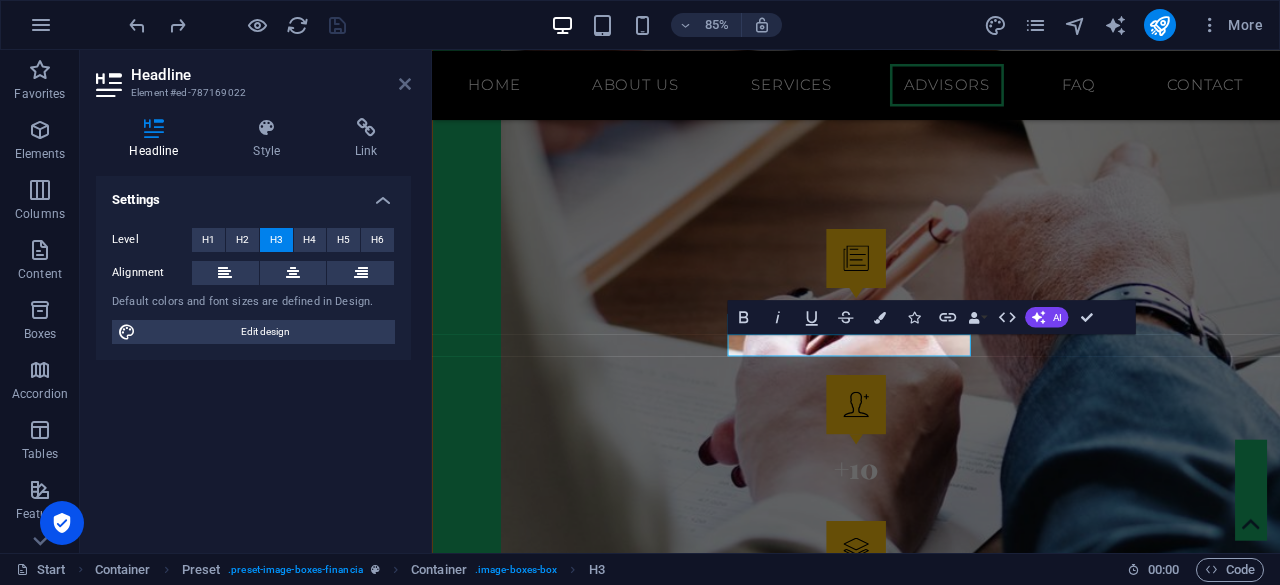 click at bounding box center [405, 84] 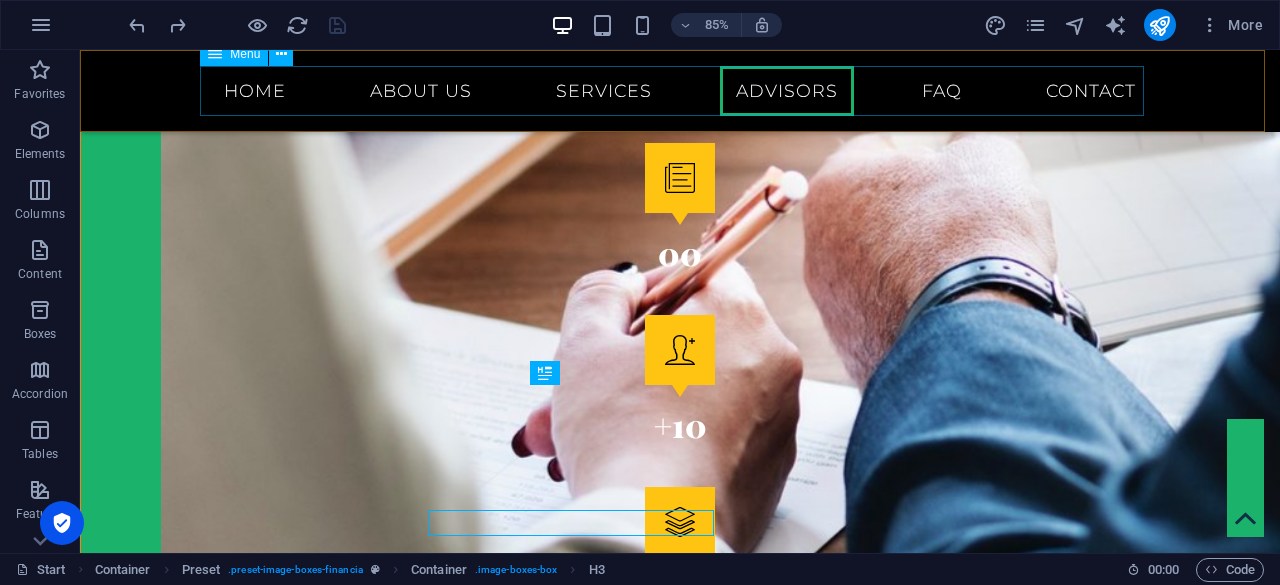 scroll, scrollTop: 2614, scrollLeft: 0, axis: vertical 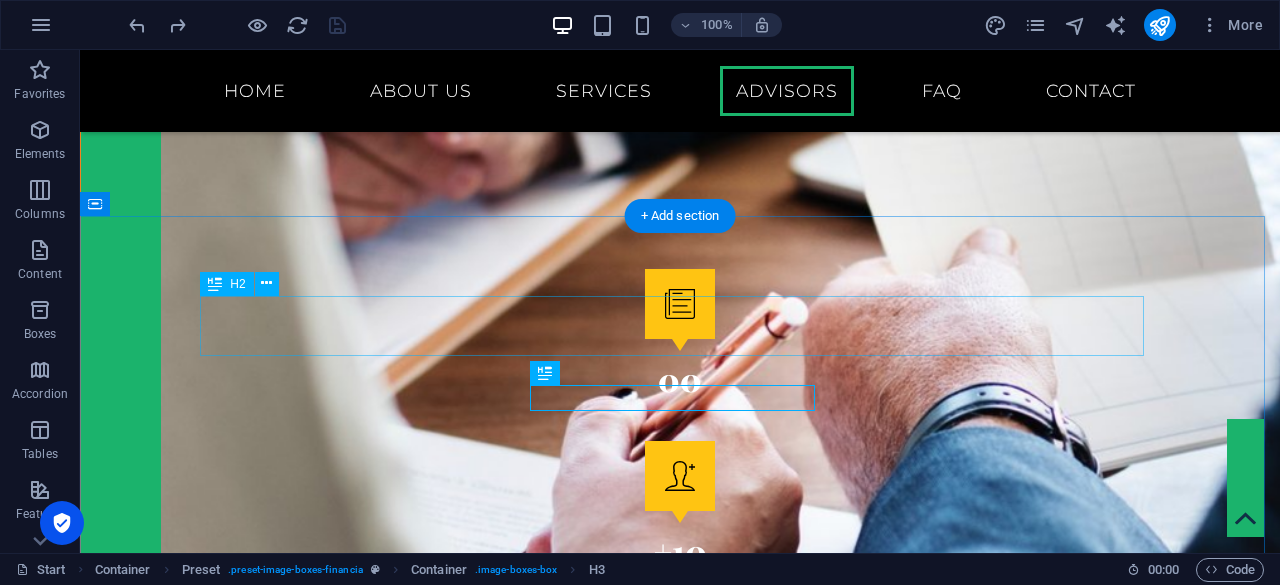 click on "ALWASILA  Advisors" at bounding box center [680, 2449] 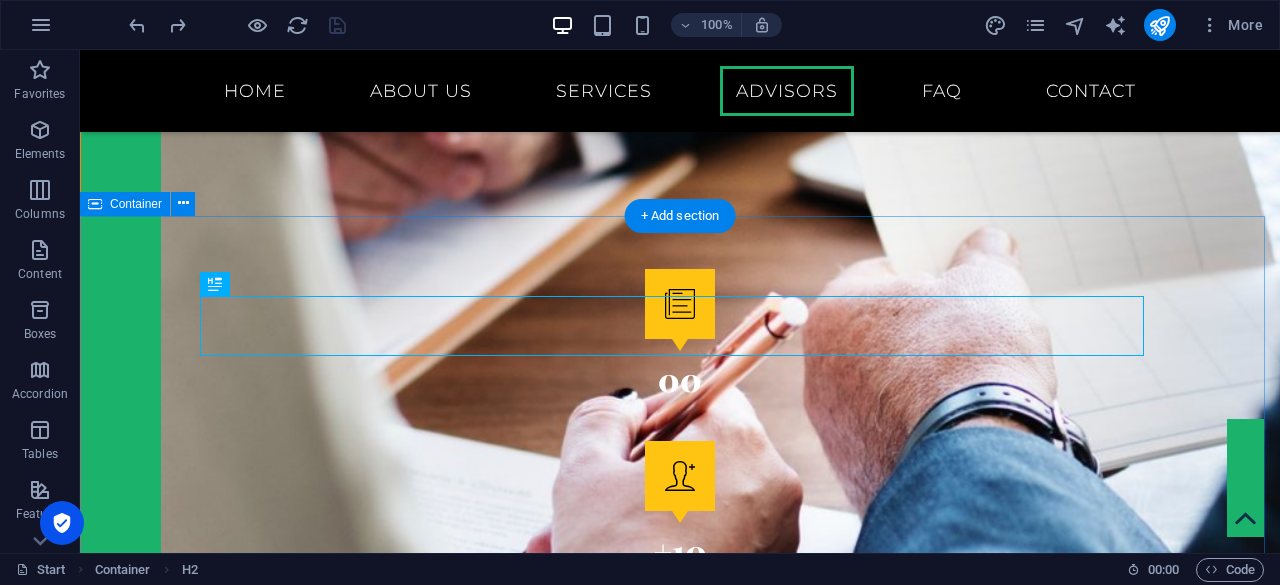 click on "ALWASILA  Advisors [PERSON_NAME] Senior Advisor [PERSON_NAME] Senior Advisor [PERSON_NAME] Senior Advisor" at bounding box center [680, 2715] 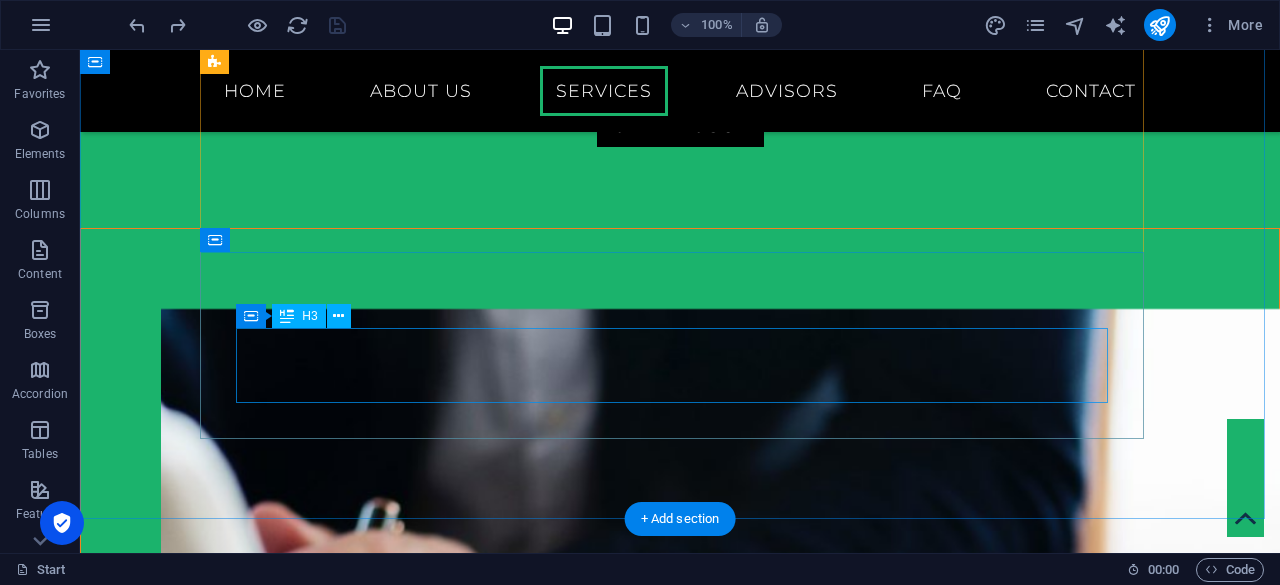scroll, scrollTop: 2056, scrollLeft: 0, axis: vertical 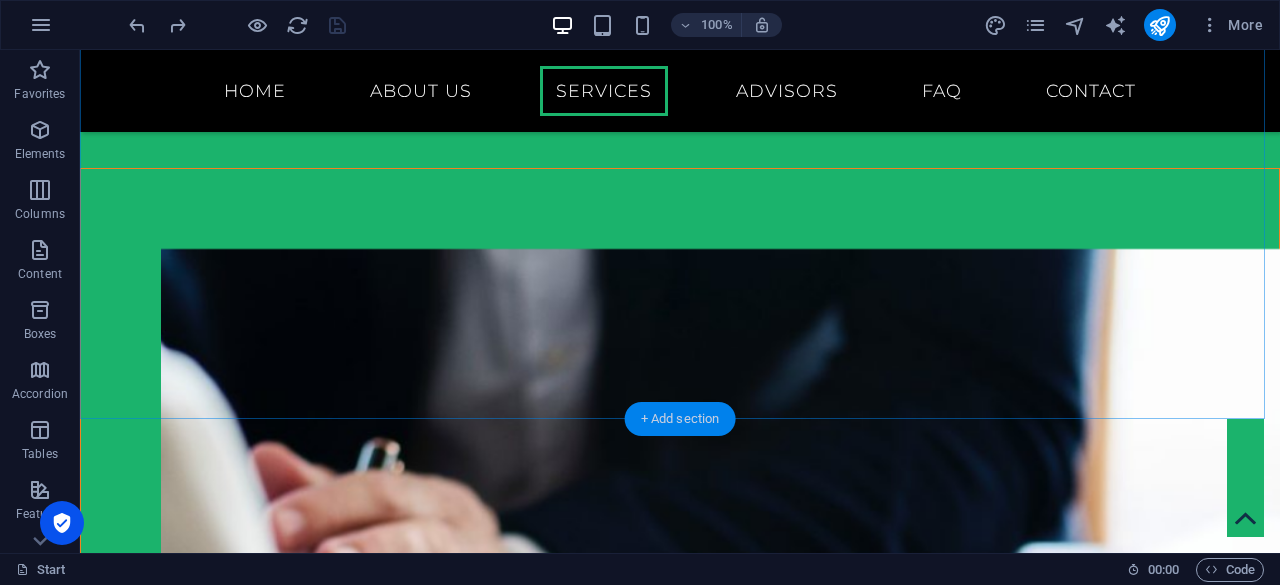 click on "+ Add section" at bounding box center (680, 419) 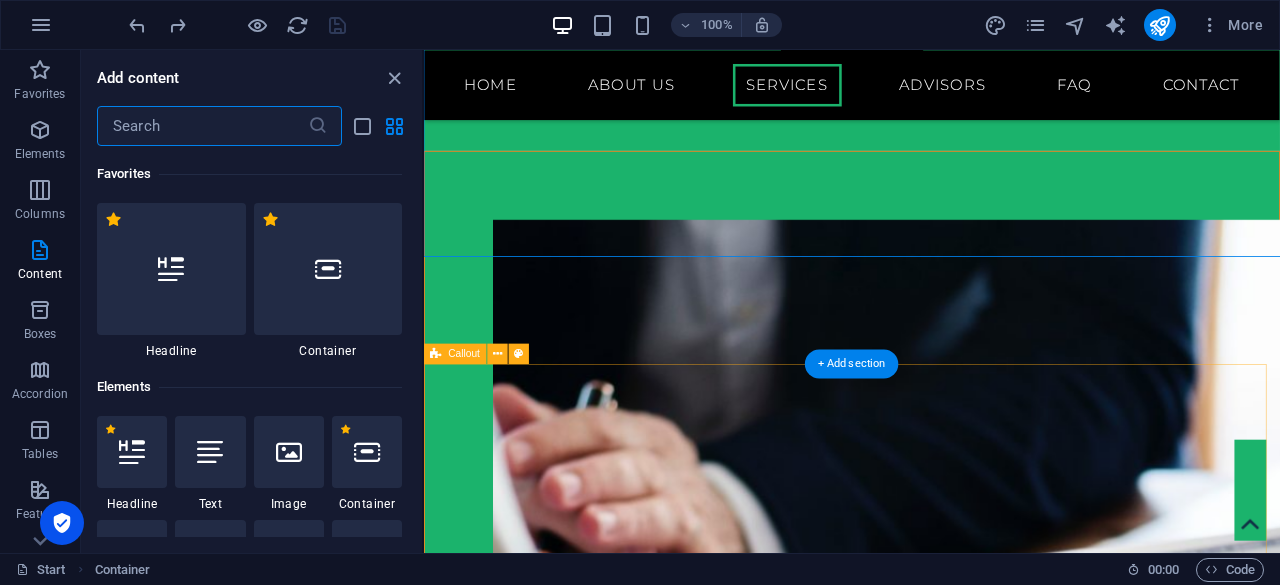 scroll, scrollTop: 2182, scrollLeft: 0, axis: vertical 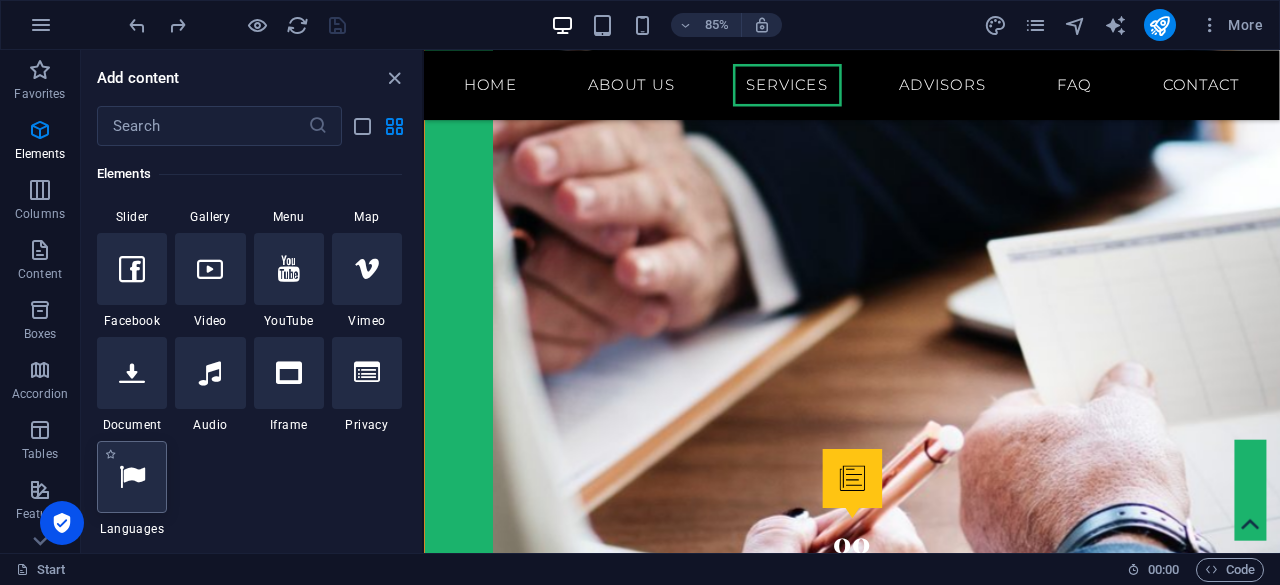 click at bounding box center [132, 477] 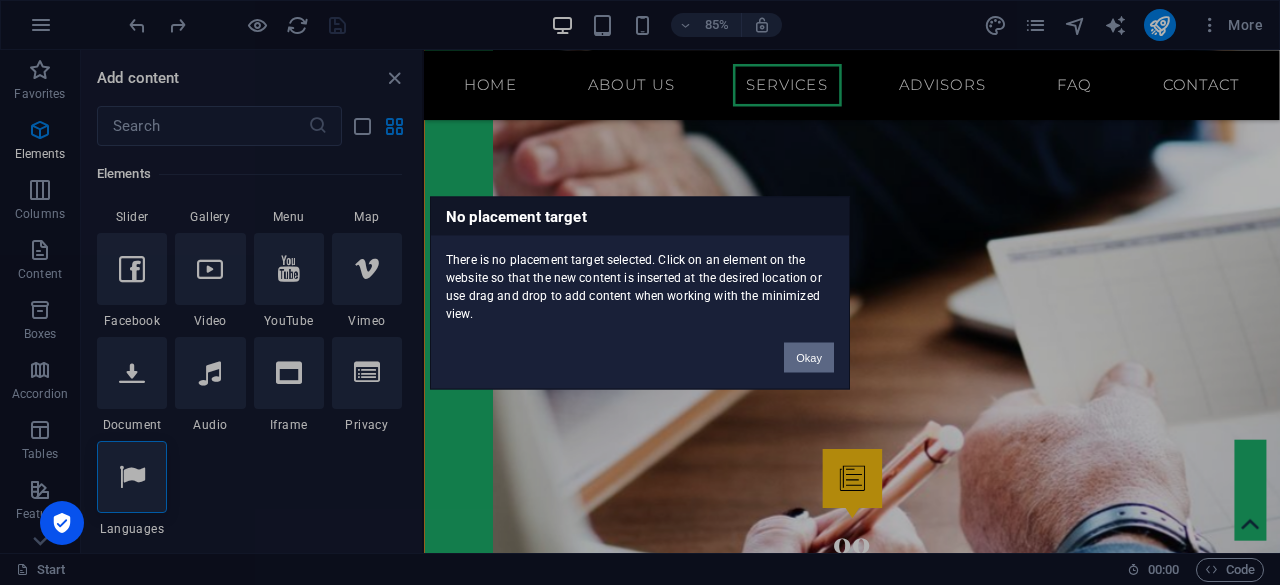 click on "Okay" at bounding box center (809, 357) 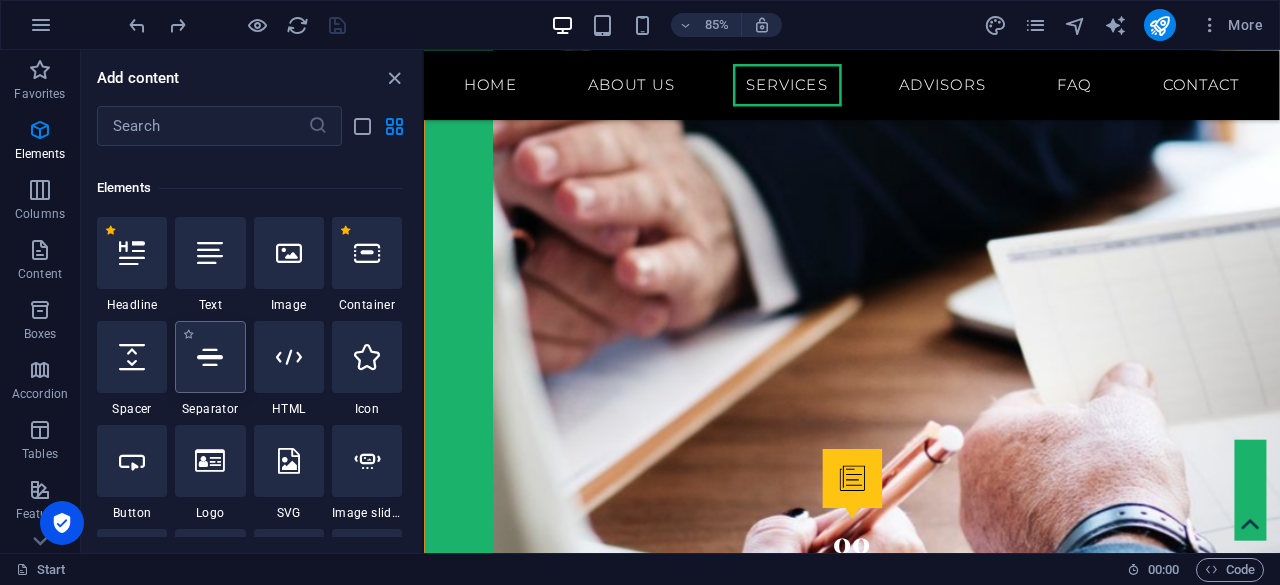 scroll, scrollTop: 299, scrollLeft: 0, axis: vertical 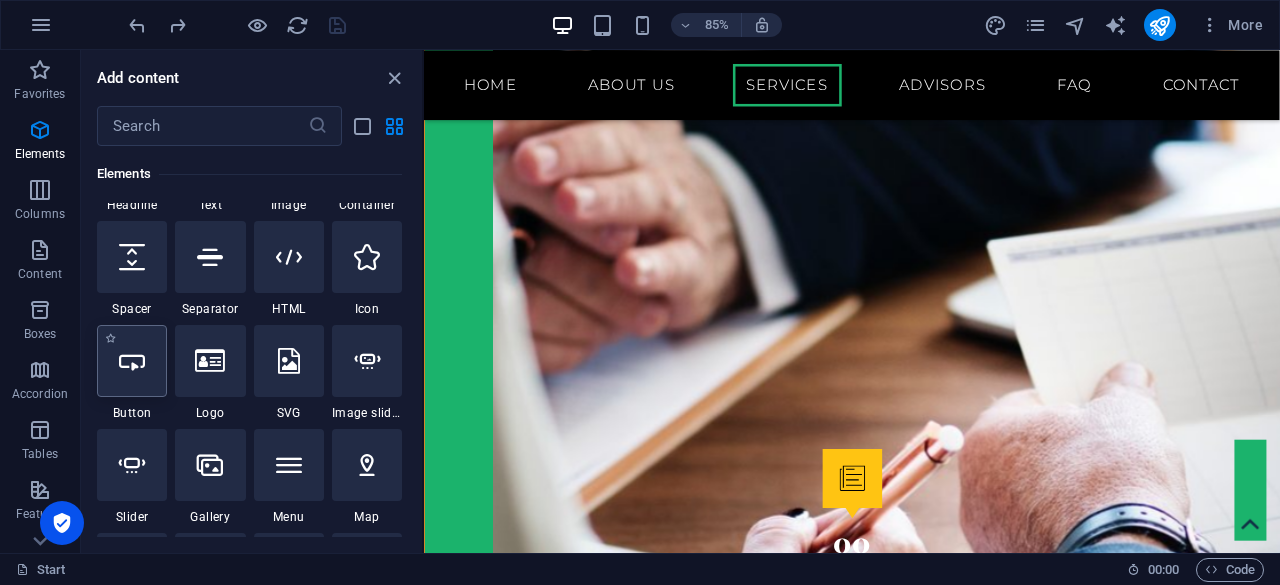 click at bounding box center [132, 361] 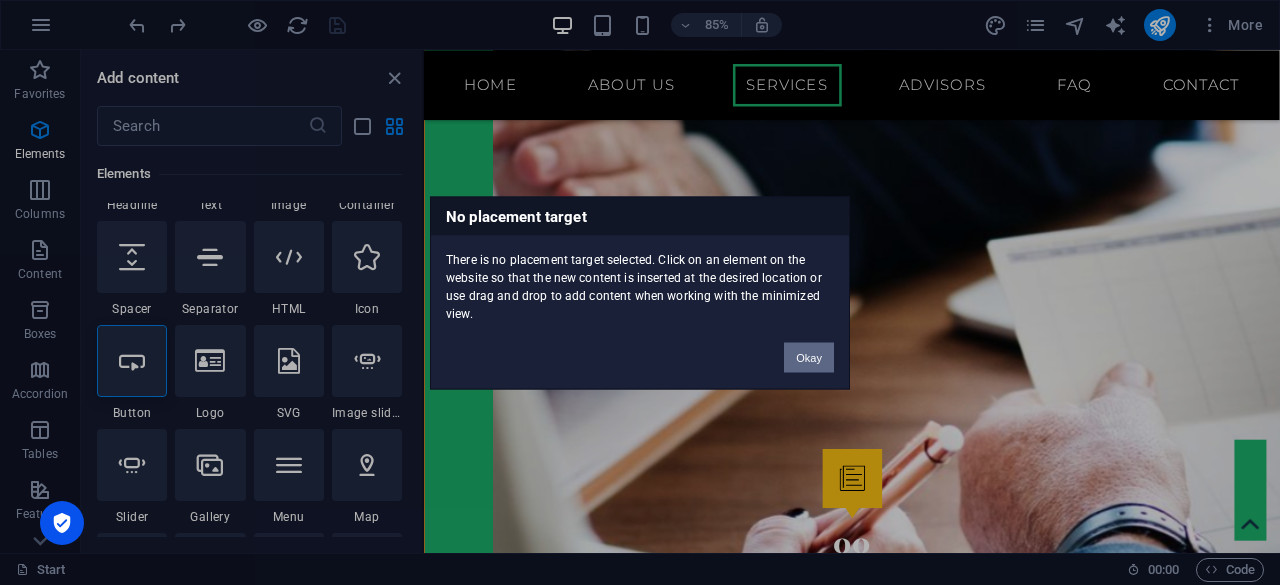click on "Okay" at bounding box center (809, 357) 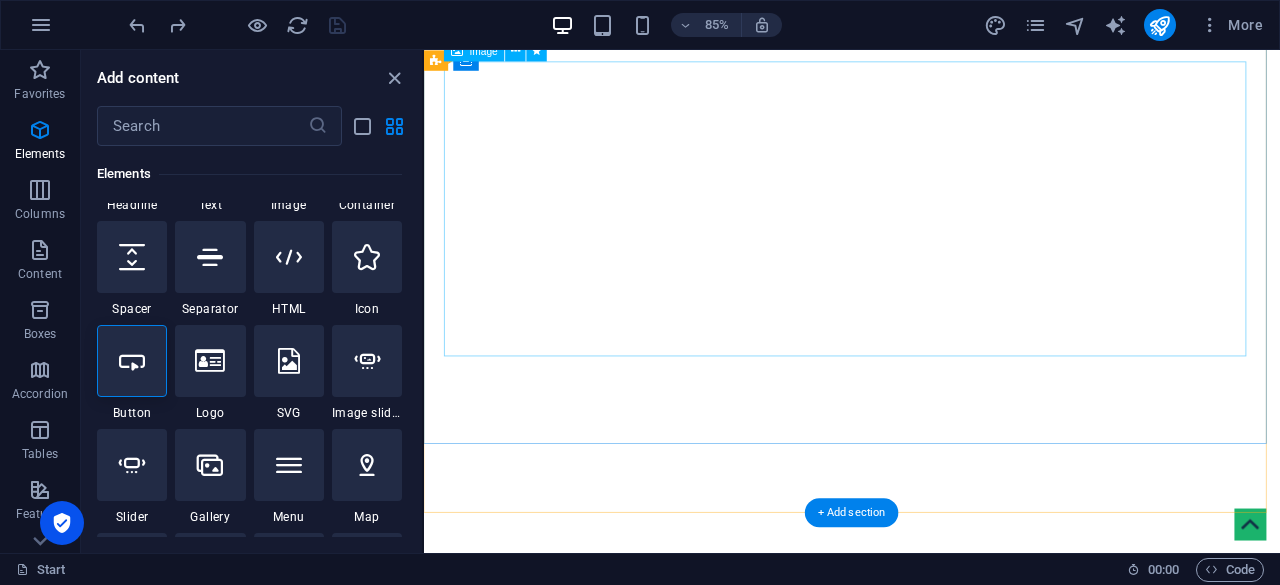 scroll, scrollTop: 0, scrollLeft: 0, axis: both 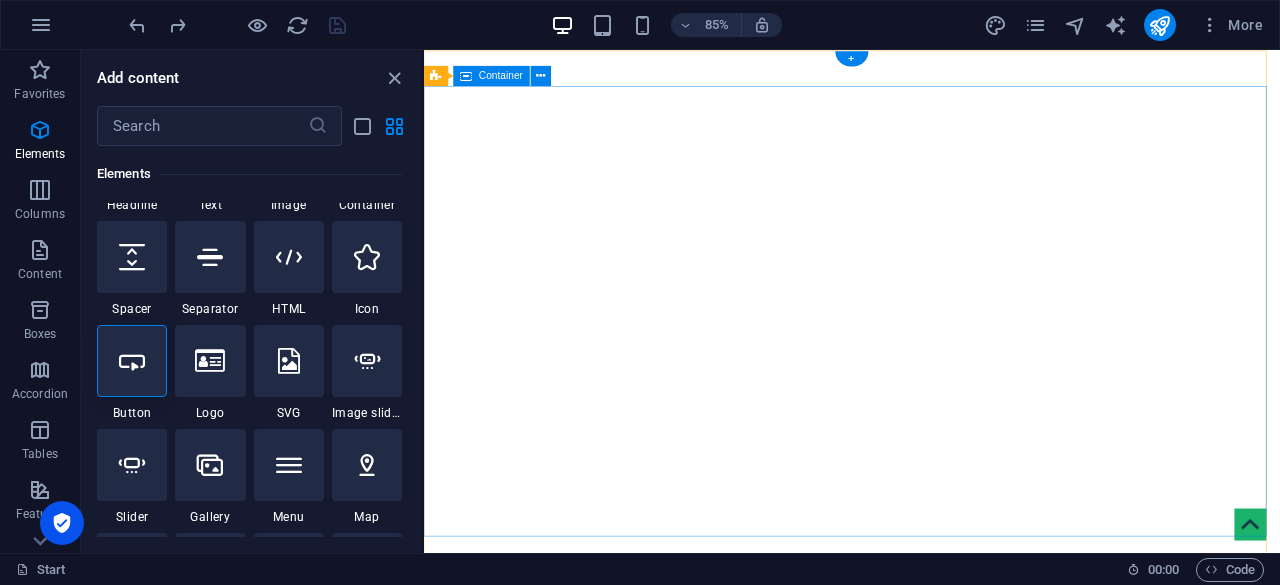 click at bounding box center (927, 1045) 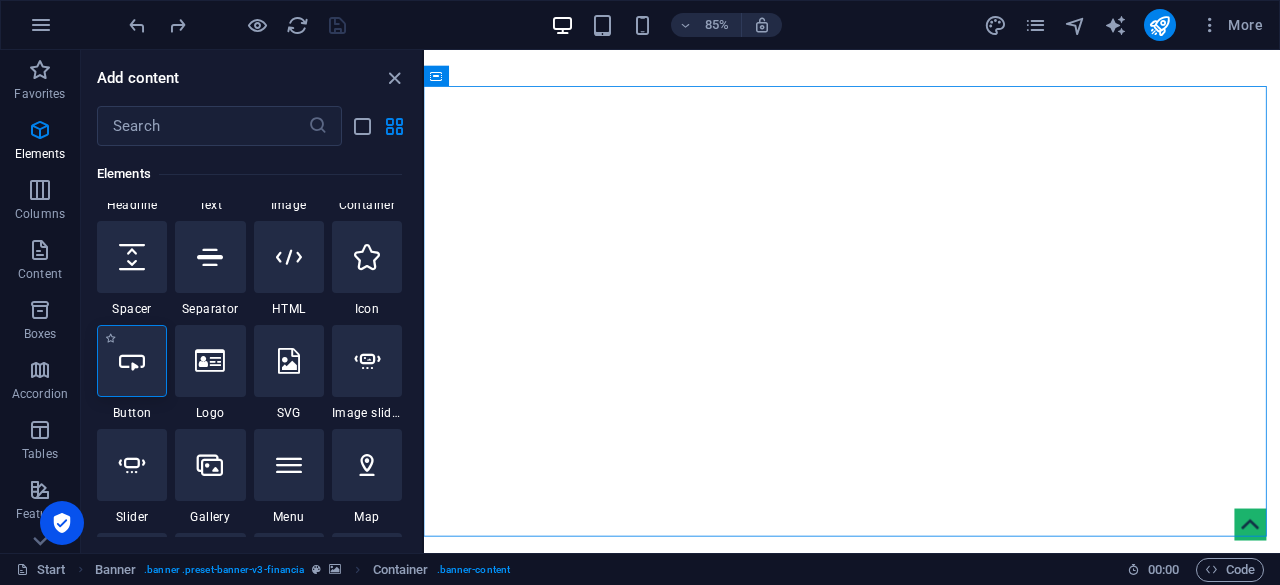 click at bounding box center (132, 361) 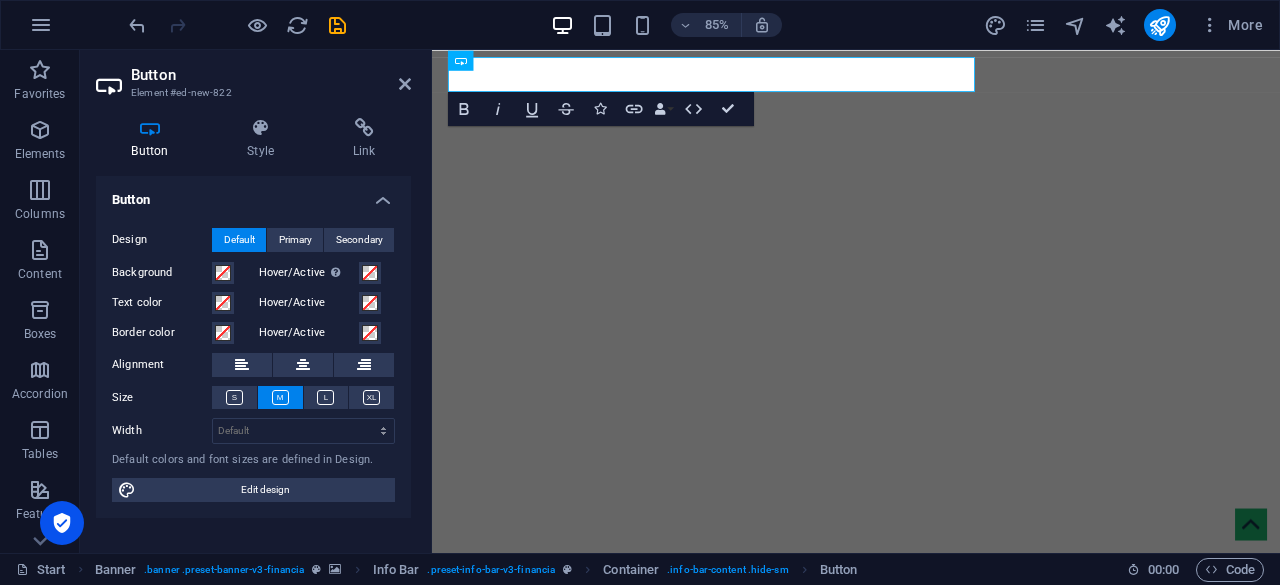 click on "Button" at bounding box center (253, 194) 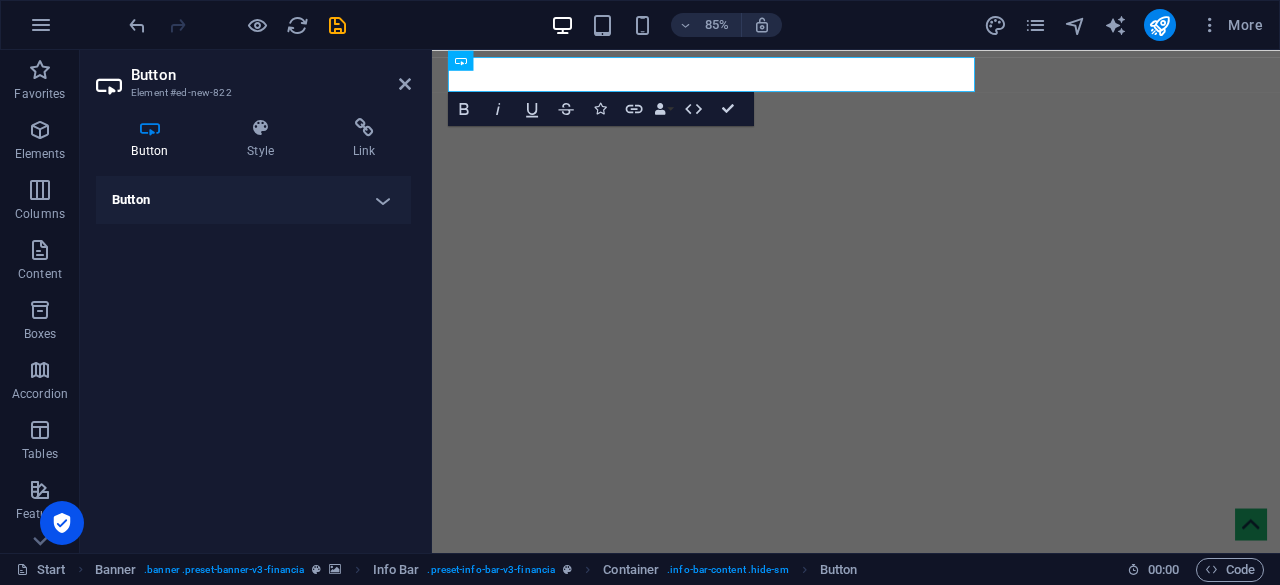 click on "Button" at bounding box center [253, 200] 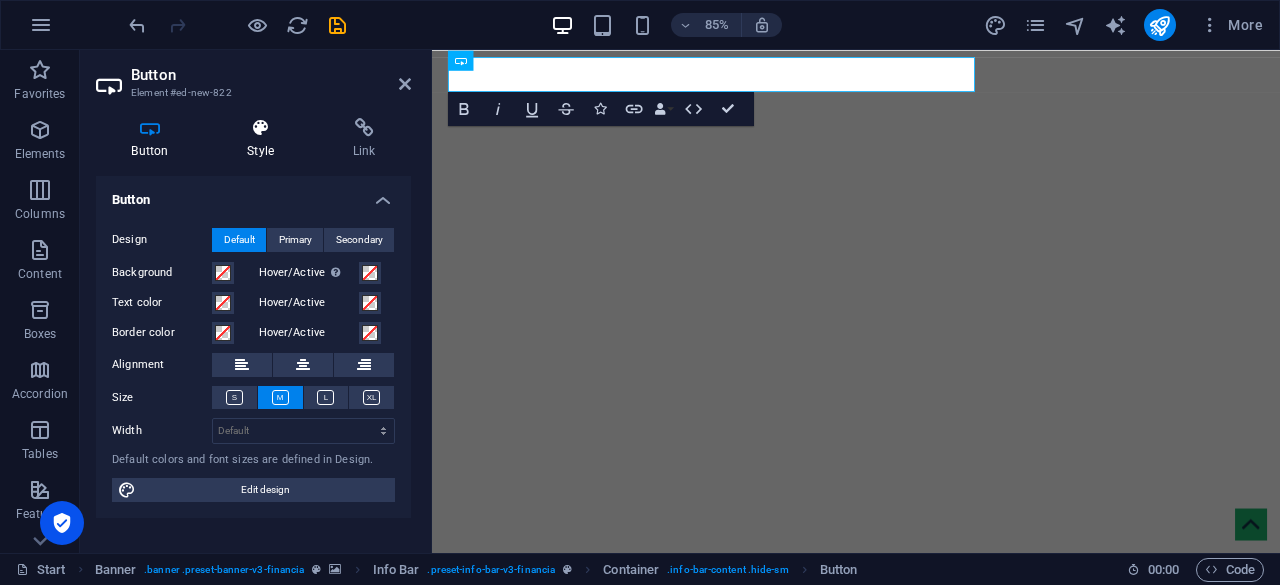 click at bounding box center [261, 128] 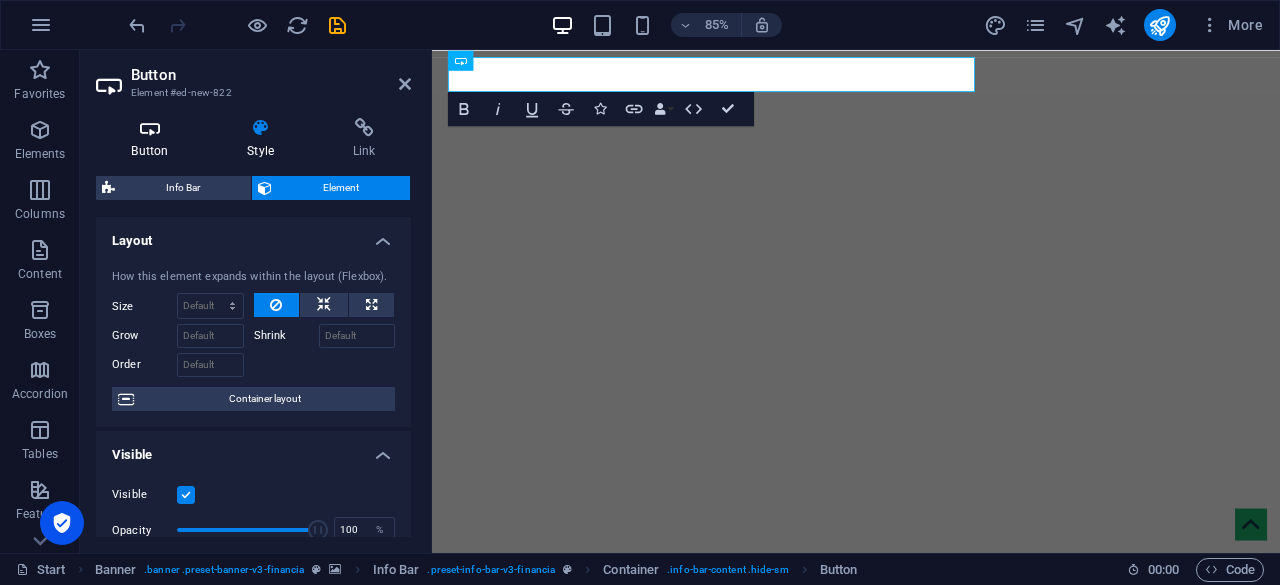 click on "Button" at bounding box center [154, 139] 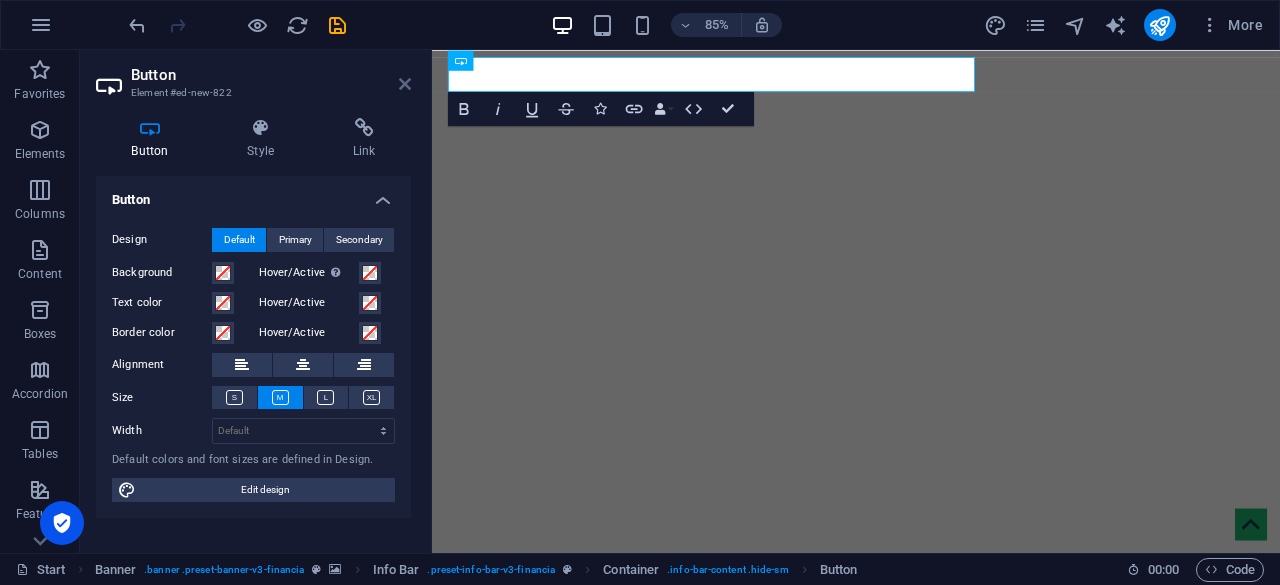 click at bounding box center [405, 84] 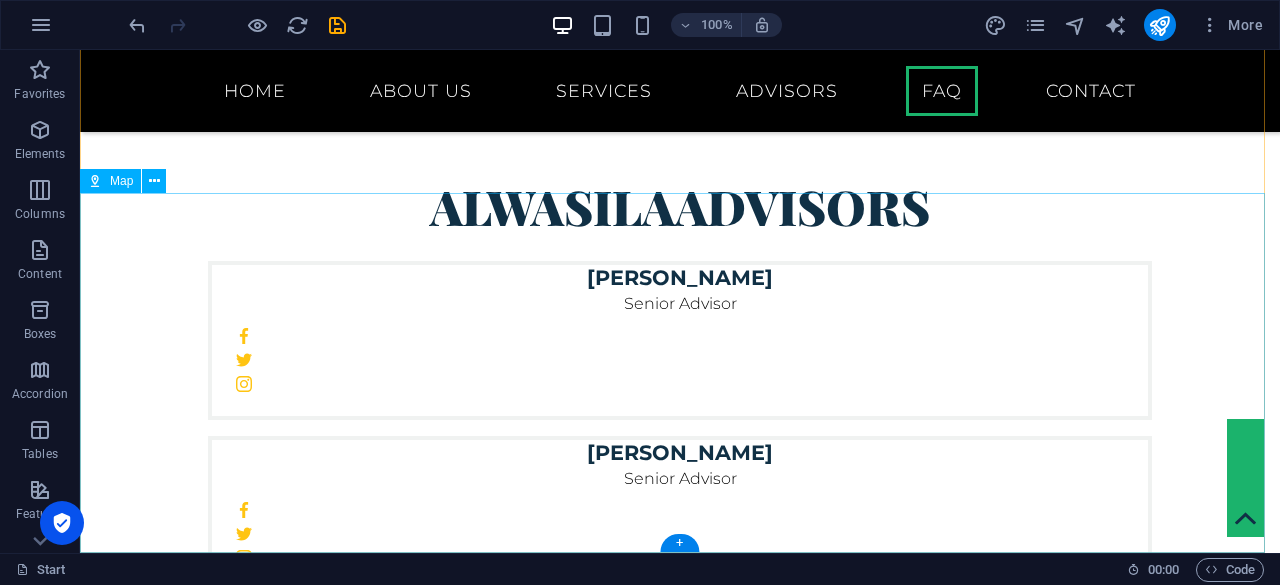 scroll, scrollTop: 5427, scrollLeft: 0, axis: vertical 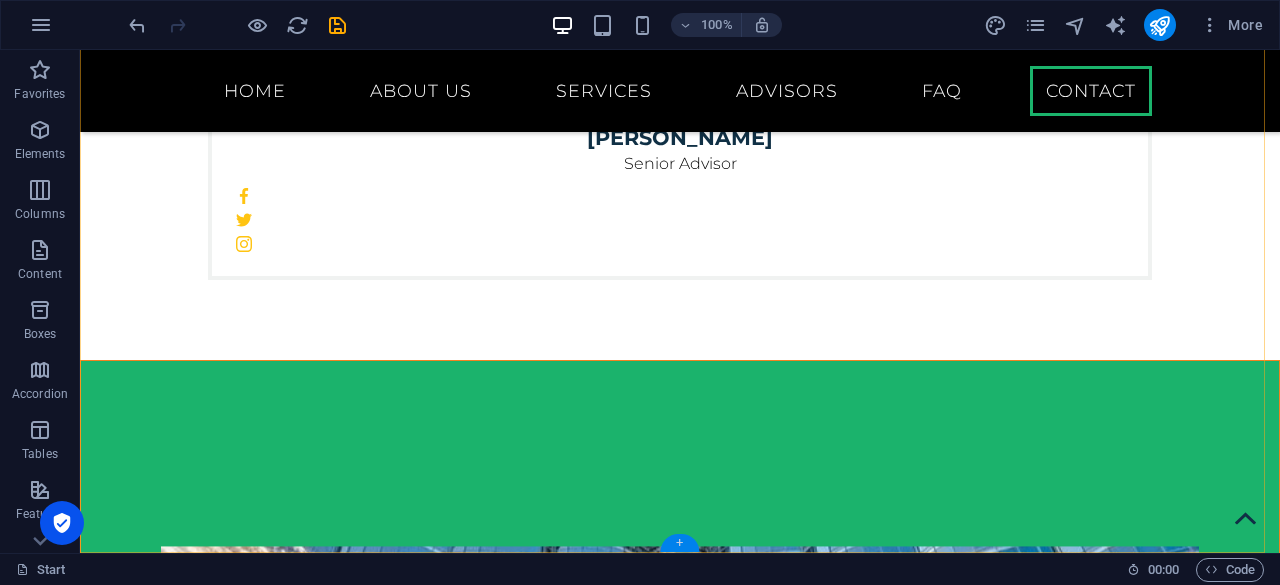 click on "+" at bounding box center (679, 543) 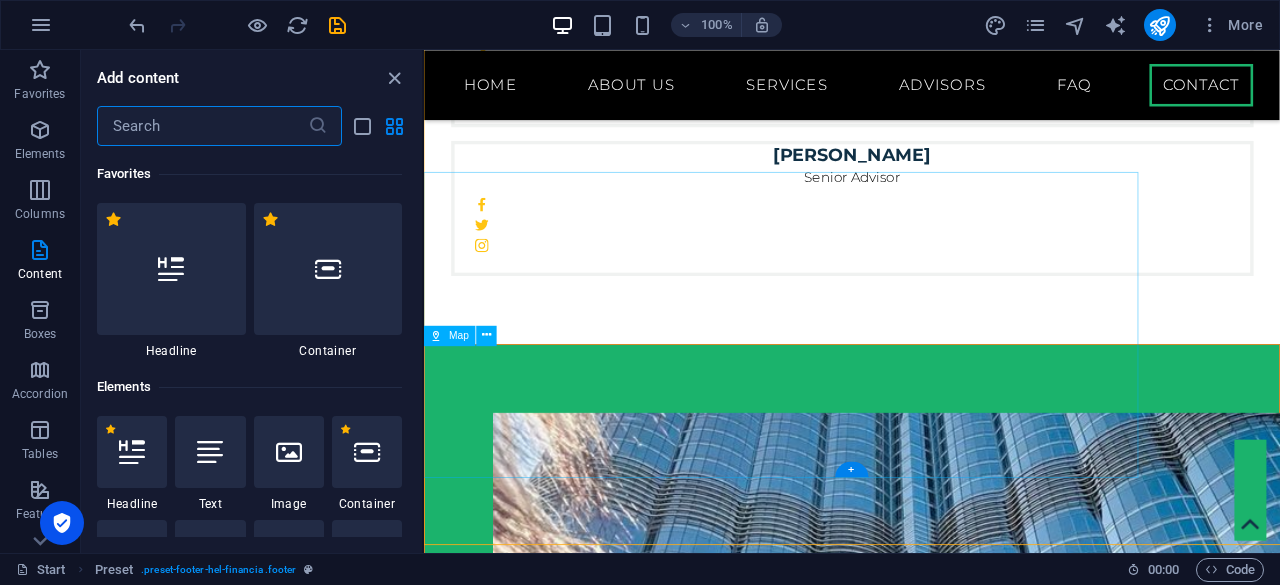 scroll, scrollTop: 5348, scrollLeft: 0, axis: vertical 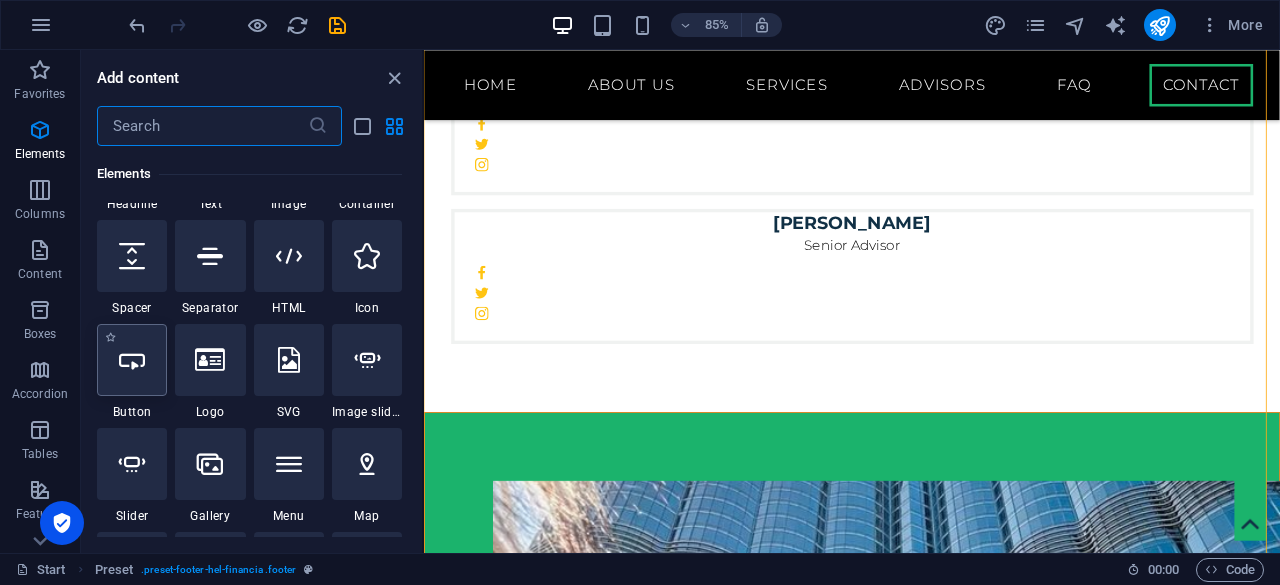 click at bounding box center (132, 360) 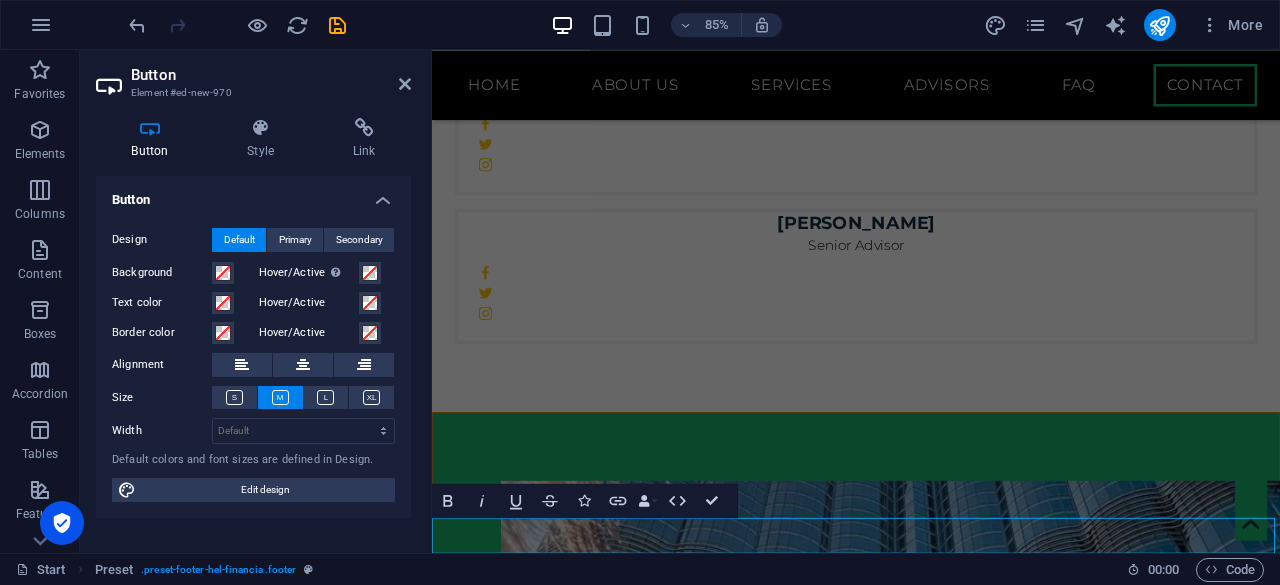 scroll, scrollTop: 5506, scrollLeft: 0, axis: vertical 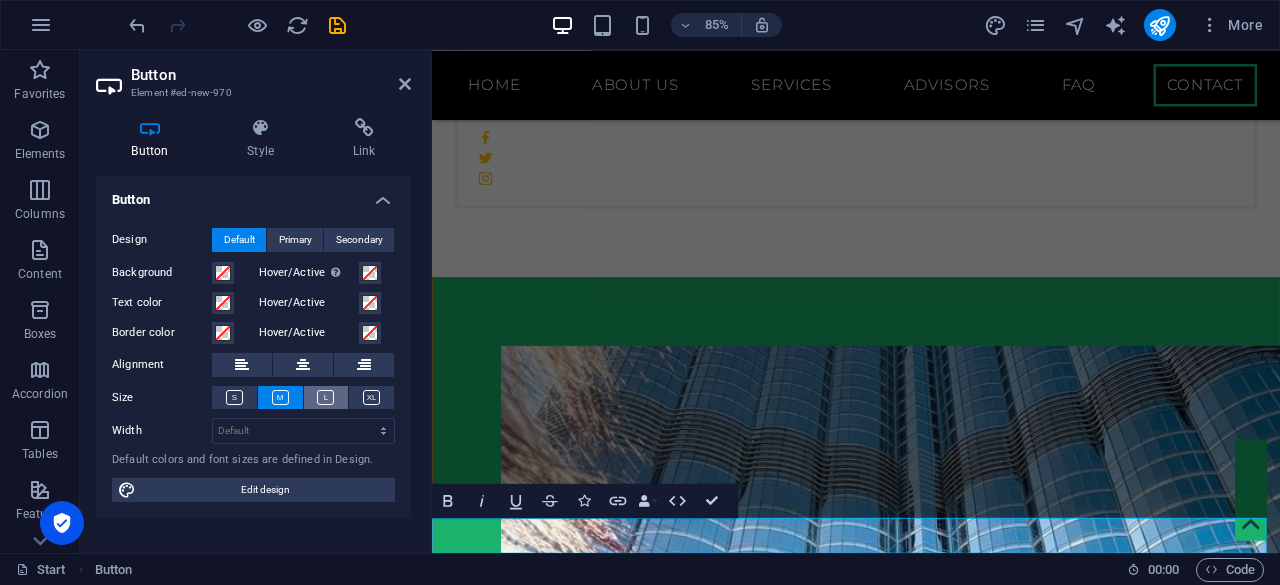 click at bounding box center (326, 397) 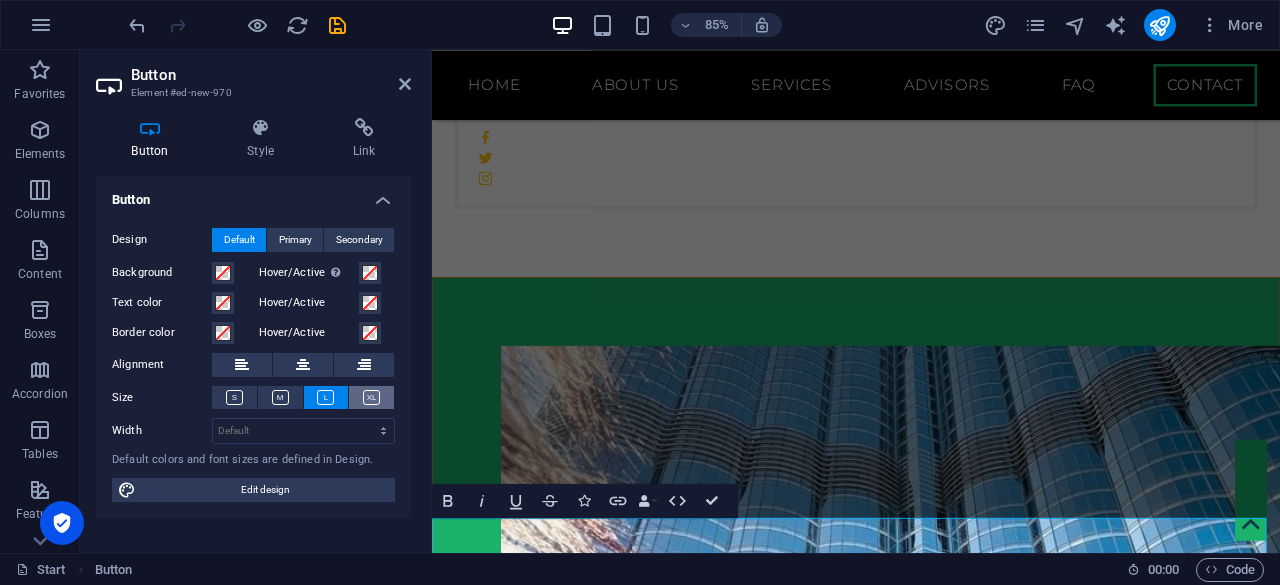 click at bounding box center [371, 397] 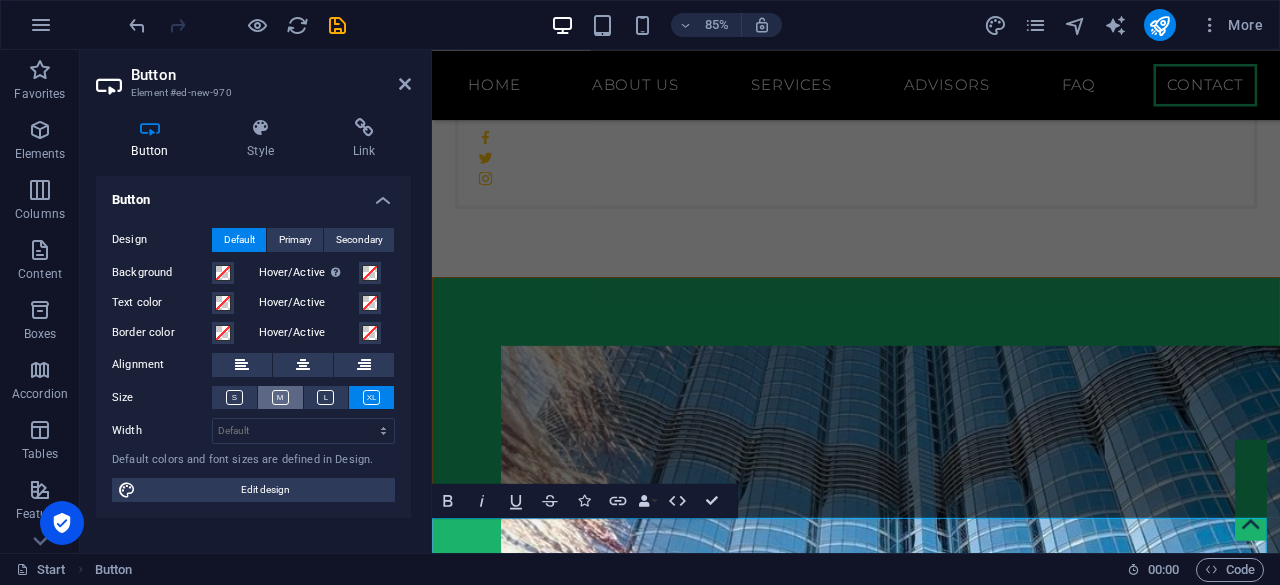 click at bounding box center (280, 397) 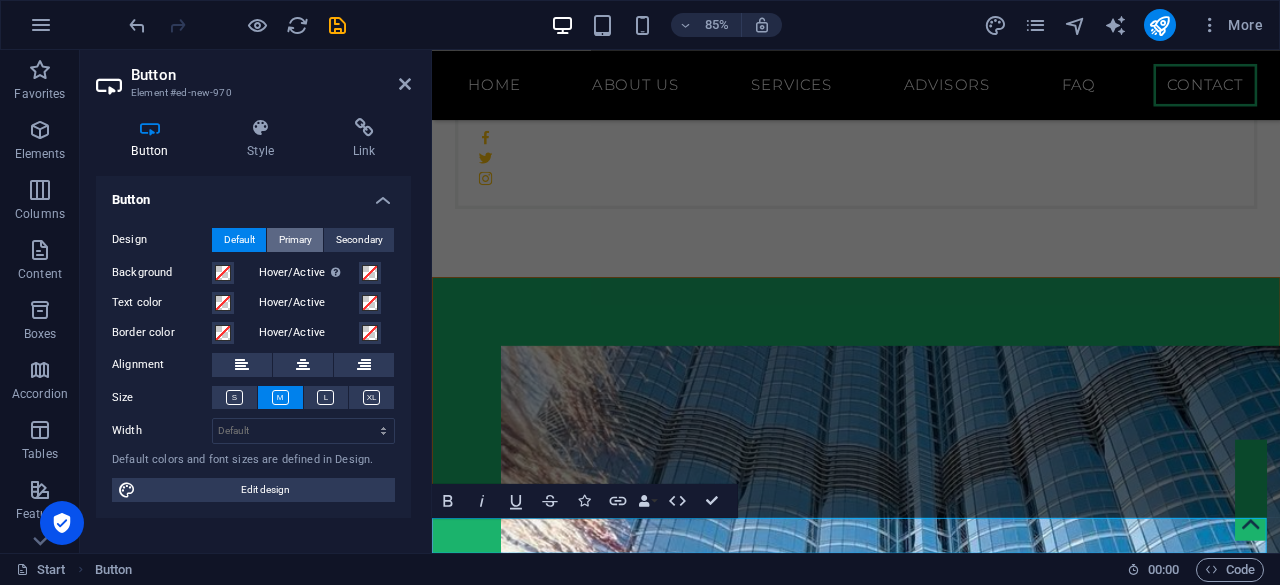 click on "Primary" at bounding box center (295, 240) 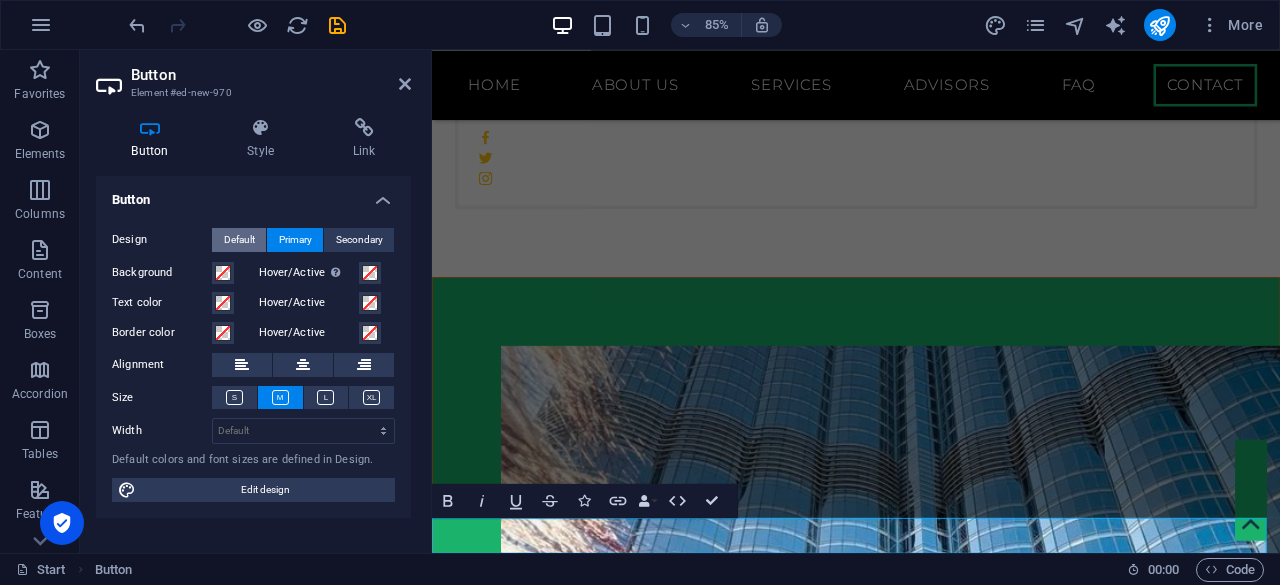 click on "Default" at bounding box center [239, 240] 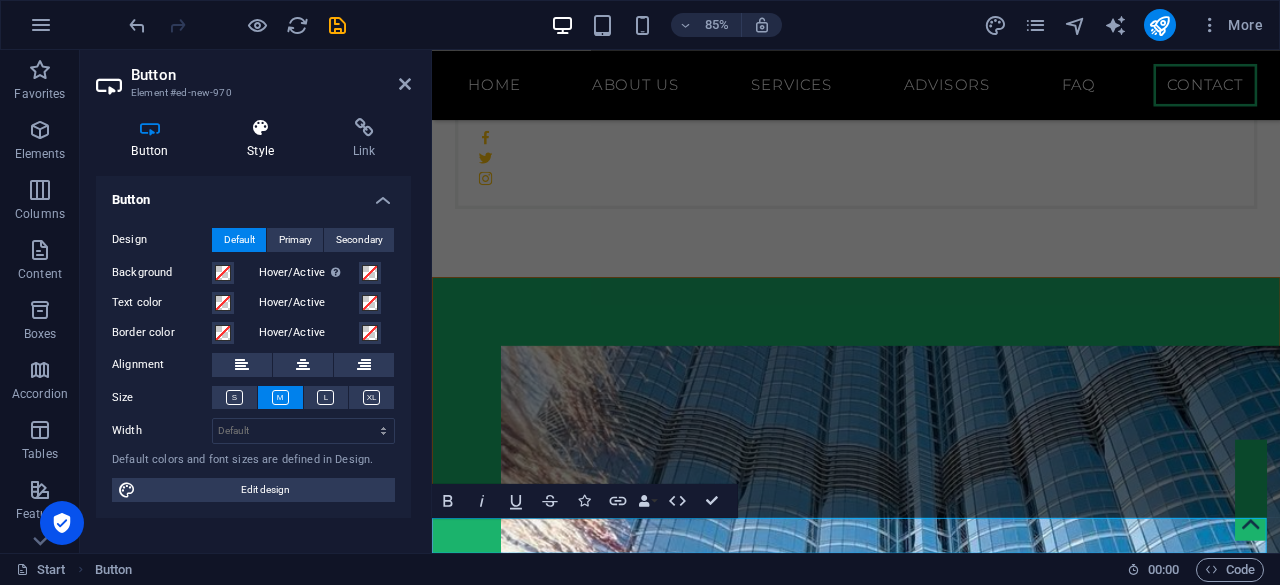 click at bounding box center (261, 128) 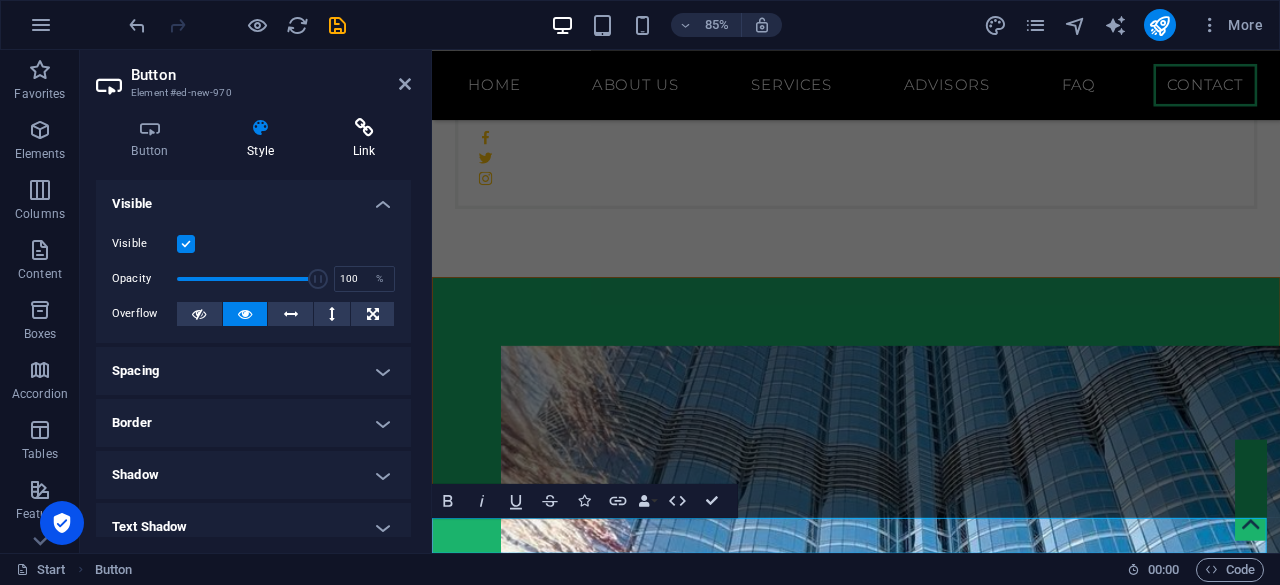 click on "Link" at bounding box center (364, 139) 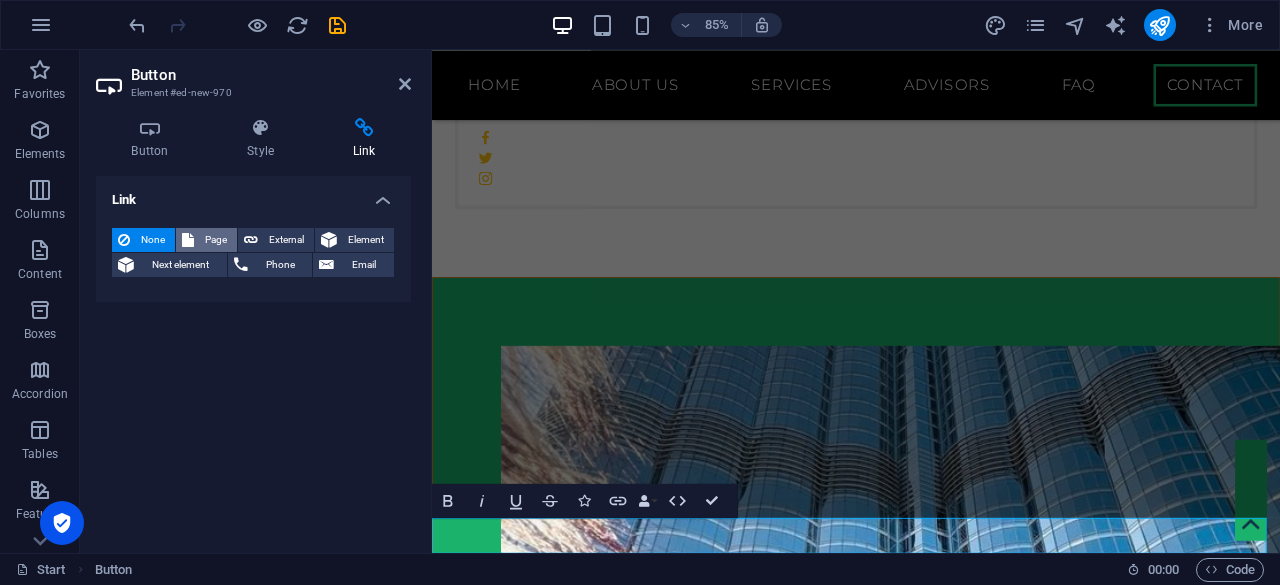 click on "Page" at bounding box center [215, 240] 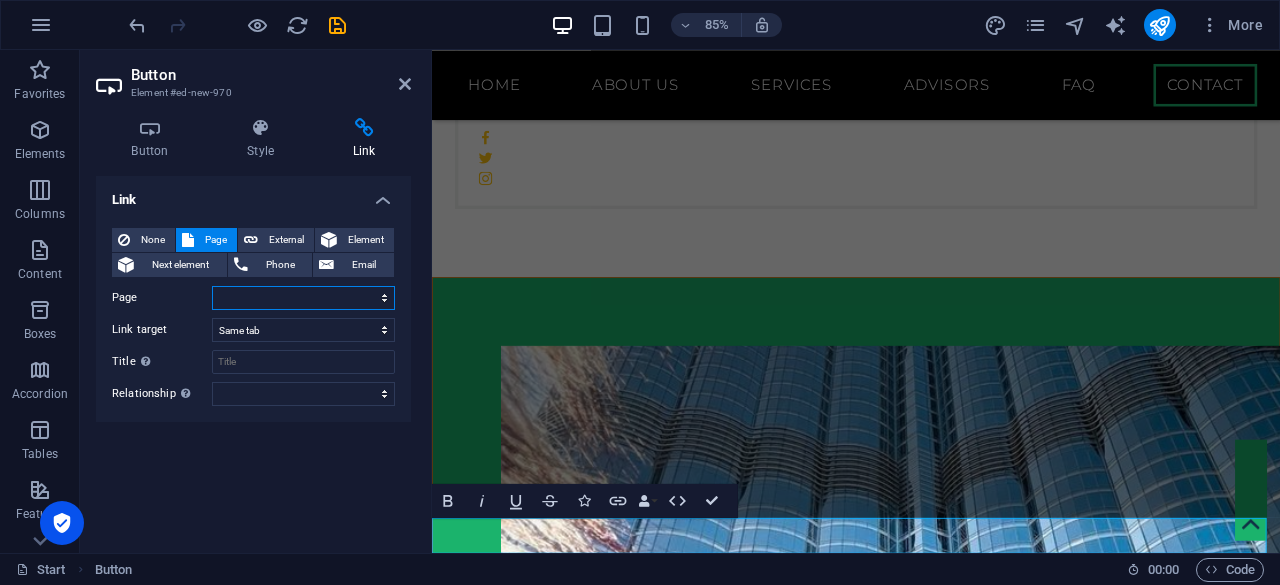 click on "Start Start Subpage Legal Notice Privacy" at bounding box center [303, 298] 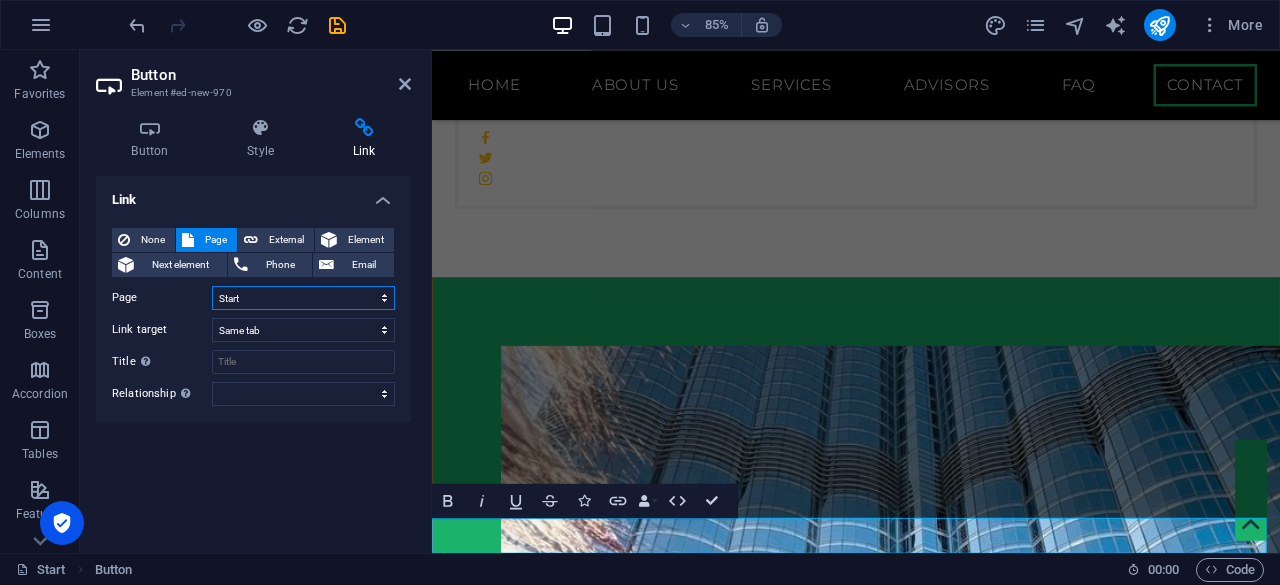 click on "Start Start Subpage Legal Notice Privacy" at bounding box center [303, 298] 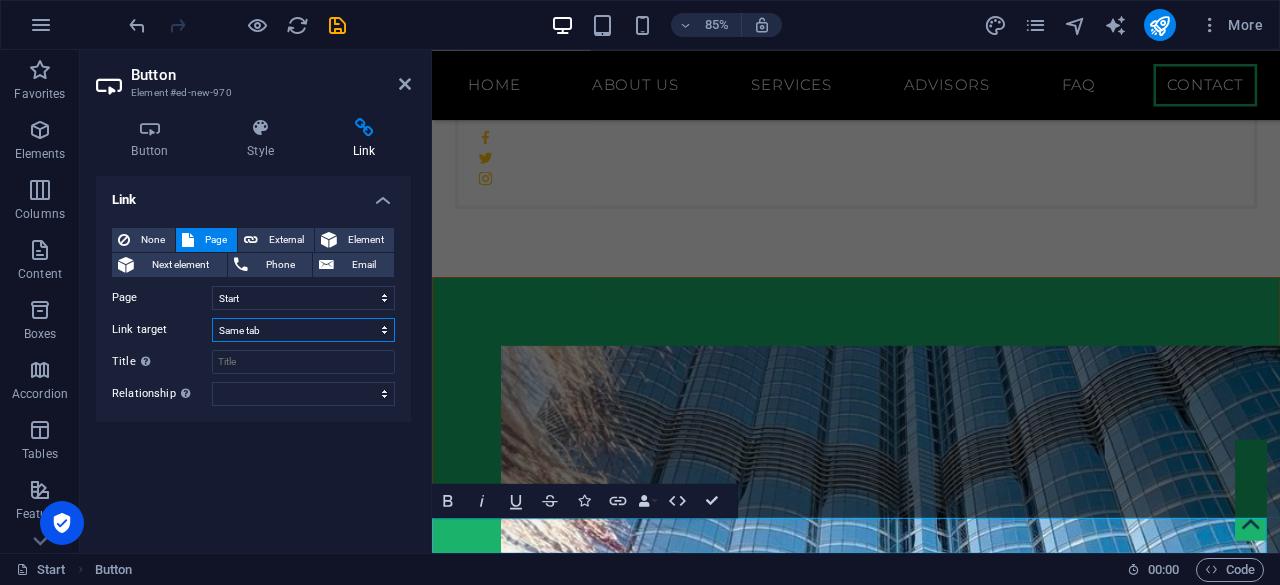 click on "New tab Same tab Overlay" at bounding box center (303, 330) 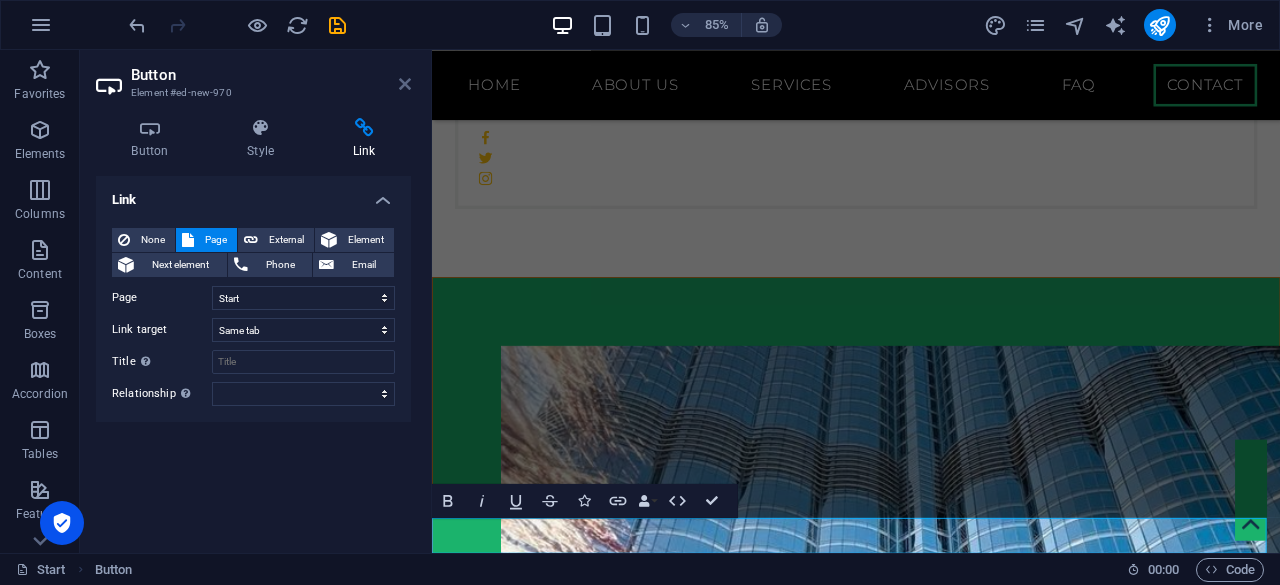 click at bounding box center [405, 84] 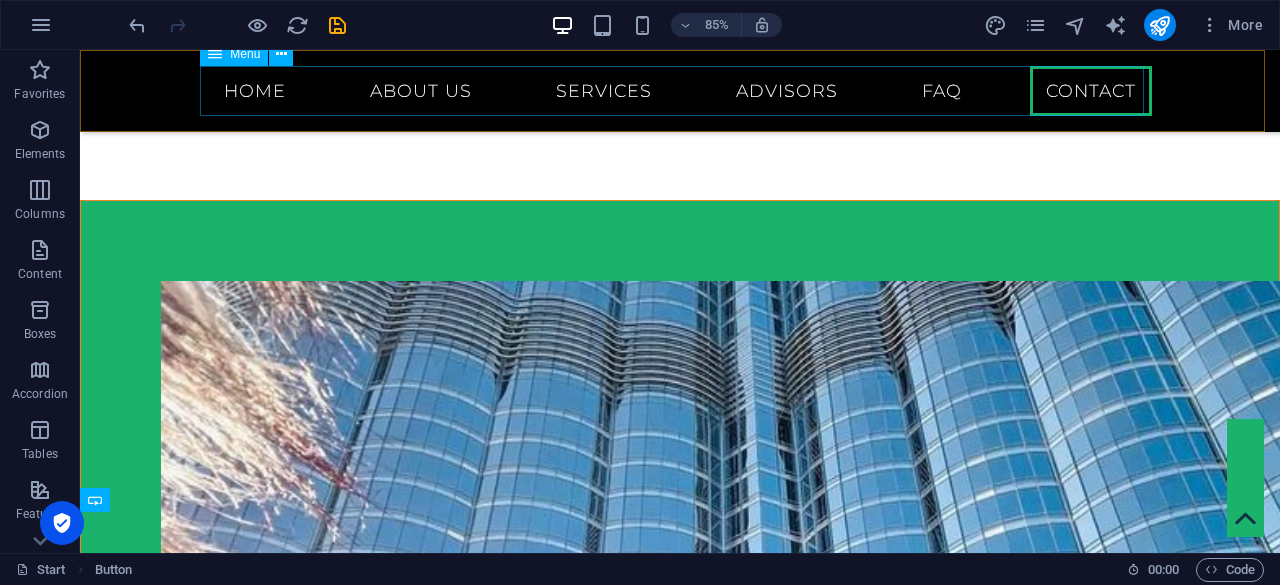 scroll, scrollTop: 5468, scrollLeft: 0, axis: vertical 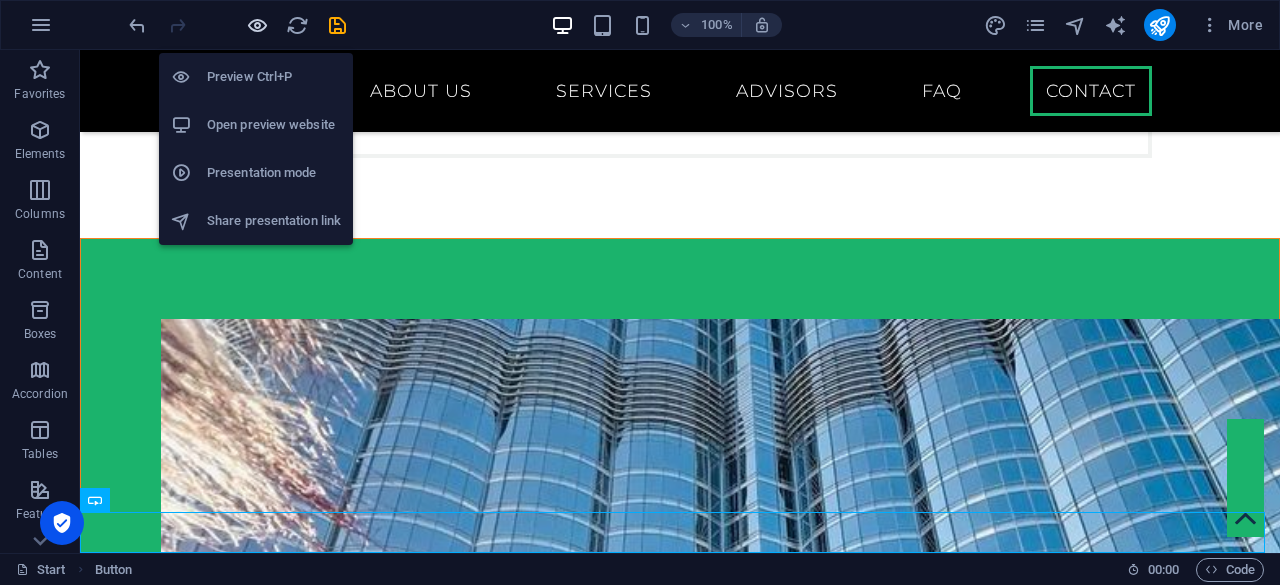 click at bounding box center [257, 25] 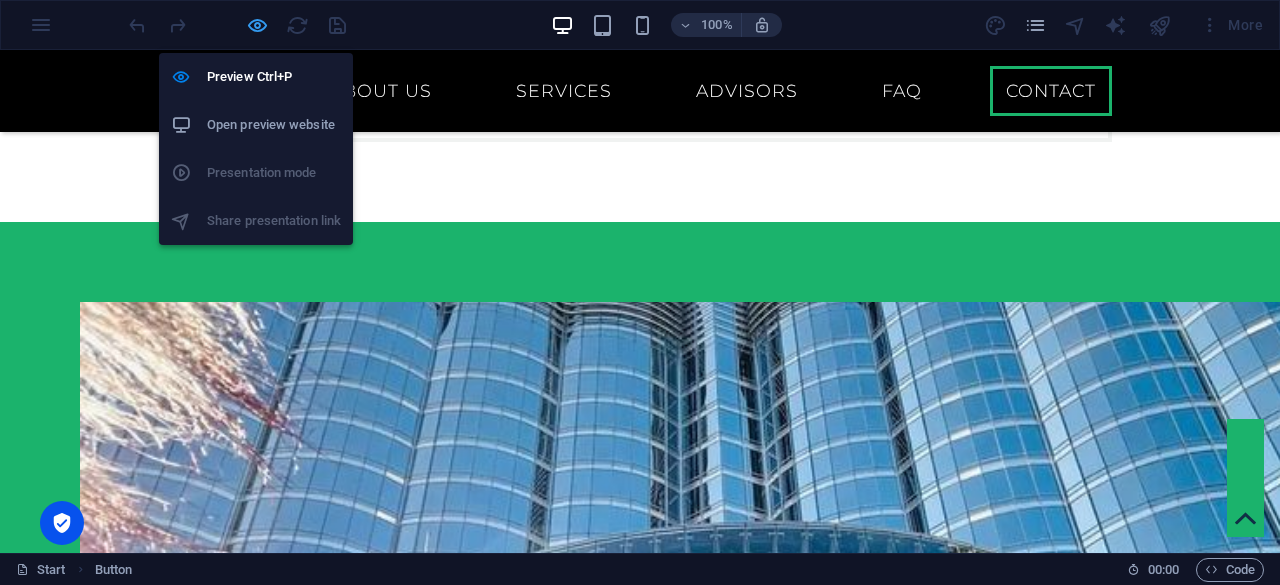 scroll, scrollTop: 4753, scrollLeft: 0, axis: vertical 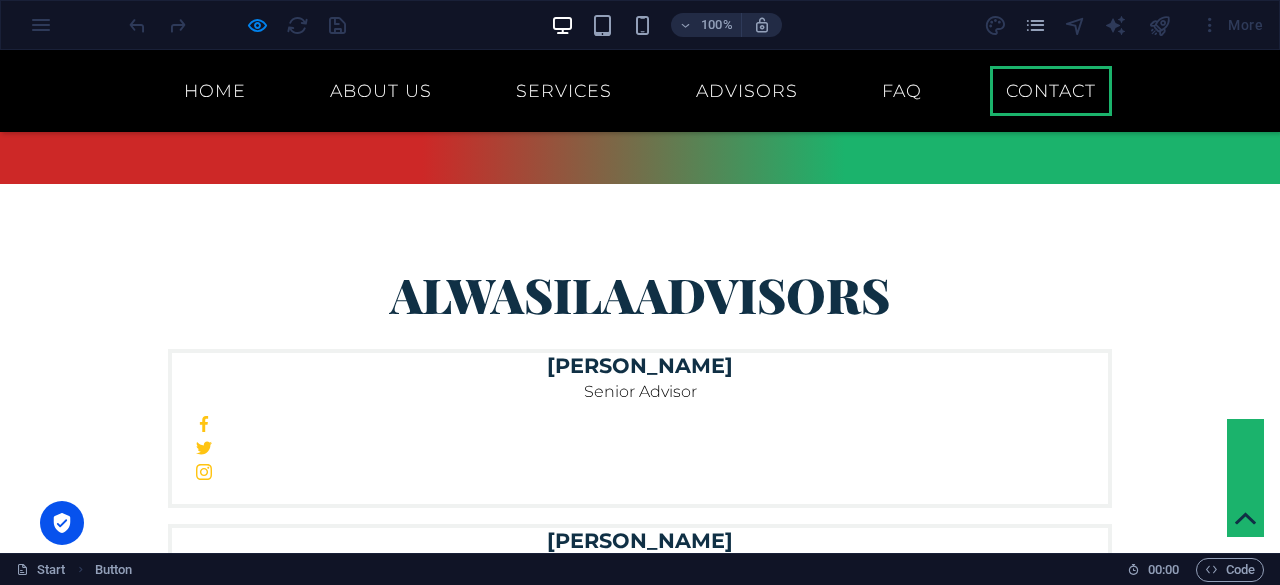 click on "Button label" at bounding box center [89, 4644] 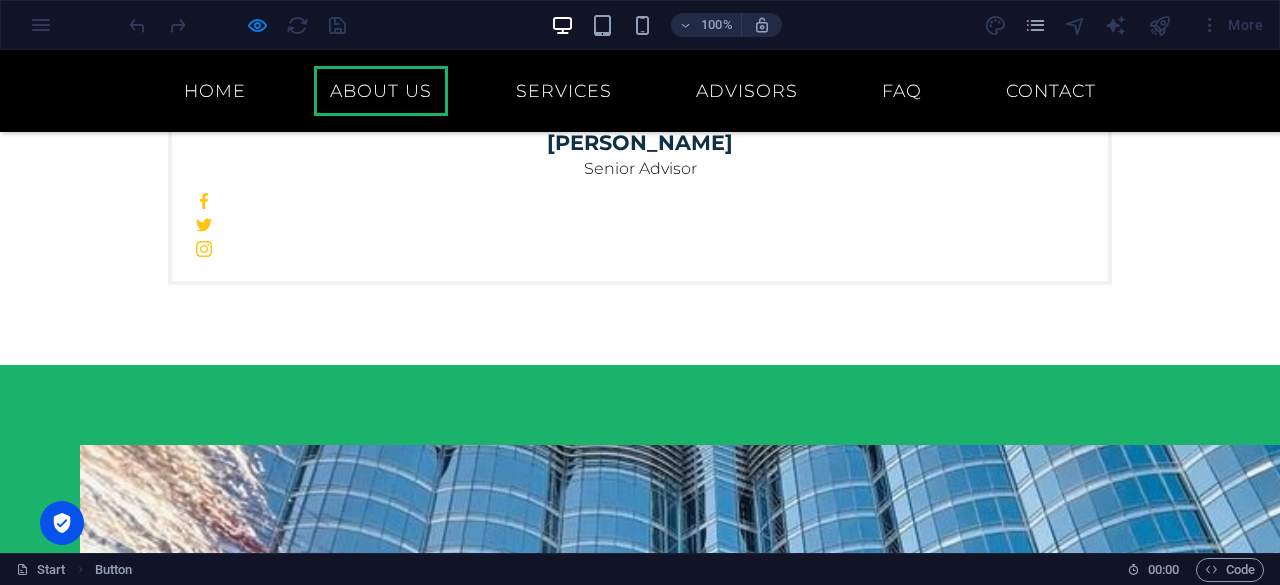 scroll, scrollTop: 0, scrollLeft: 0, axis: both 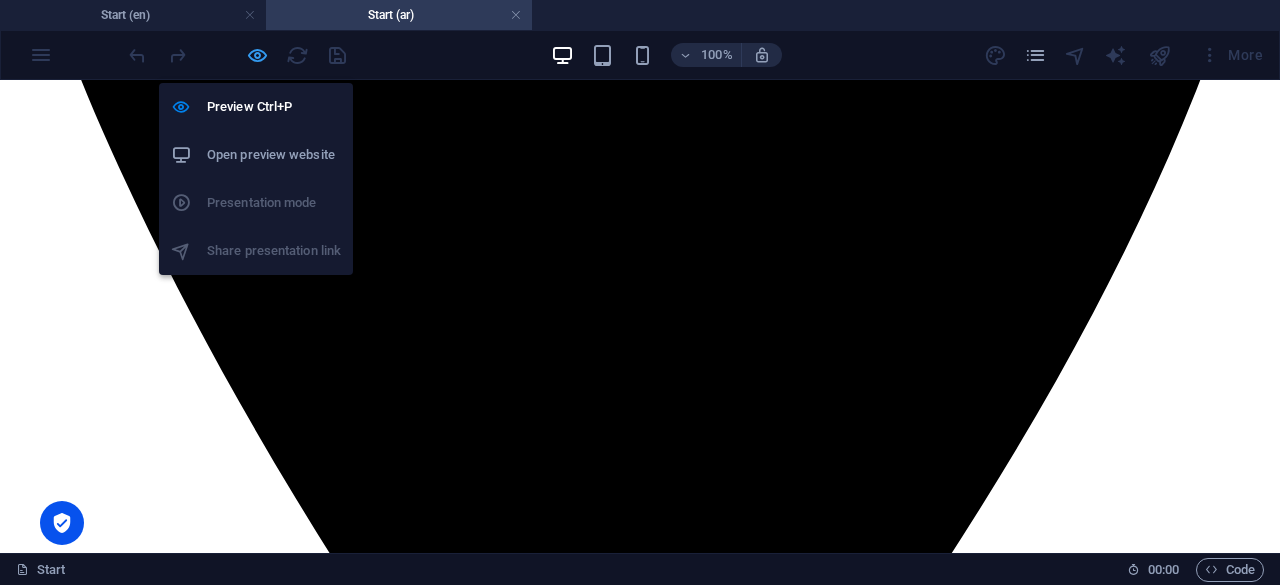 click at bounding box center [257, 55] 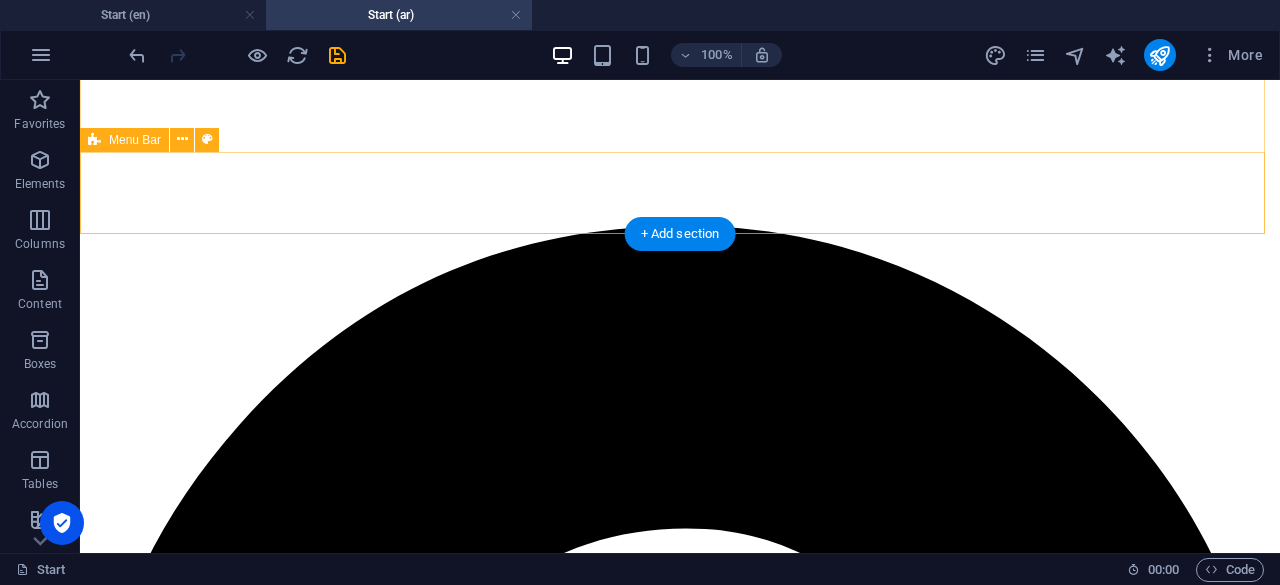 scroll, scrollTop: 500, scrollLeft: 0, axis: vertical 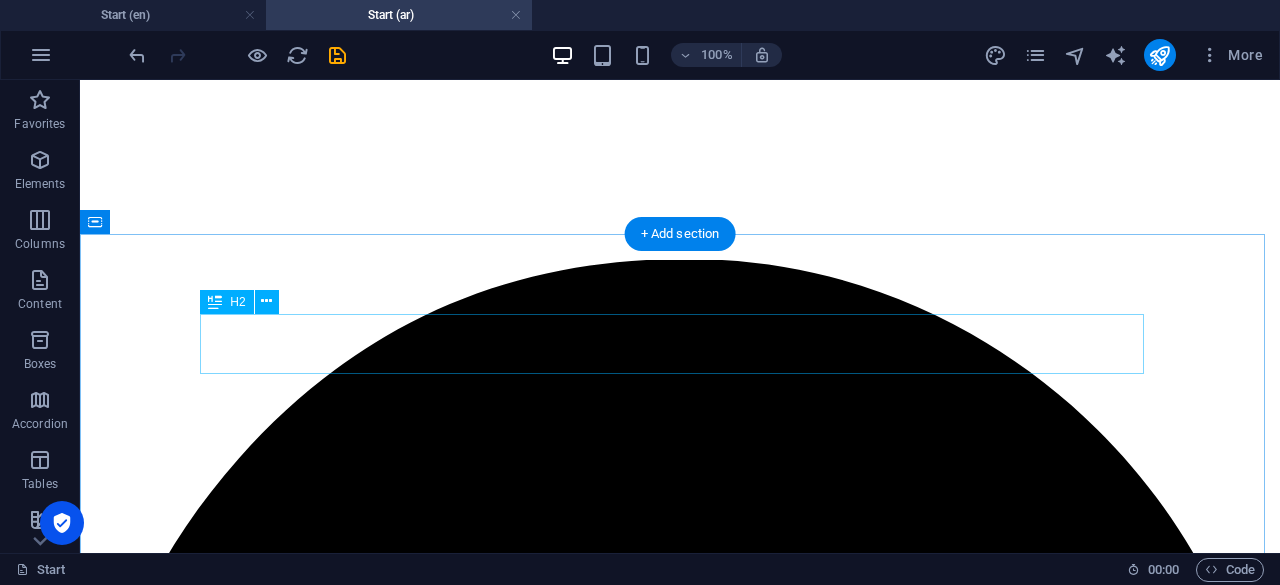 click on "ALWASILA" at bounding box center [215, 7674] 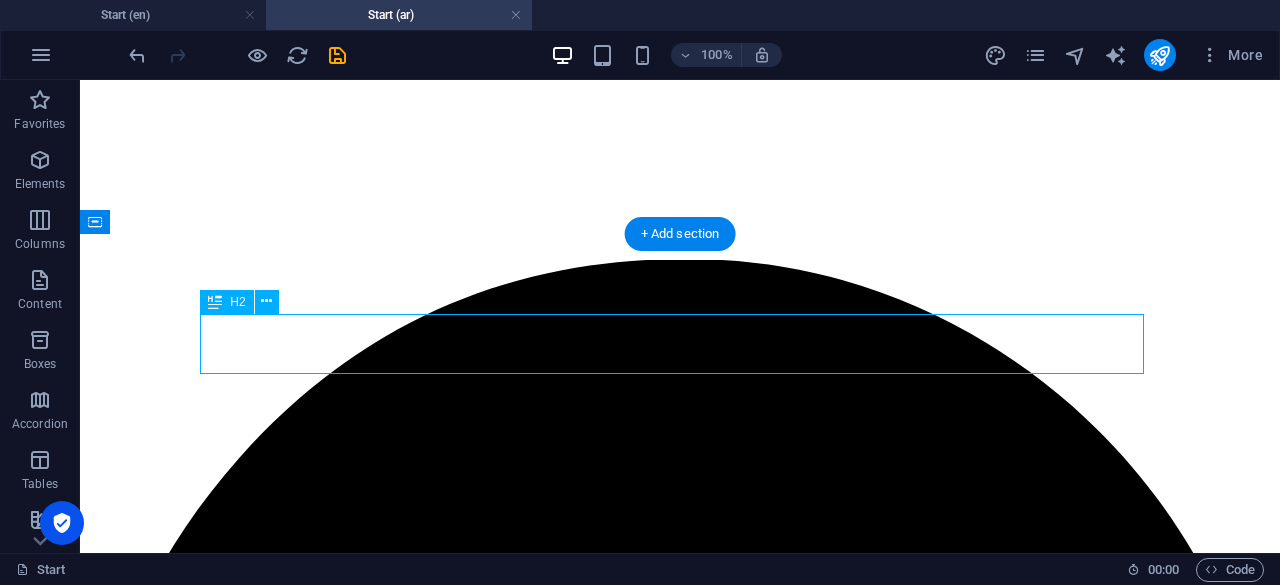 click on "ALWASILA" at bounding box center (215, 7674) 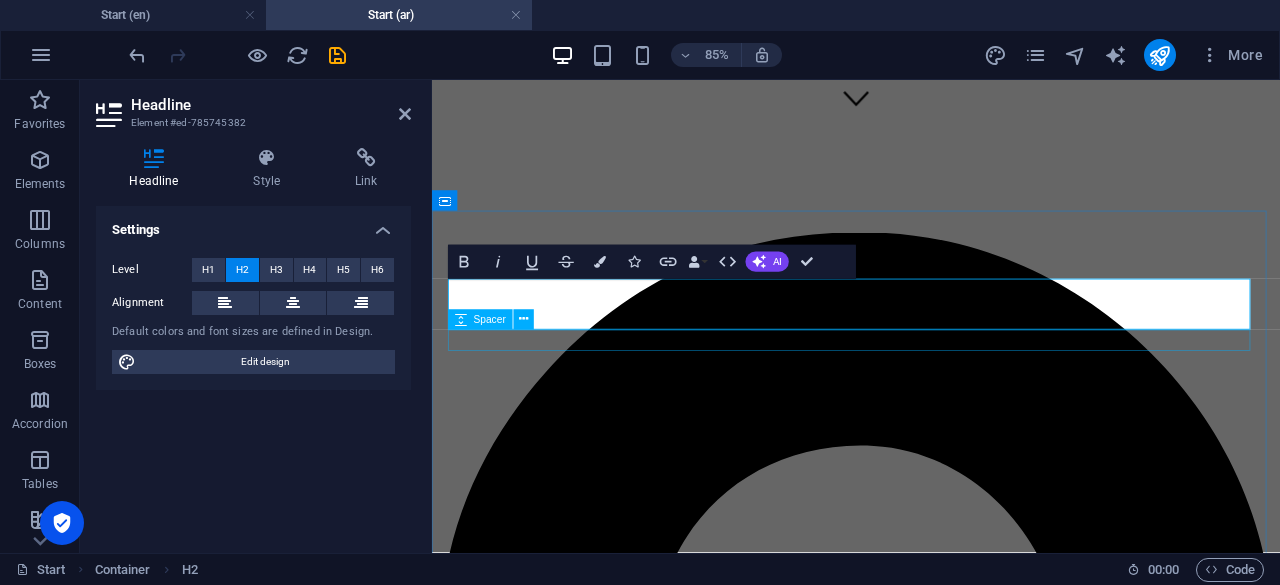 type 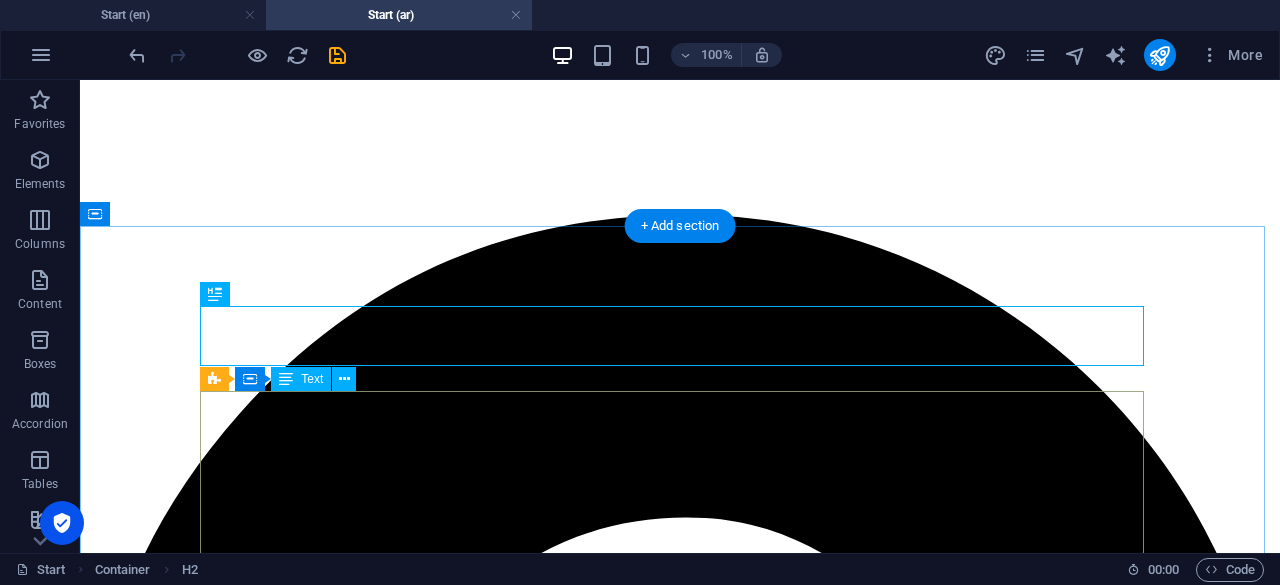 scroll, scrollTop: 600, scrollLeft: 0, axis: vertical 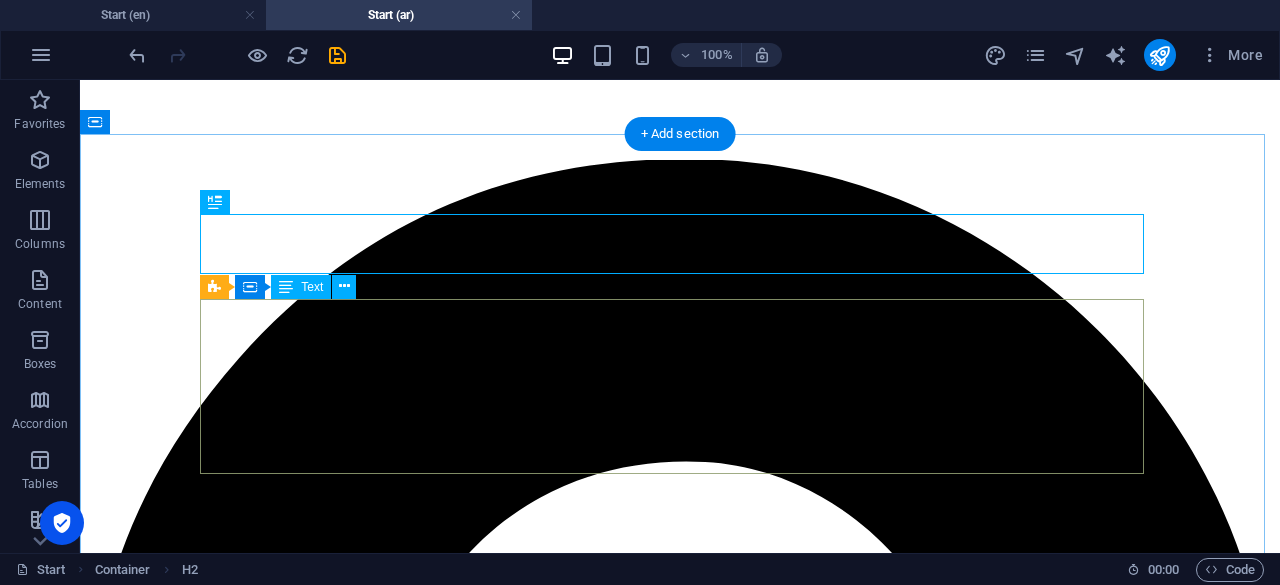 click on "AlWasila Company Provides Comprehensive Corporate Solutions, including   - Professional services for individuals and companies - - Government transactions and voice representation - - Management of fees, payments, and official dues -" at bounding box center [680, 7756] 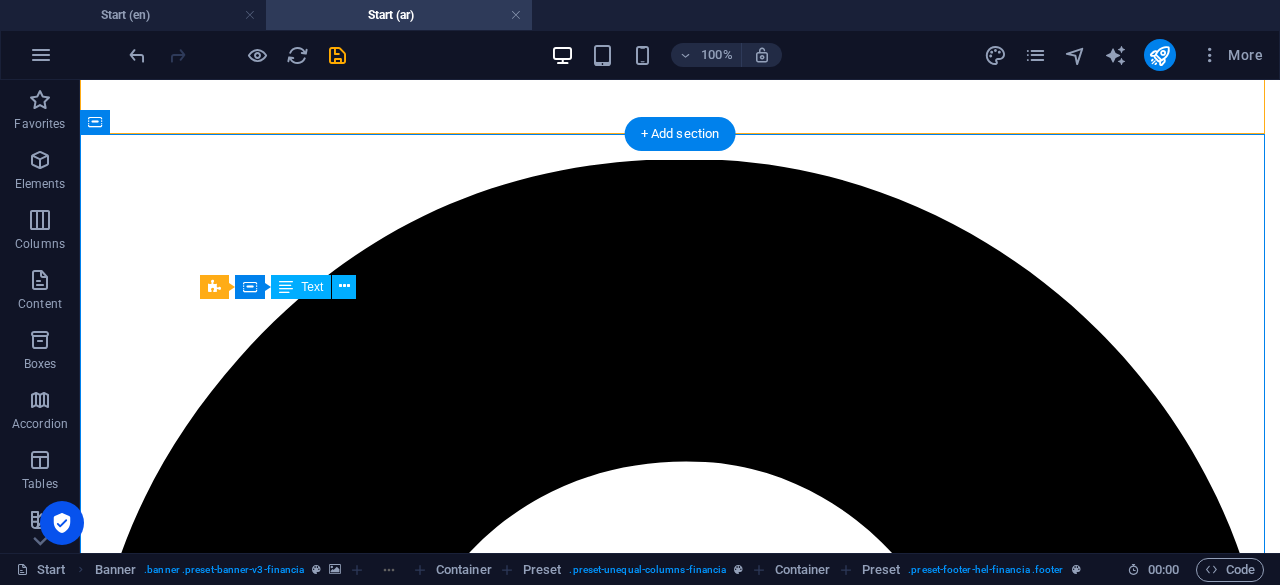 click on "AlWasila Company Provides Comprehensive Corporate Solutions, including   - Professional services for individuals and companies - - Government transactions and voice representation - - Management of fees, payments, and official dues -" at bounding box center (680, 7756) 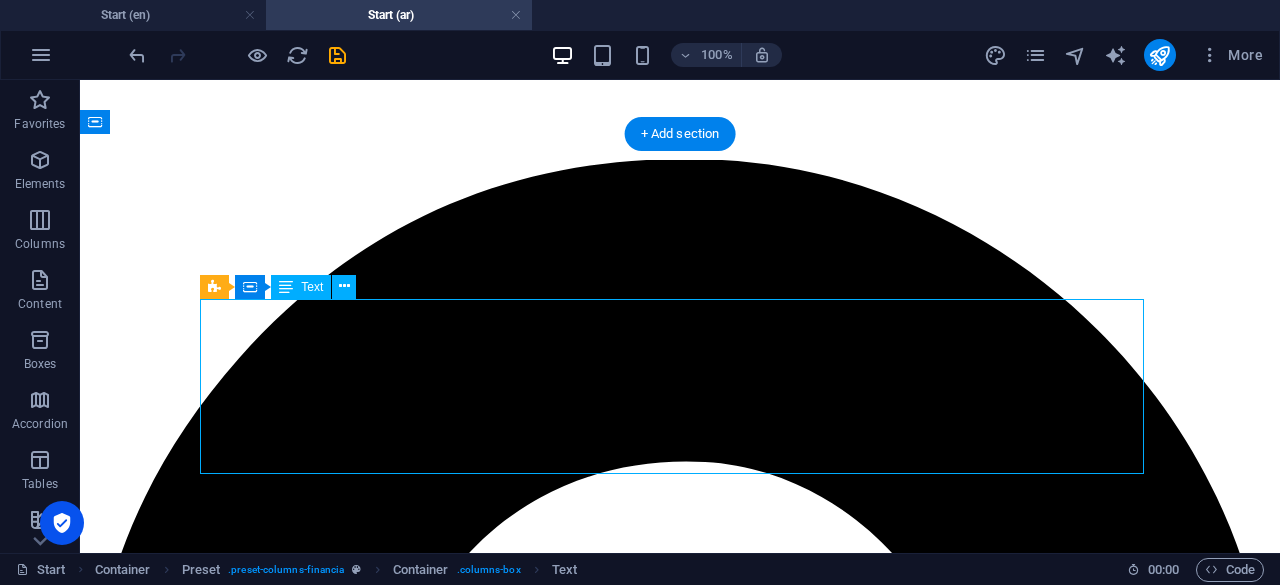 click on "AlWasila Company Provides Comprehensive Corporate Solutions, including   - Professional services for individuals and companies - - Government transactions and voice representation - - Management of fees, payments, and official dues -" at bounding box center [680, 7756] 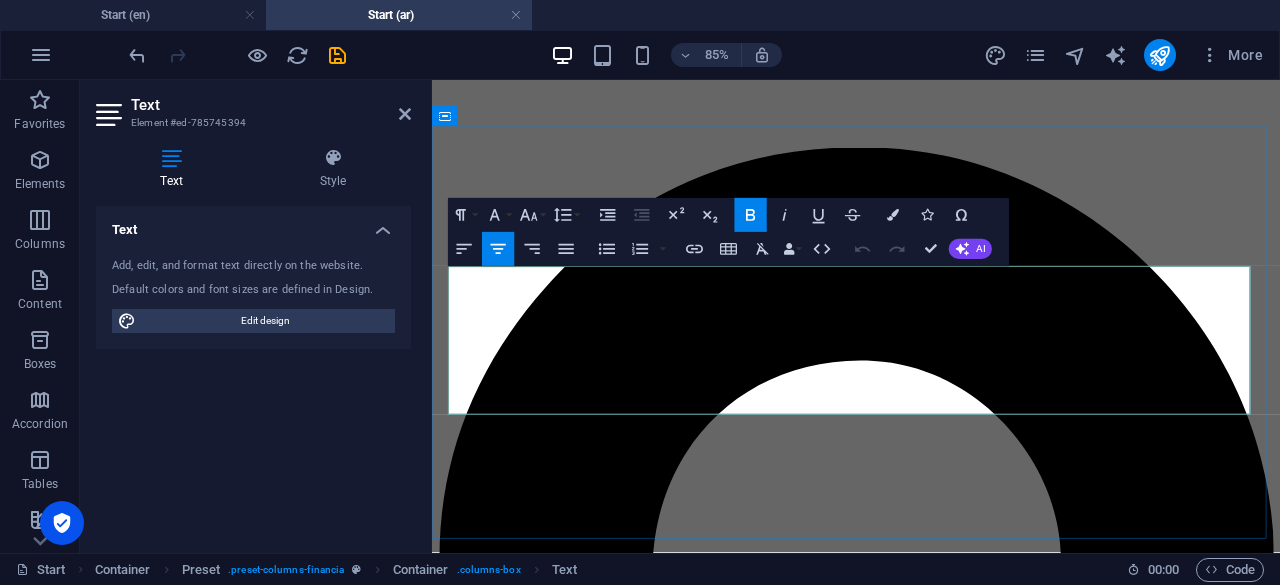click on "- Government transactions and voice representation -" at bounding box center [931, 6652] 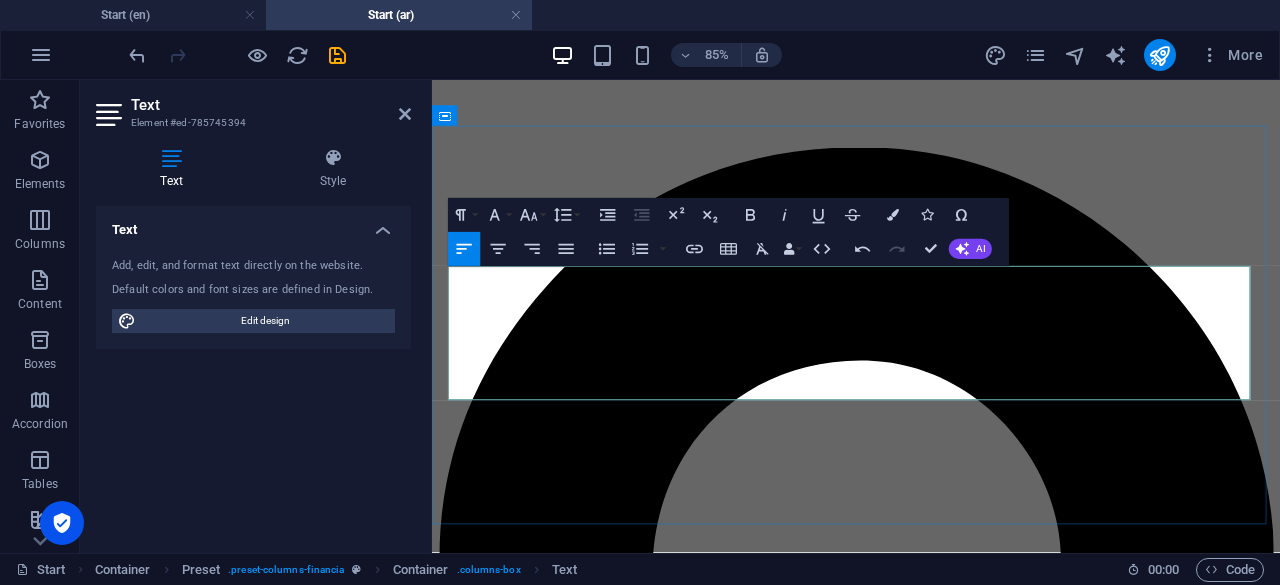 scroll, scrollTop: 1771, scrollLeft: -7, axis: both 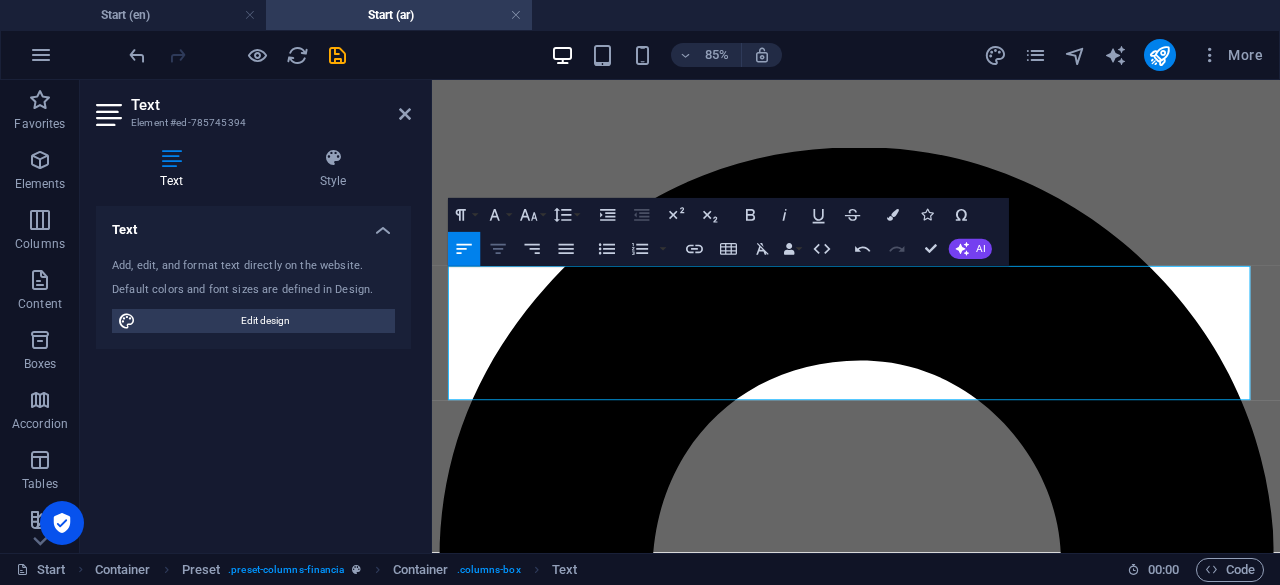 click 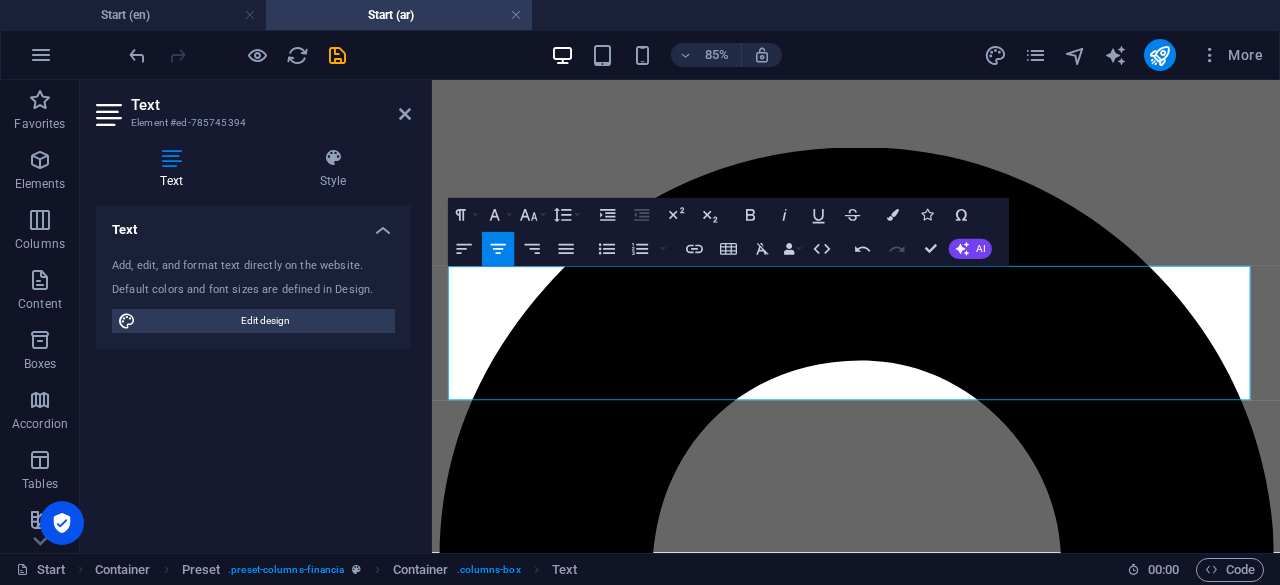 click 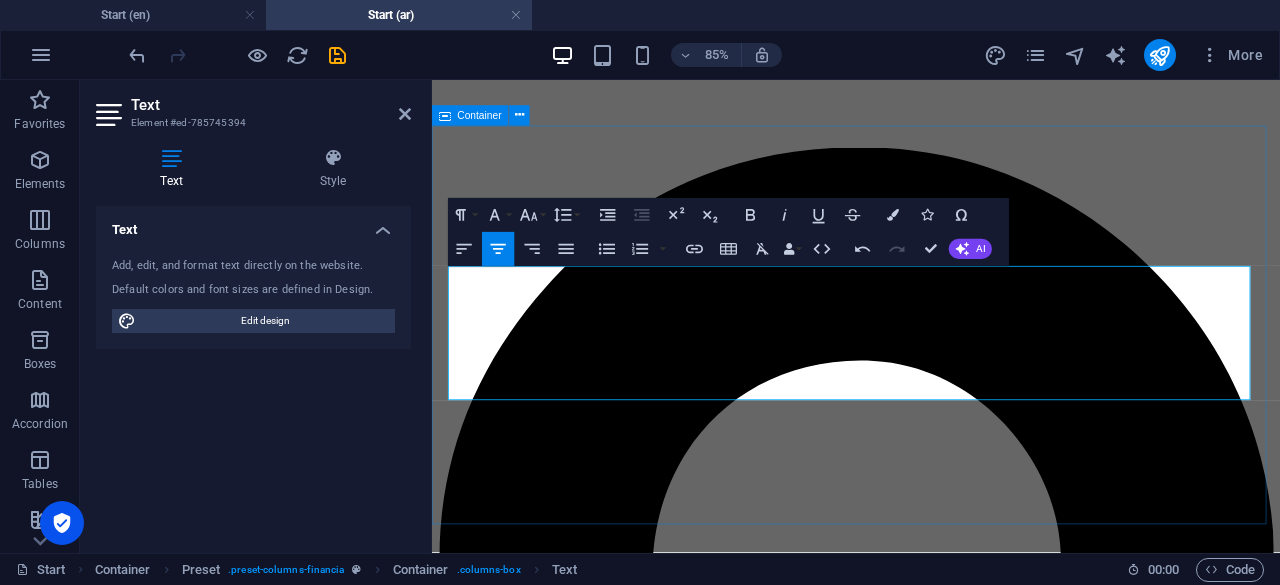 drag, startPoint x: 859, startPoint y: 442, endPoint x: 1401, endPoint y: 302, distance: 559.78925 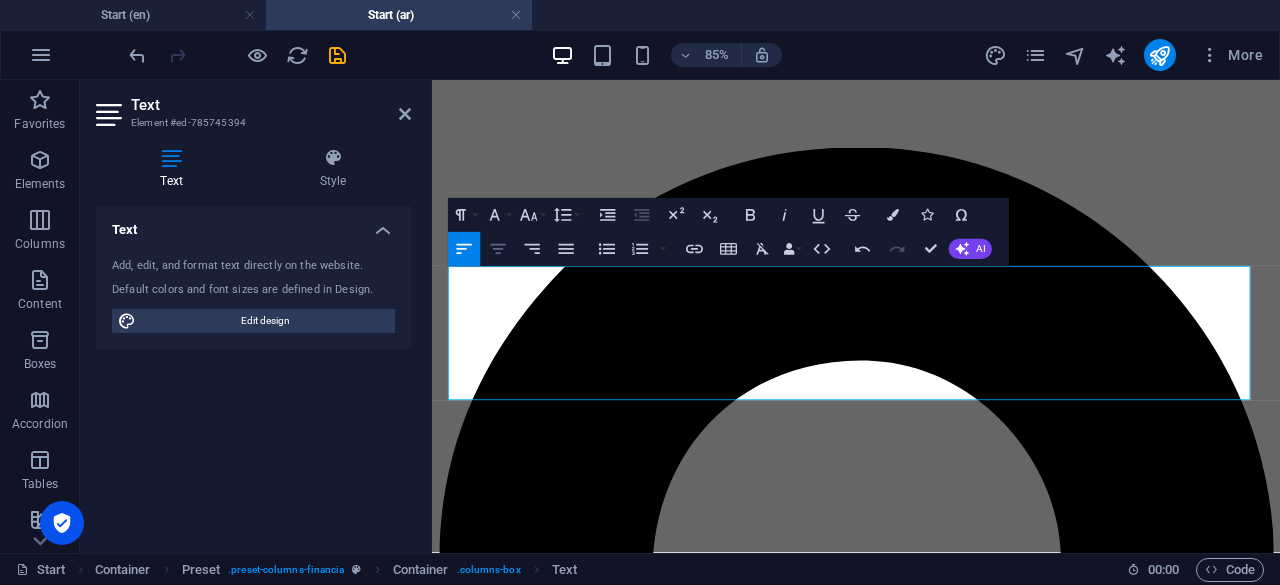 click 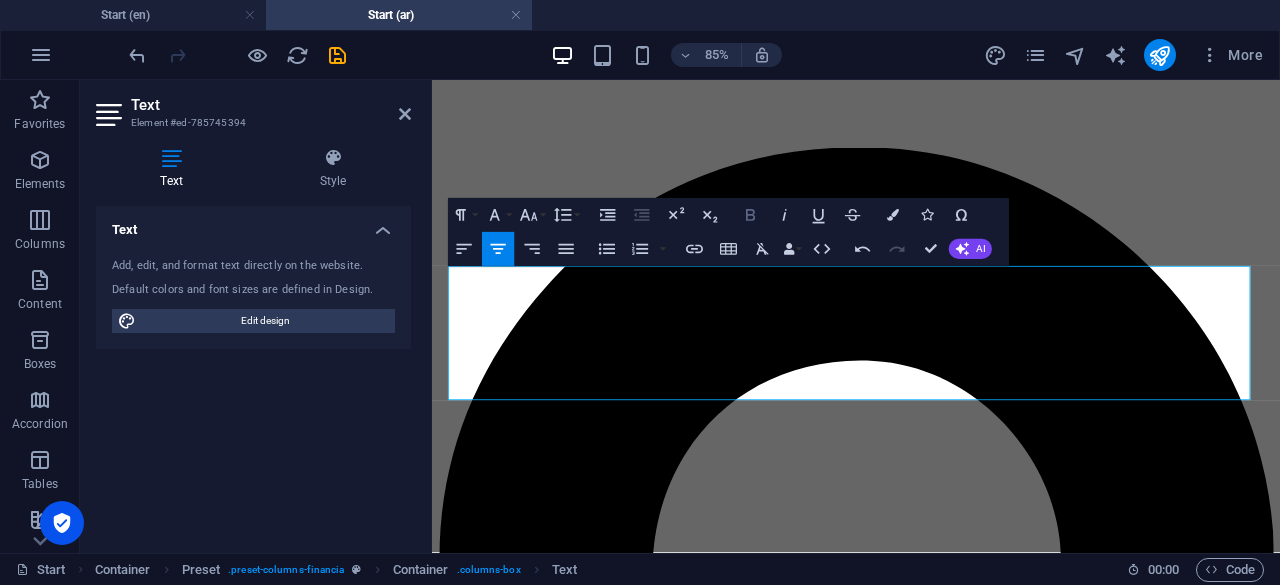 click 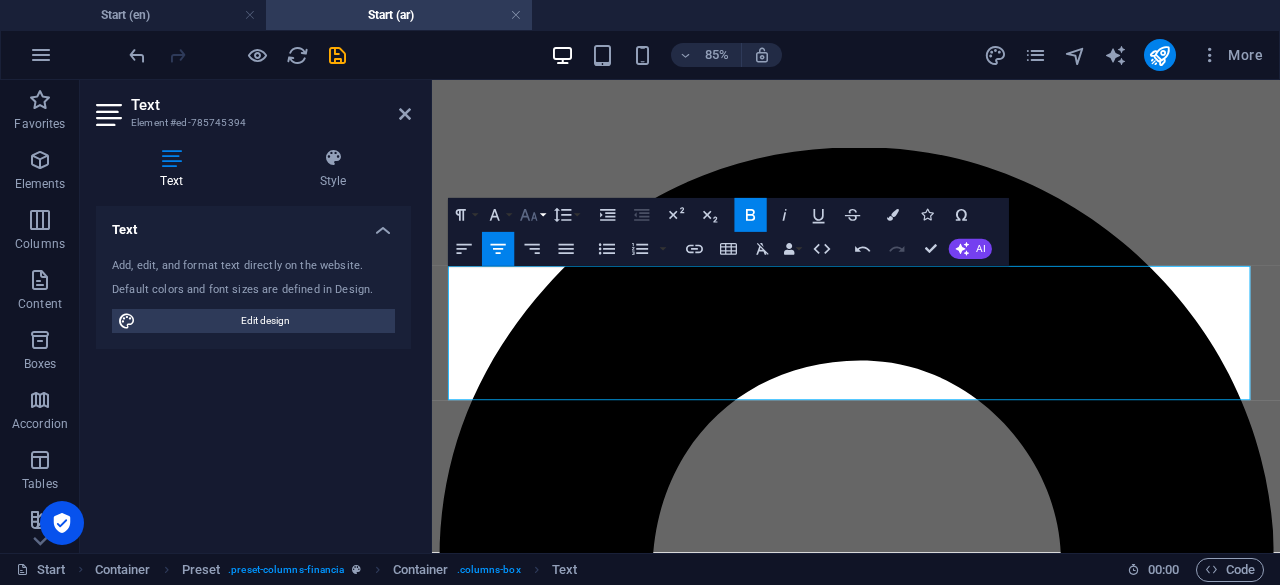 click 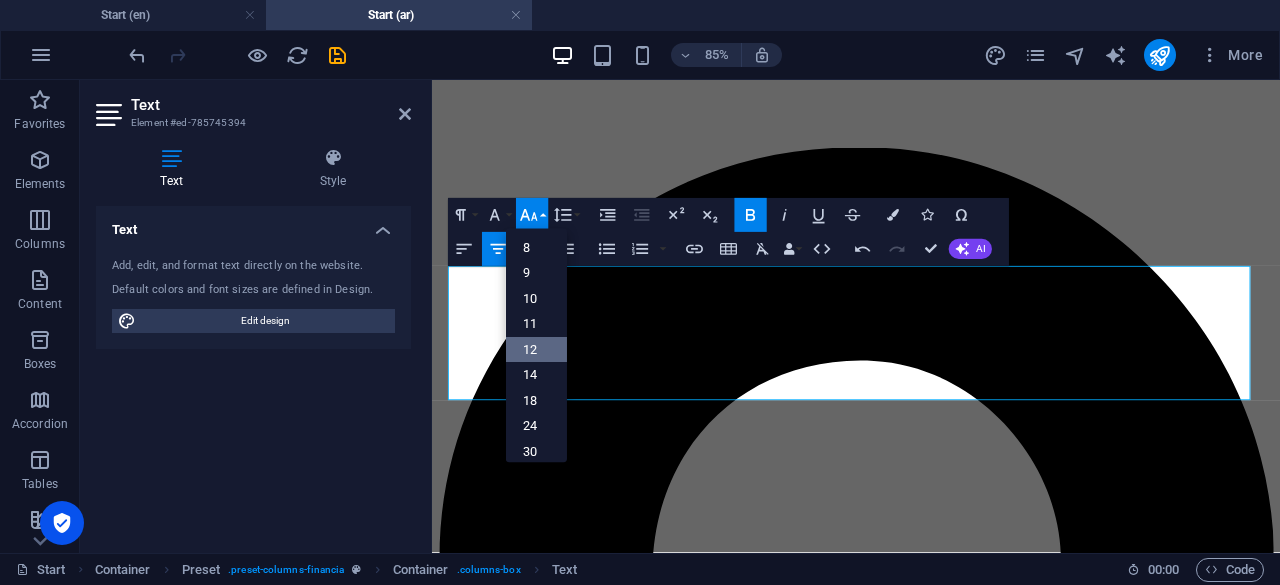 click on "12" at bounding box center (536, 350) 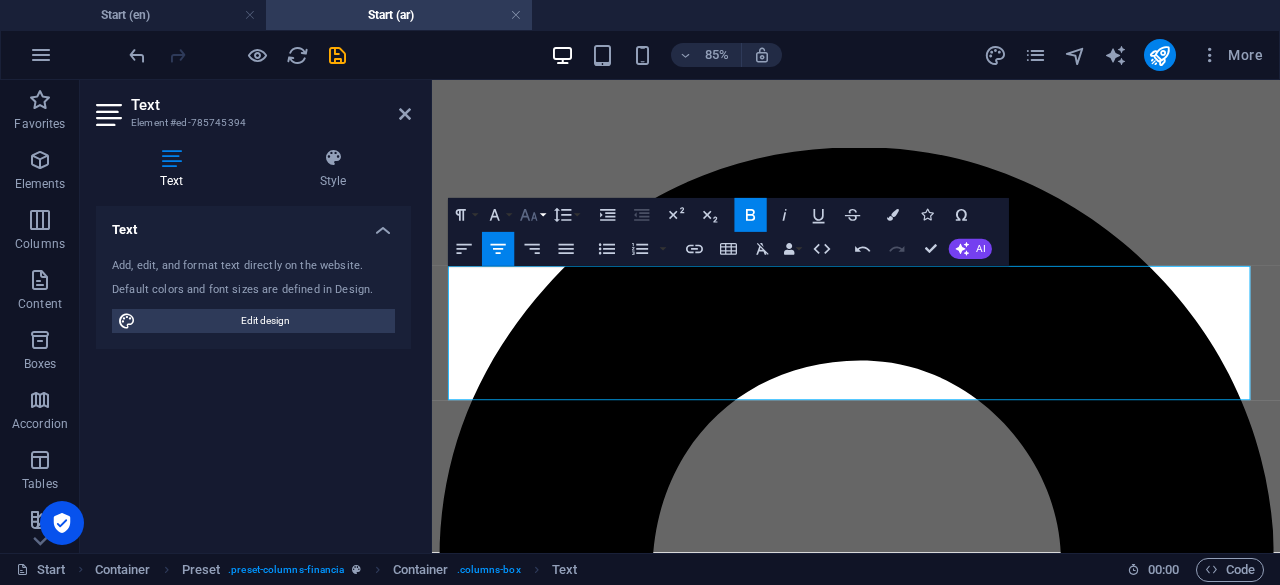click on "Font Size" at bounding box center (532, 215) 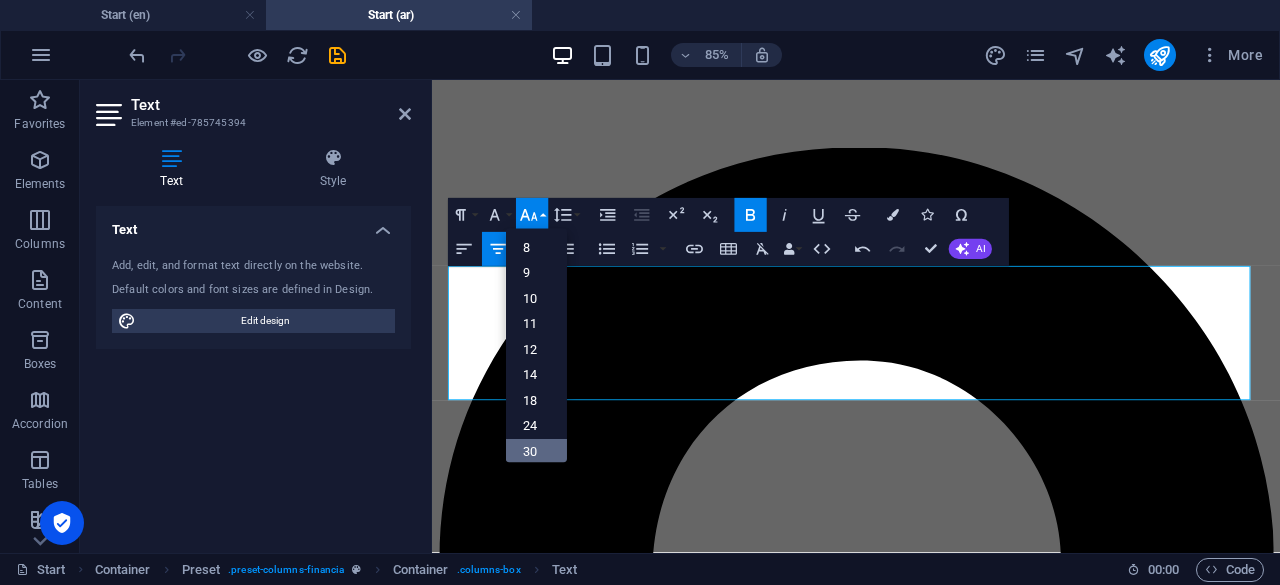 scroll, scrollTop: 100, scrollLeft: 0, axis: vertical 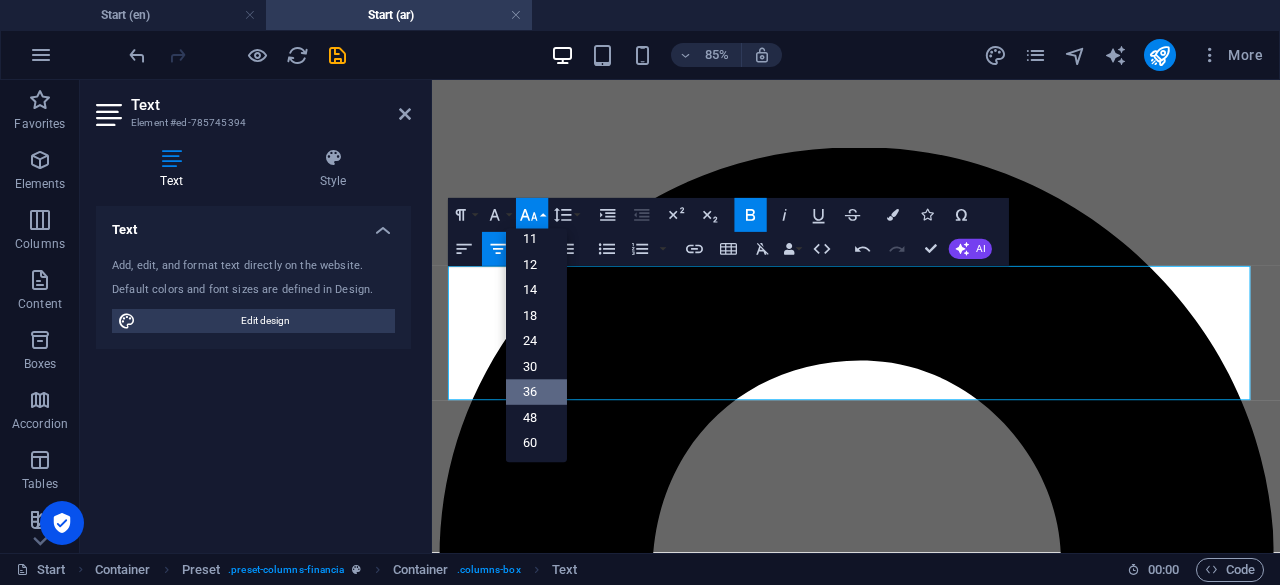 click on "36" at bounding box center (536, 393) 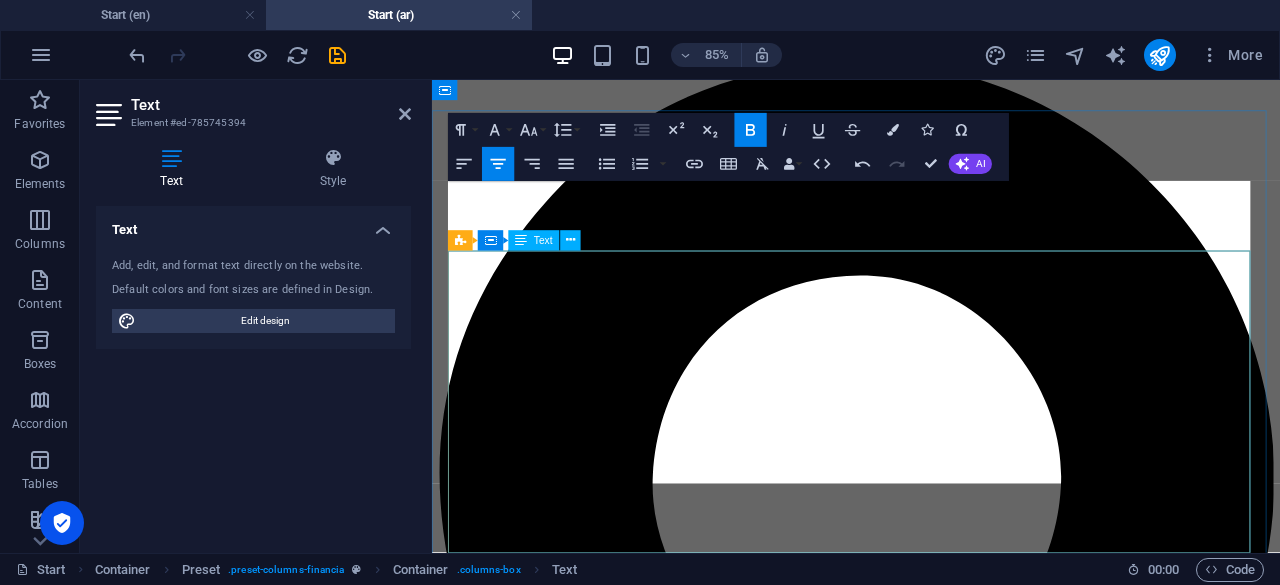 click on "القضائية و تحصيل الديون" at bounding box center (931, 6714) 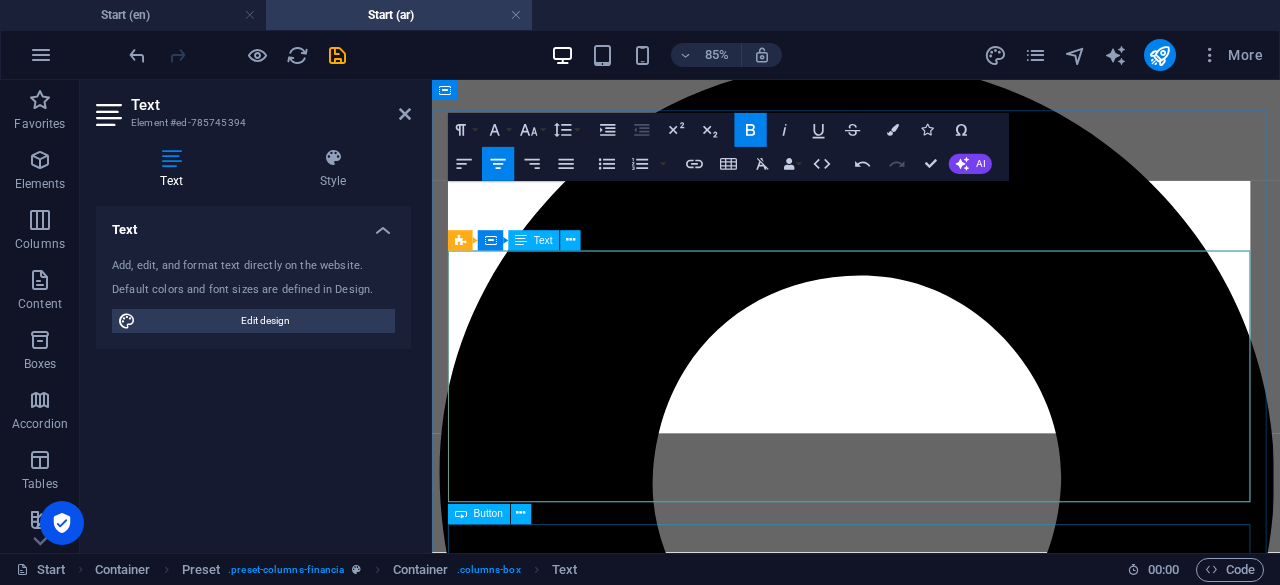 type 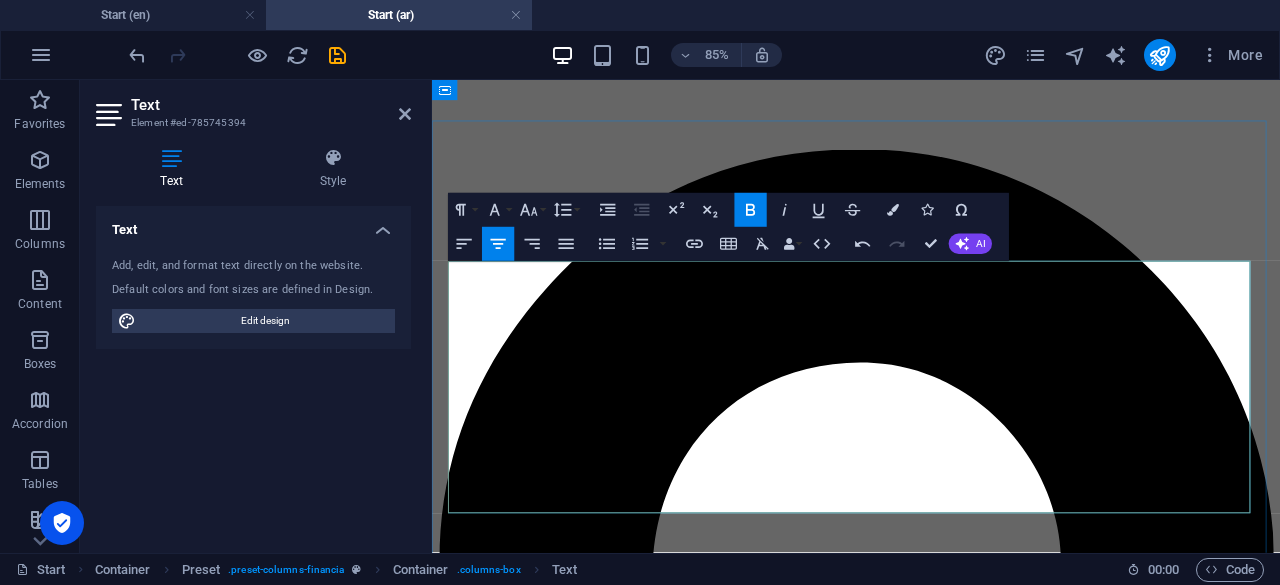 scroll, scrollTop: 600, scrollLeft: 0, axis: vertical 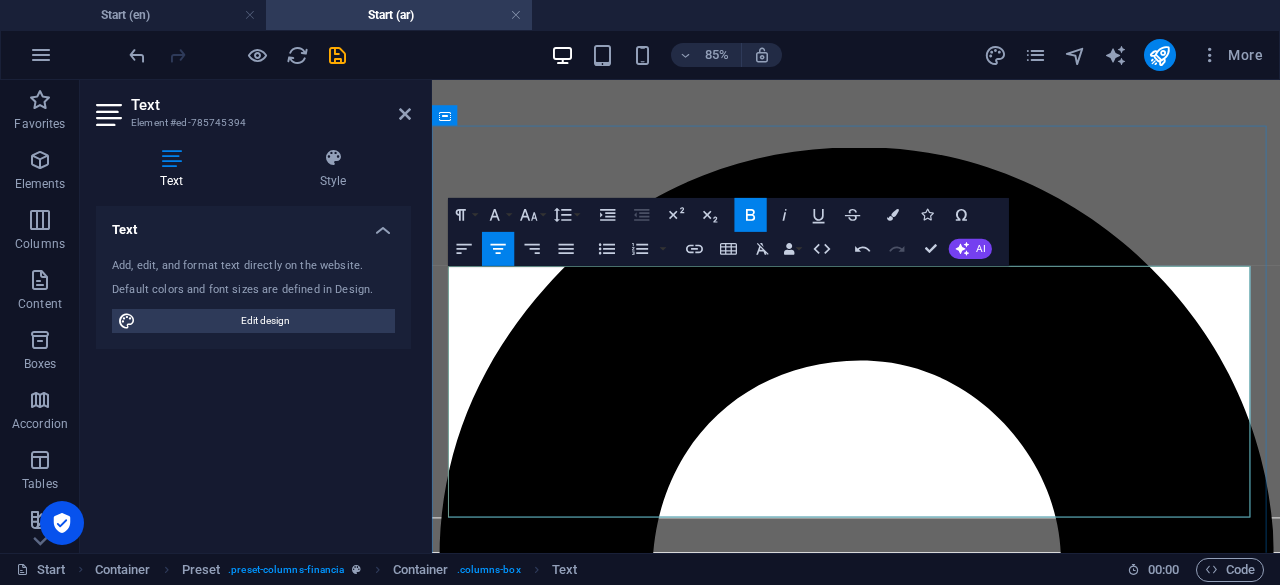 click on "حلولاً شاملة للشركات" at bounding box center [931, 6582] 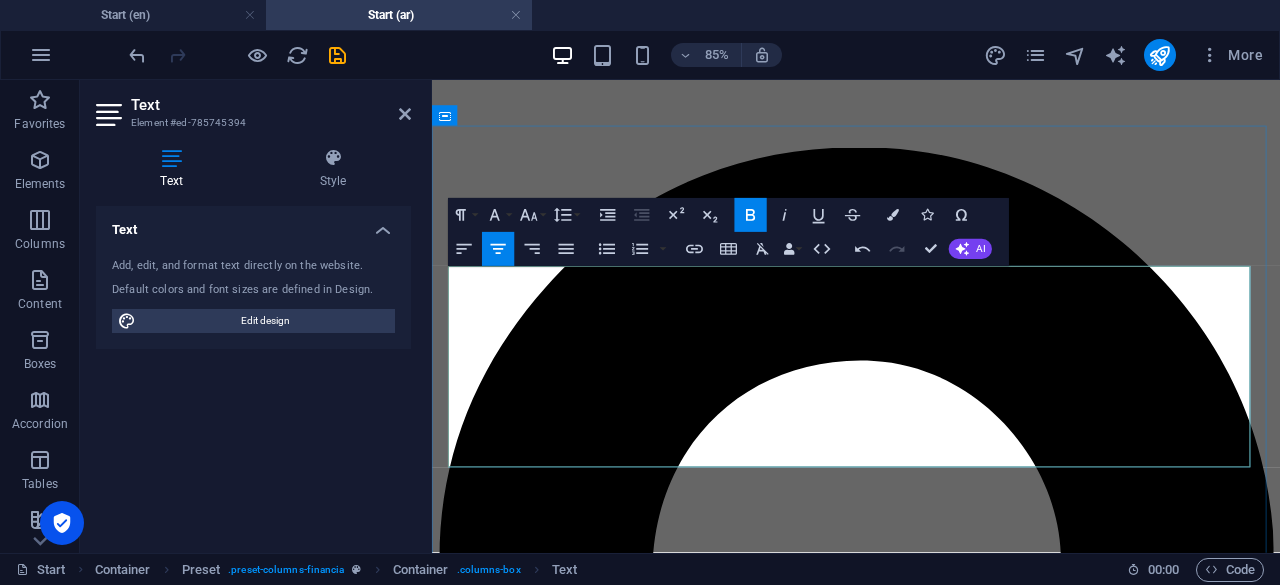 click on "و الأفراد تشمل خدمات" at bounding box center (931, 6582) 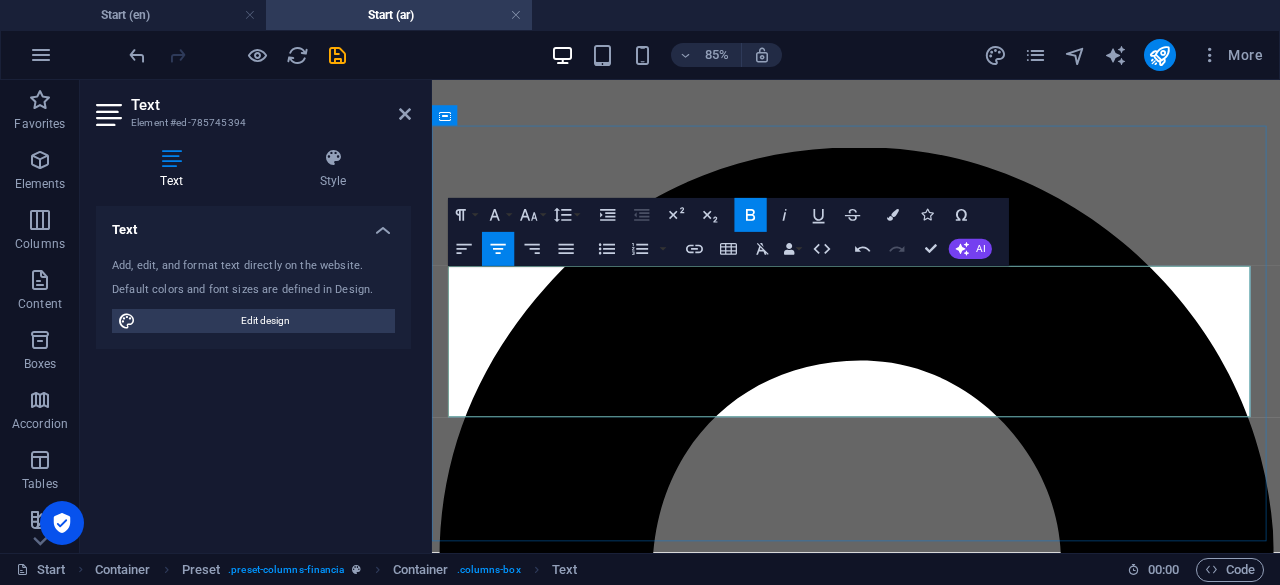 click on "الحكومية و رفع الدعاوى ل لقضائية و تحصيل الديون" at bounding box center (931, 6682) 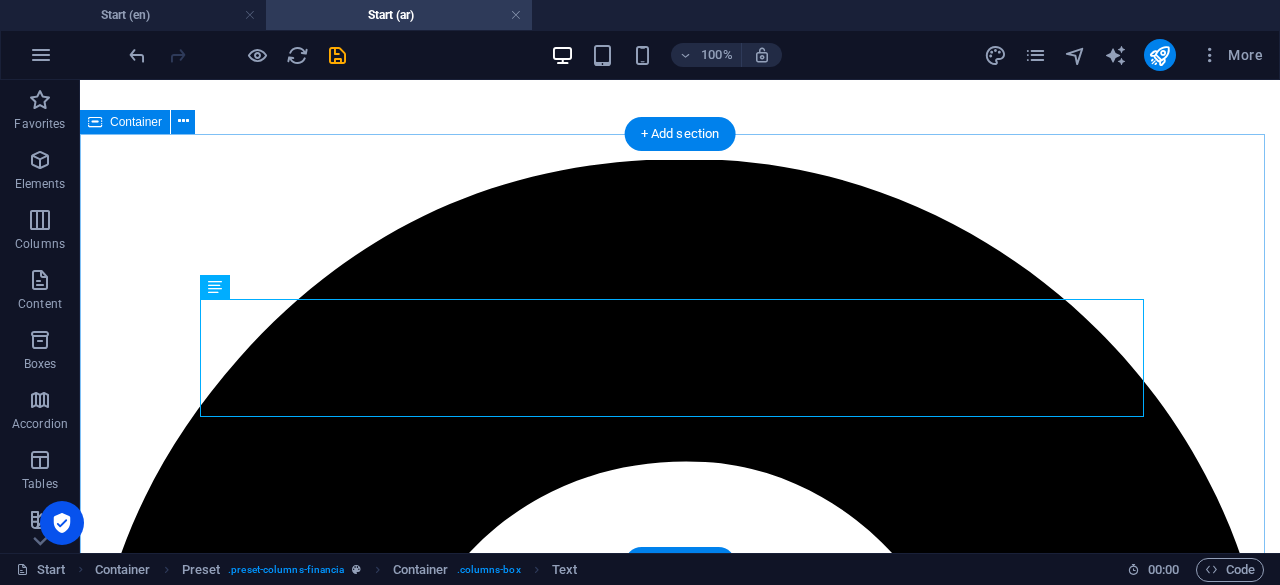 click on "عن شركة الوسيلة تقدم شركة الوسيلة  حلولاً شاملة للشركات  و الأفراد تشمل خدمات المحاسبة و الخدمات  الحكومية و رفع الدعاوى ل لقضائية و تحصيل الديون Get in touch" at bounding box center (680, 7705) 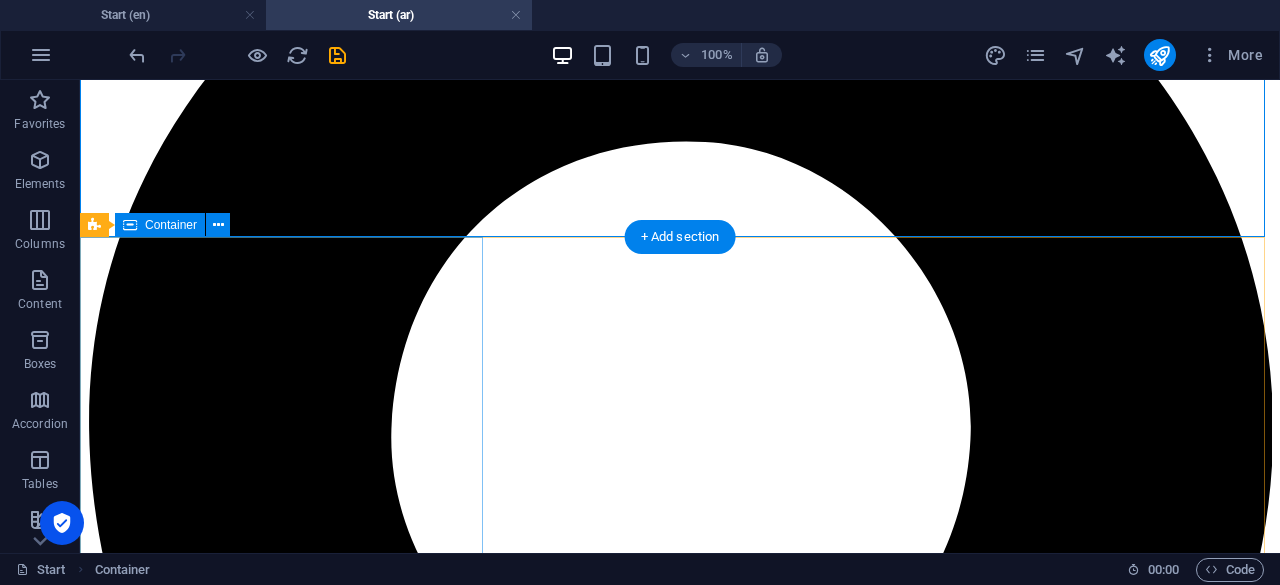 scroll, scrollTop: 938, scrollLeft: 0, axis: vertical 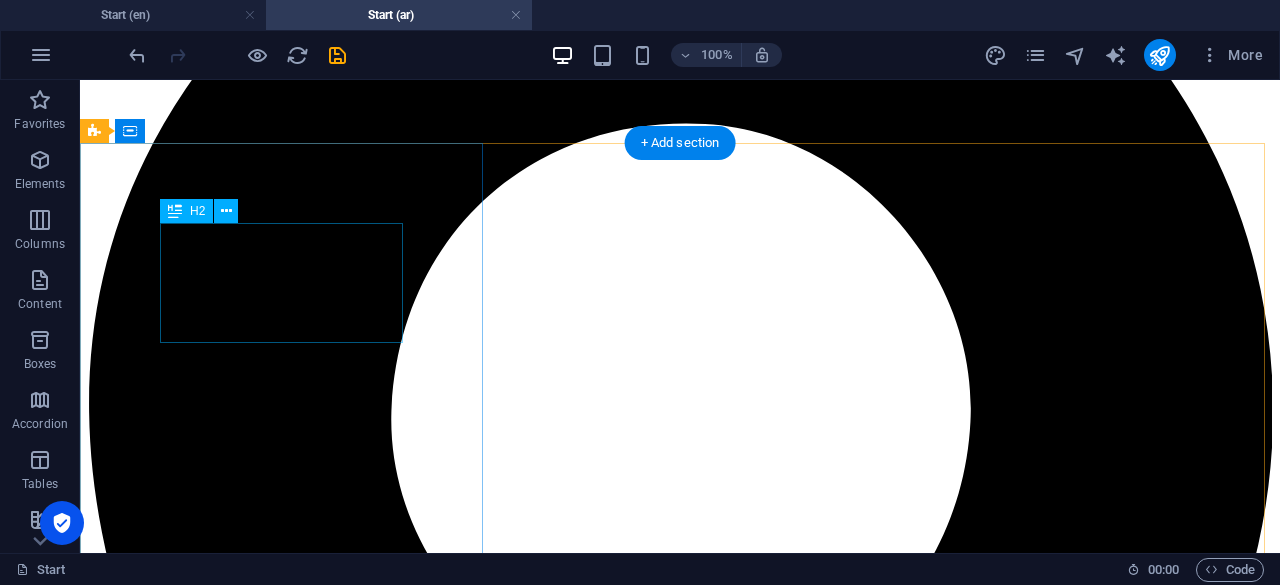 click on "Some Facts" at bounding box center [680, 7545] 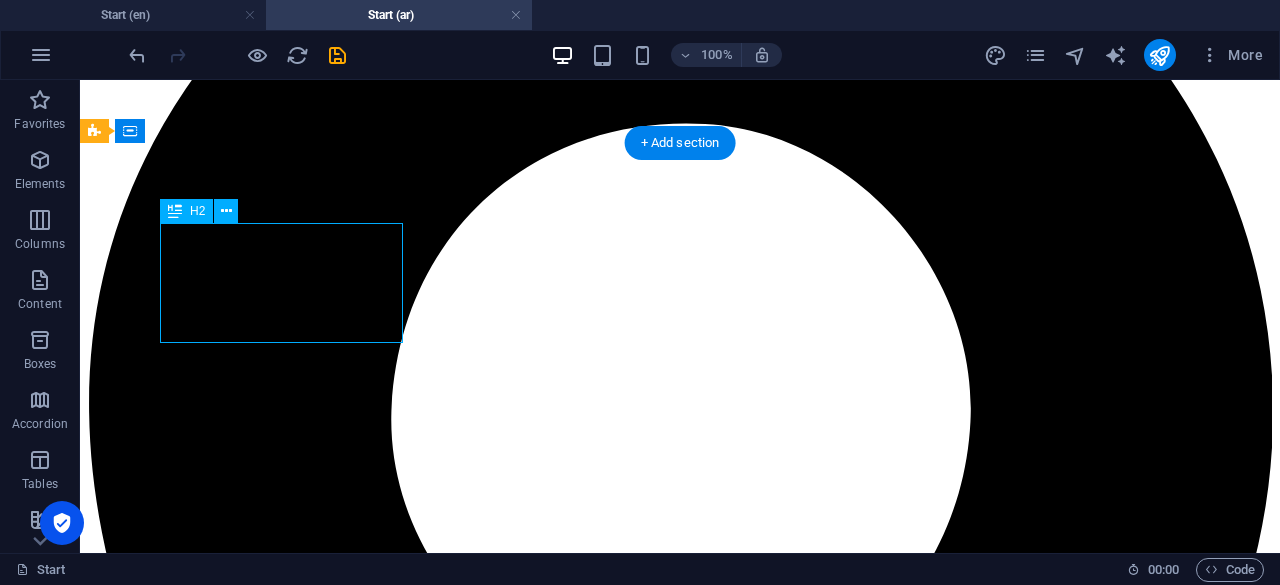 click on "Some Facts" at bounding box center (680, 7545) 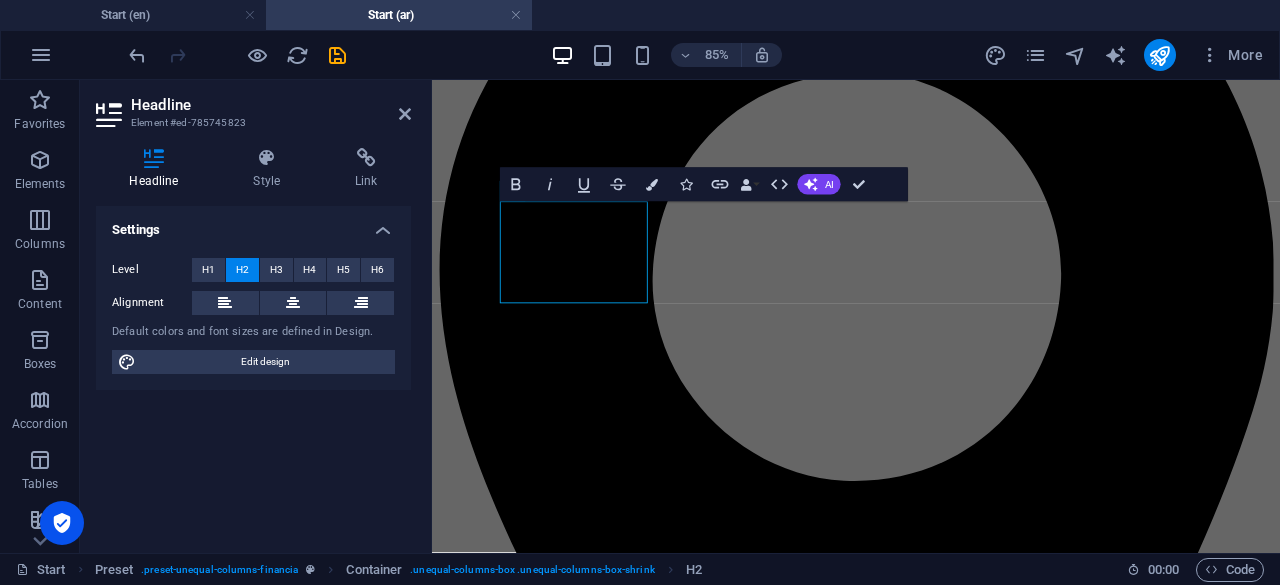 type 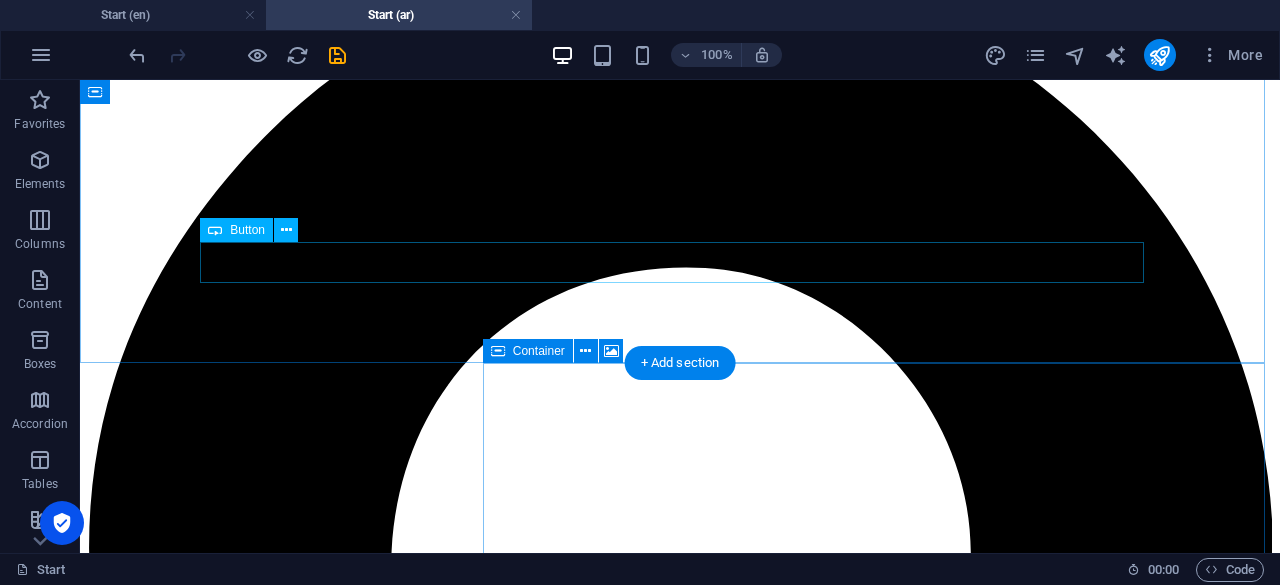 scroll, scrollTop: 718, scrollLeft: 0, axis: vertical 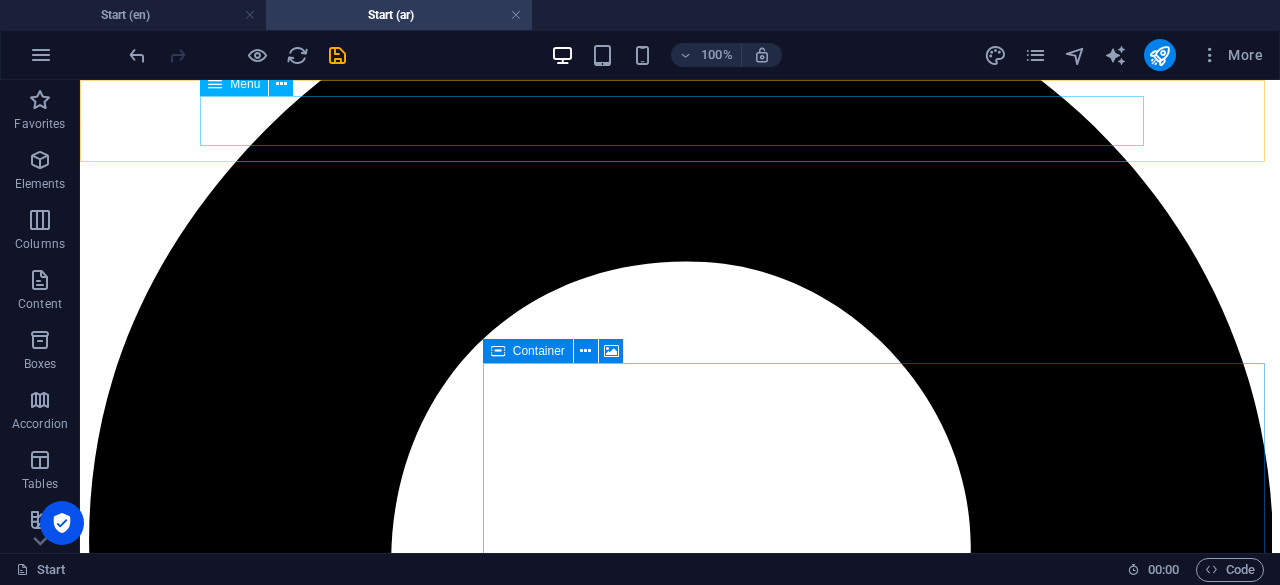 click on "Home About us Services Advisors FAQ Contact" at bounding box center (680, 4379) 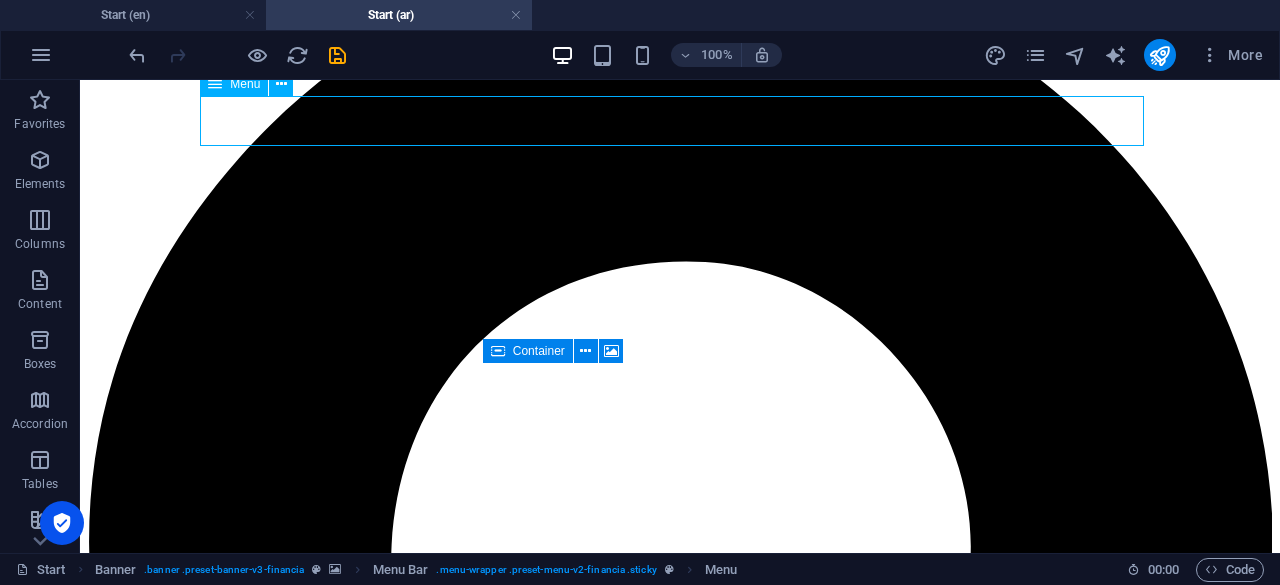 click on "Home About us Services Advisors FAQ Contact" at bounding box center [680, 4379] 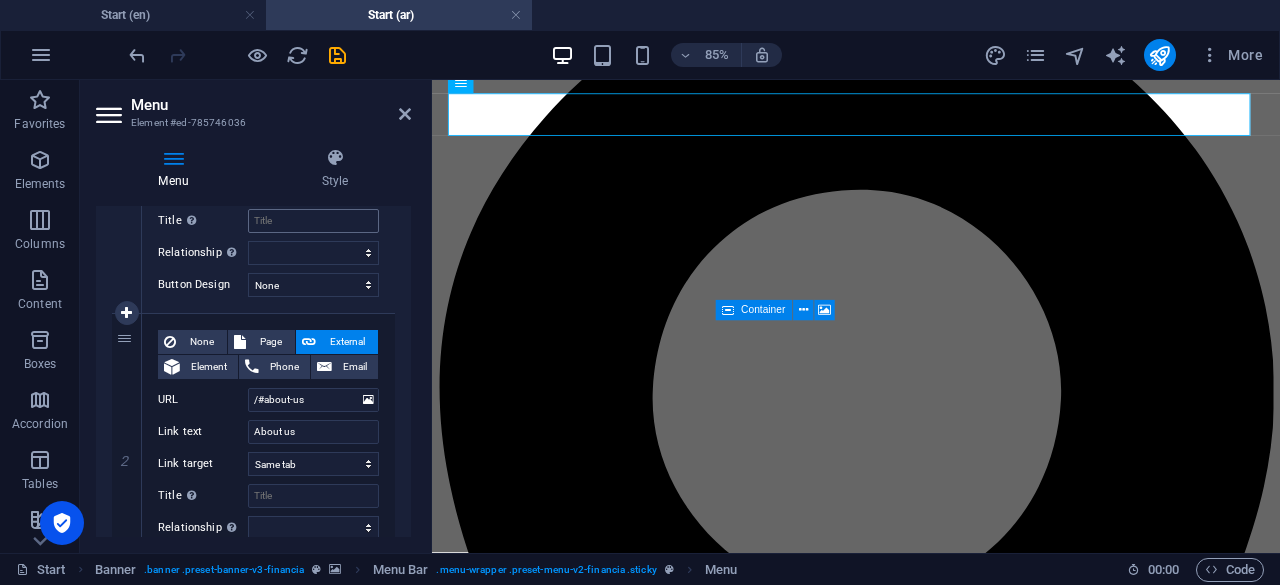 scroll, scrollTop: 400, scrollLeft: 0, axis: vertical 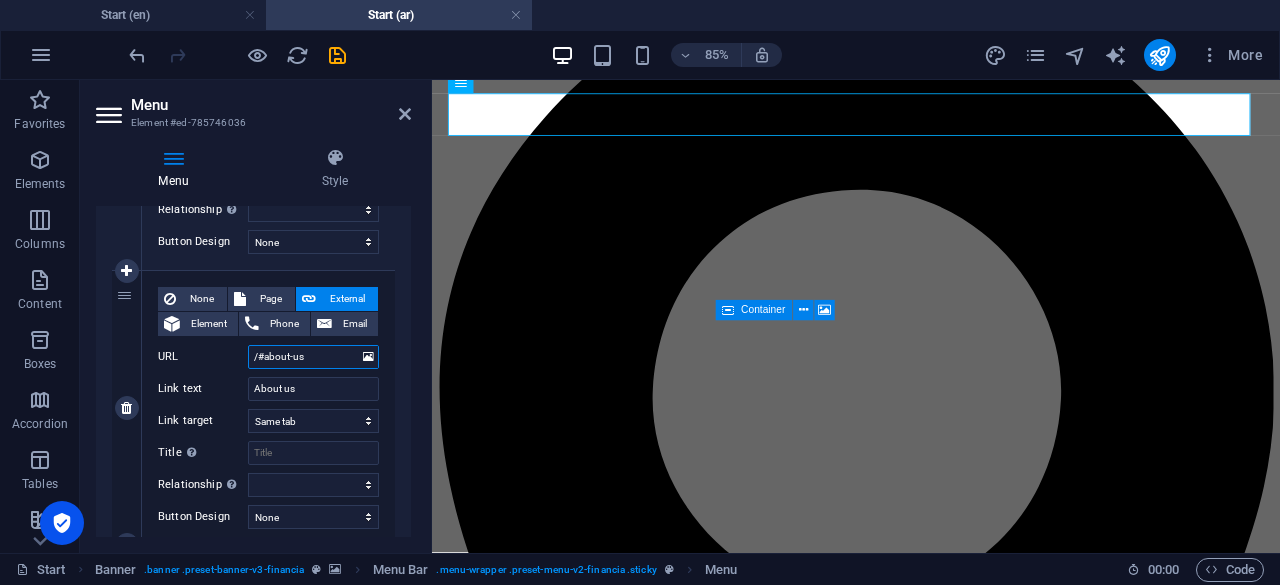 drag, startPoint x: 320, startPoint y: 354, endPoint x: 264, endPoint y: 352, distance: 56.0357 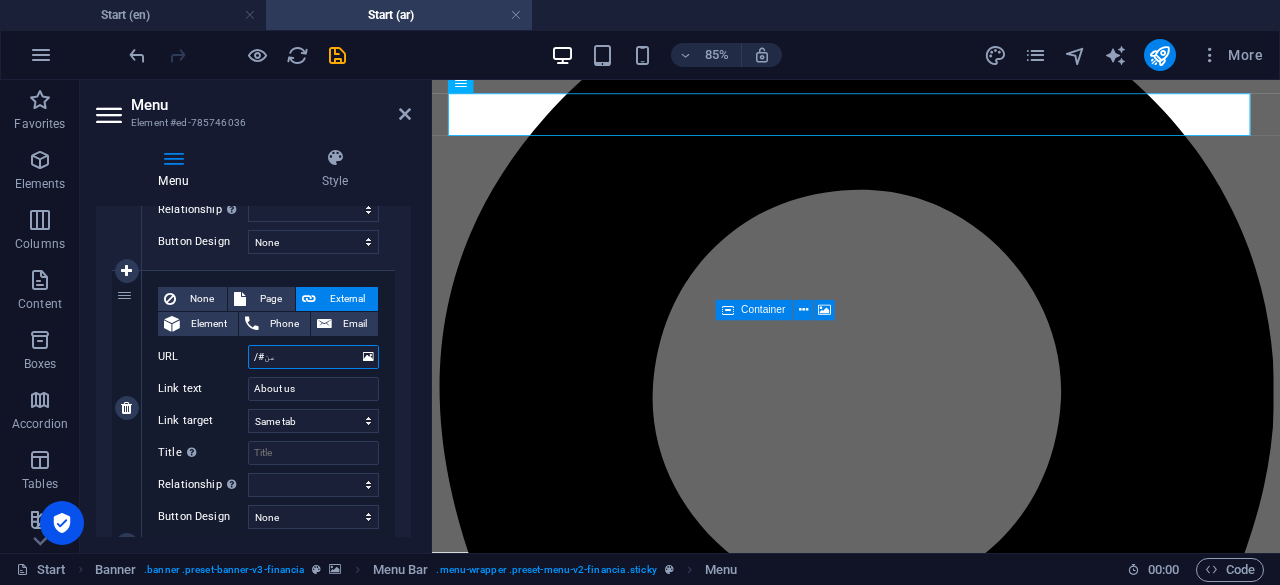 type on "/#عنن" 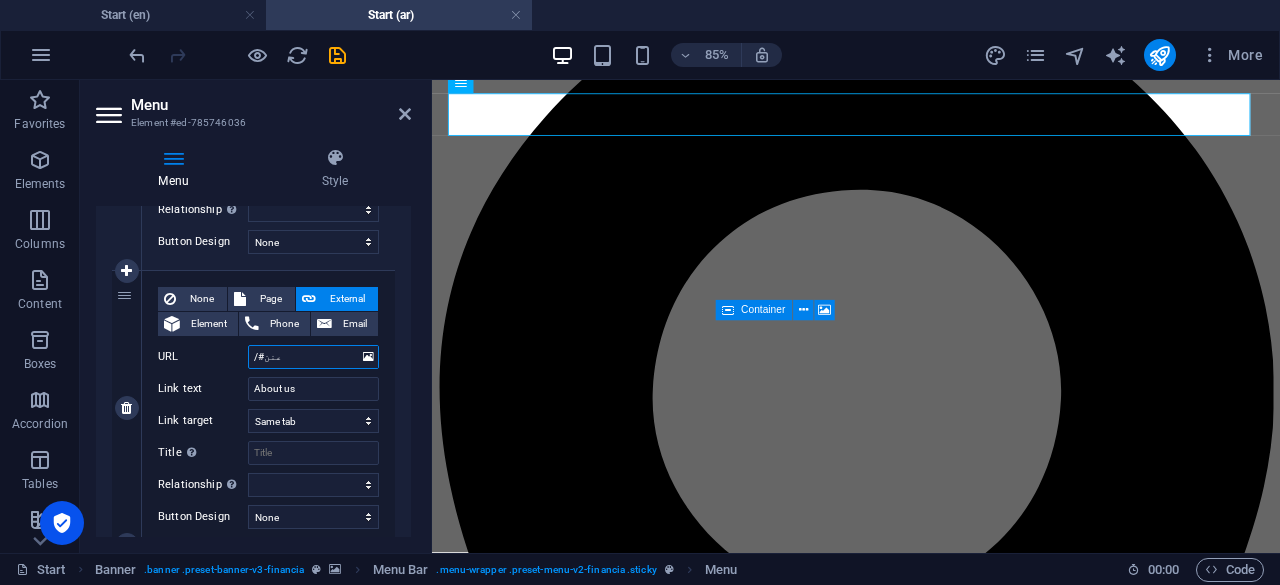 select 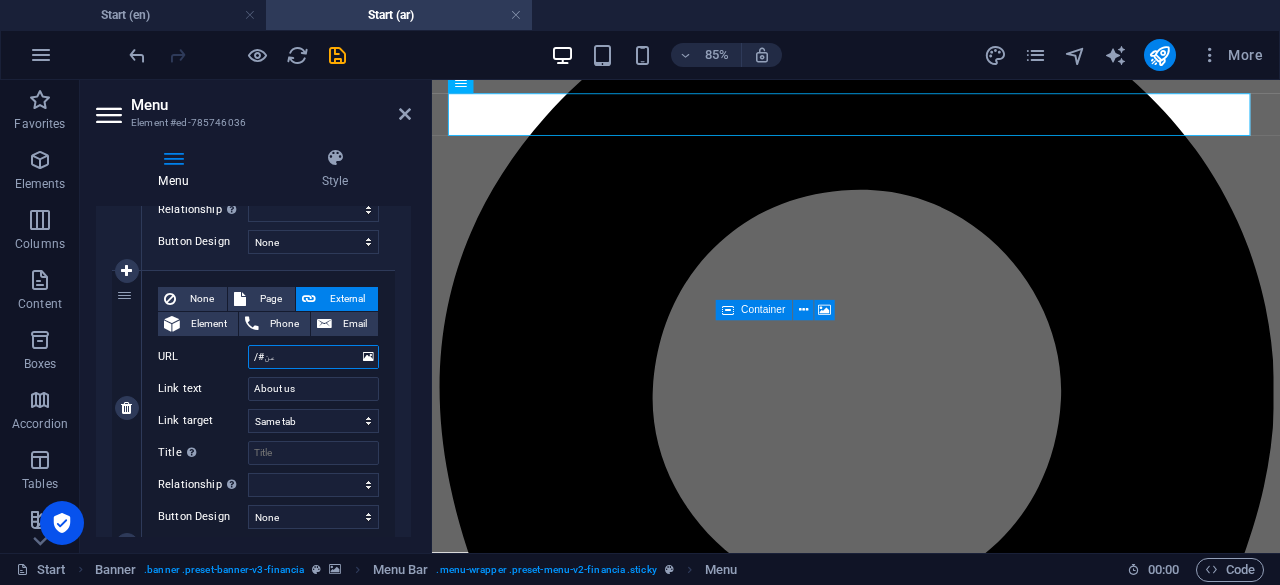 select 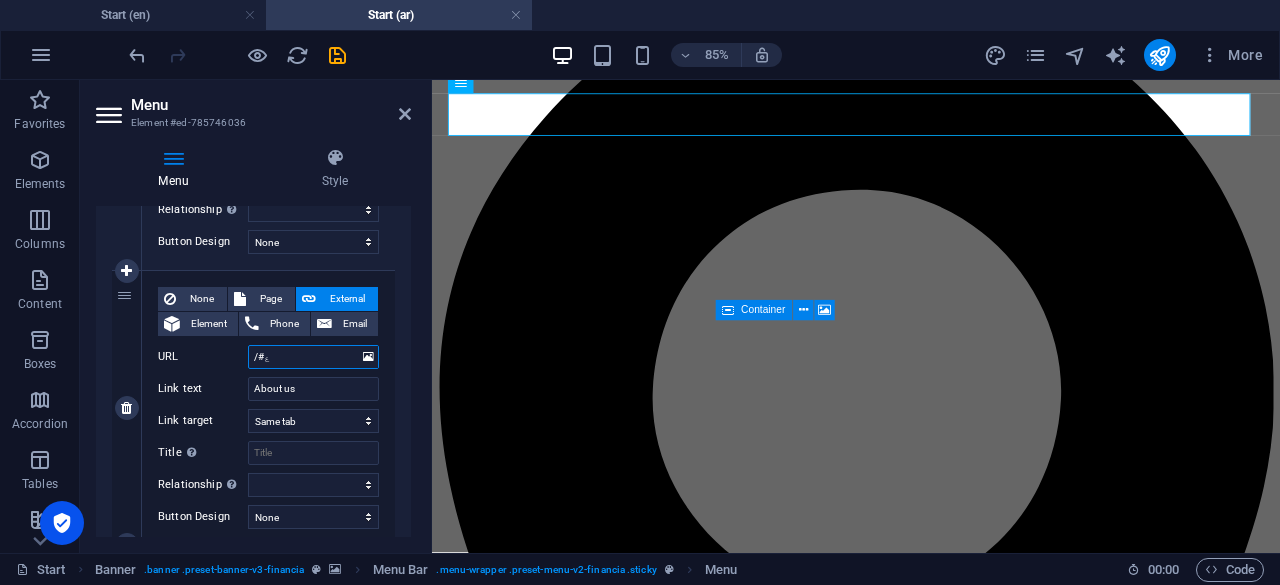 type on "/#" 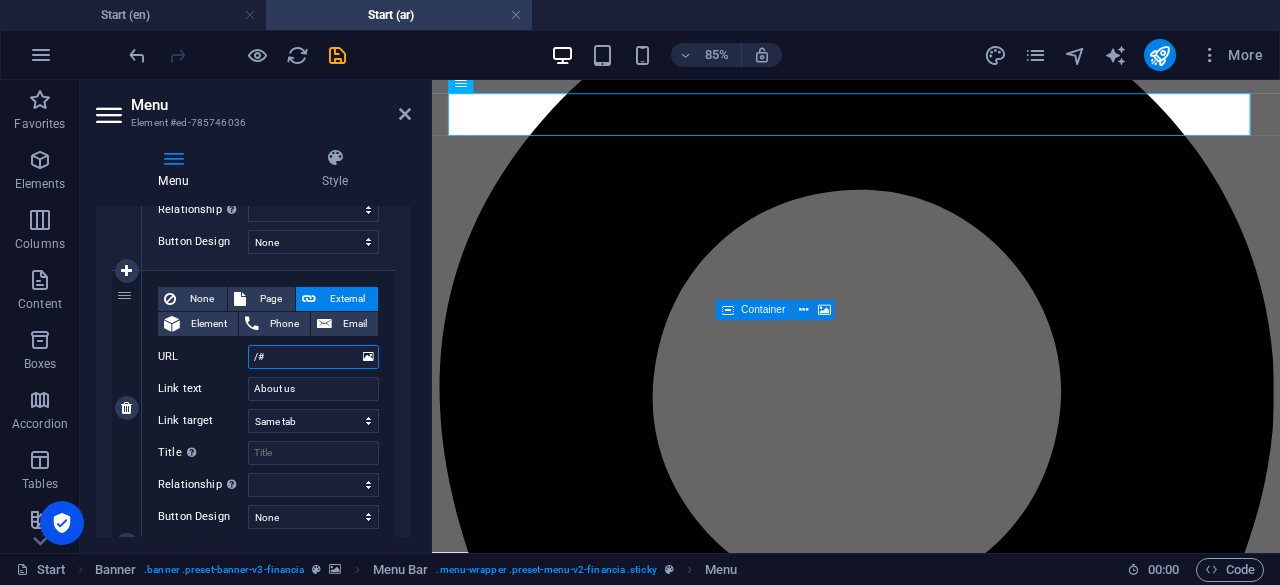 select 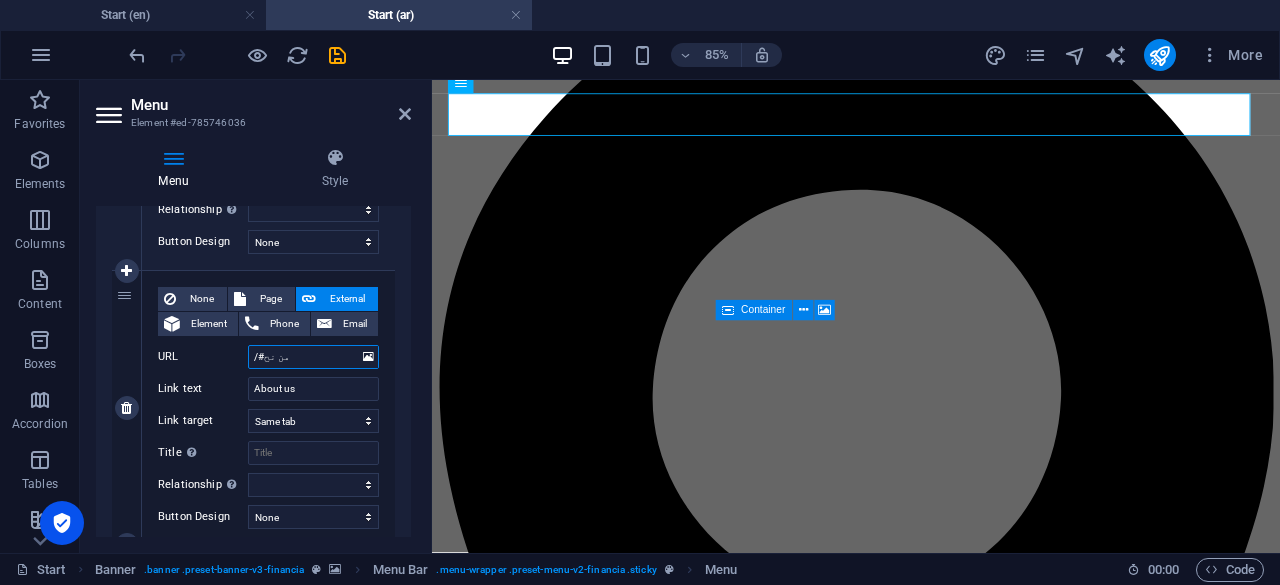 type on "/#من نحن" 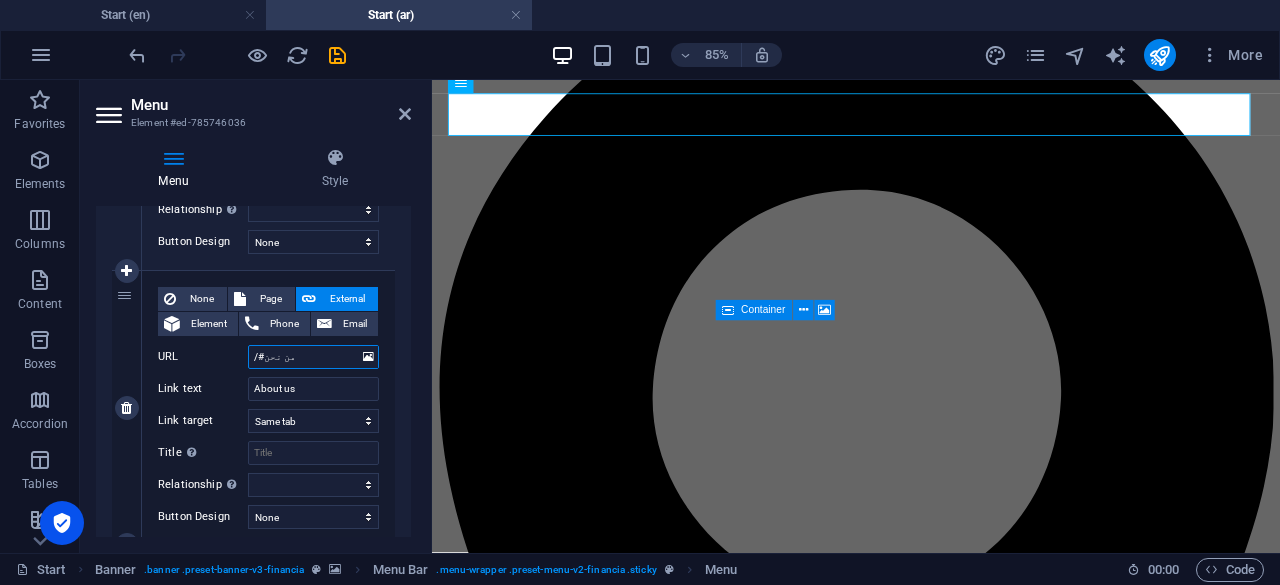 select 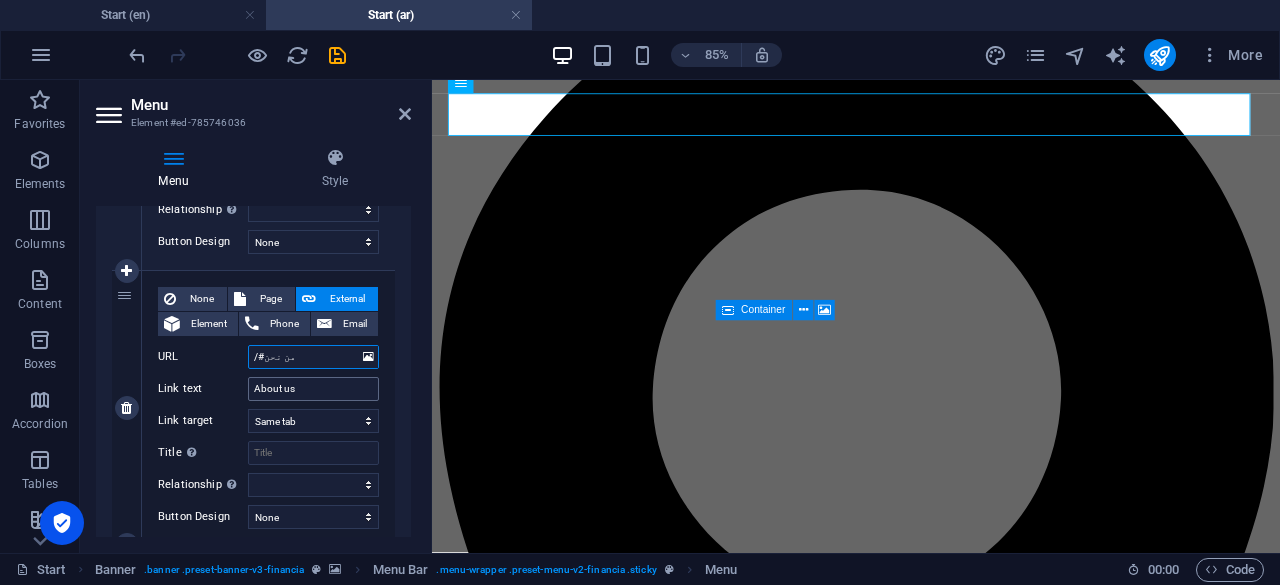 type on "/#من نحن" 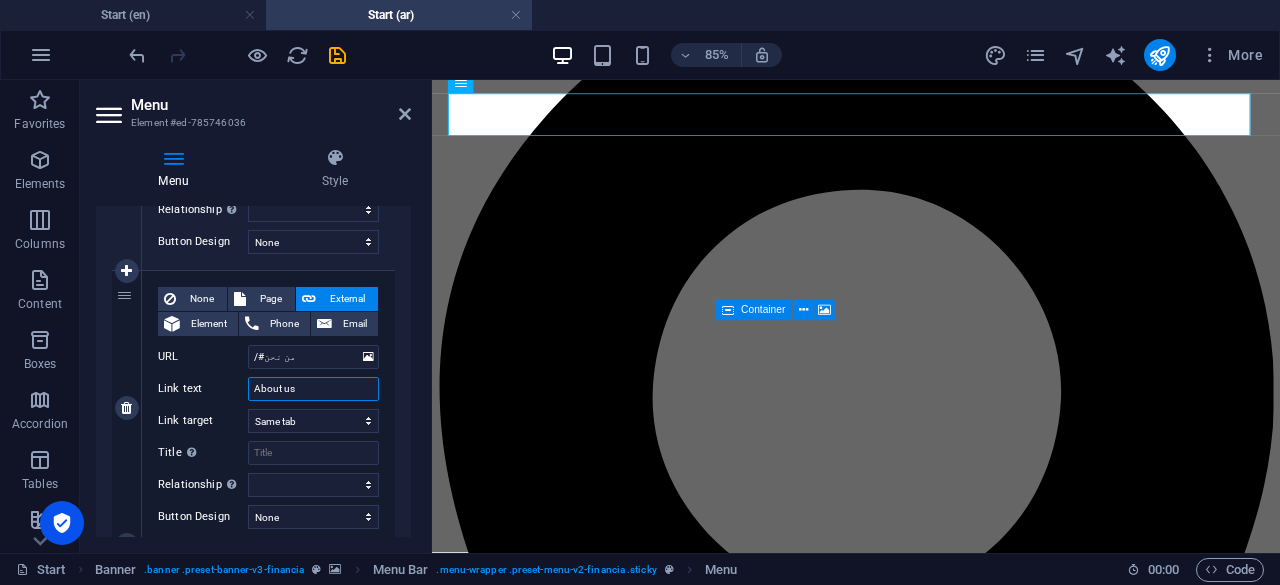 click on "About us" at bounding box center (313, 389) 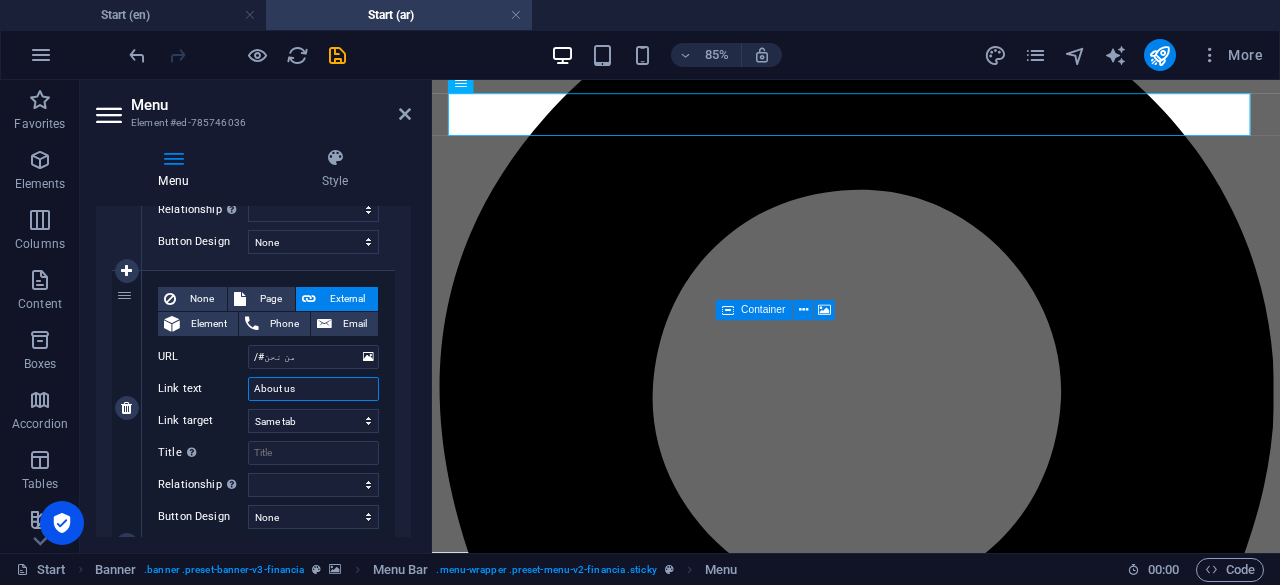 drag, startPoint x: 298, startPoint y: 380, endPoint x: 246, endPoint y: 379, distance: 52.009613 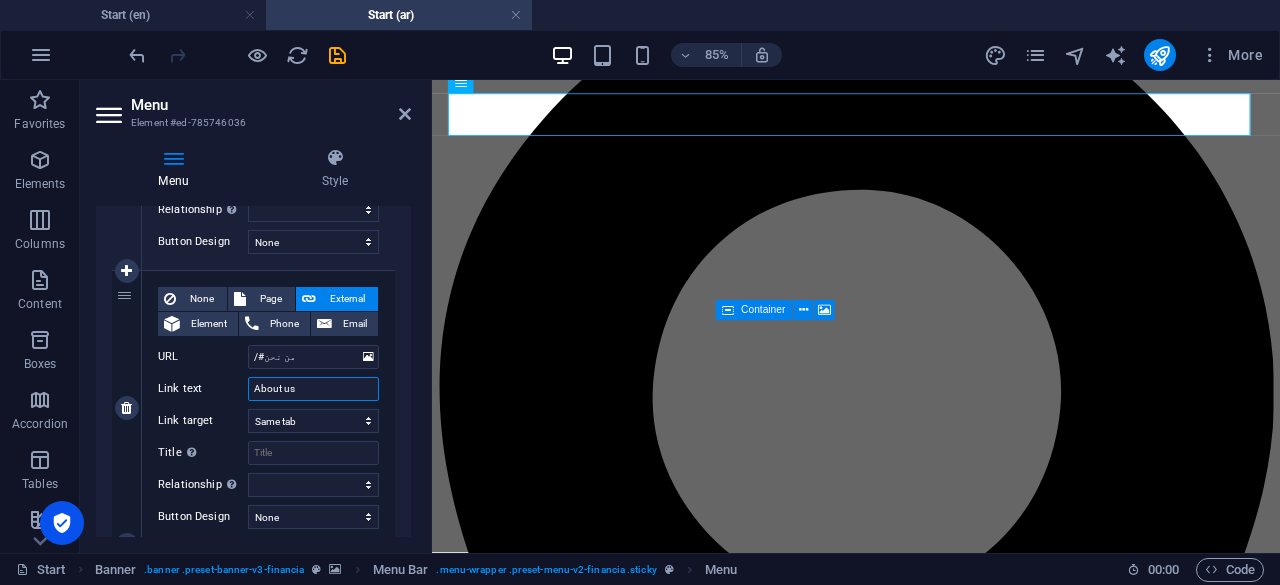 click on "Link text About us" at bounding box center [268, 389] 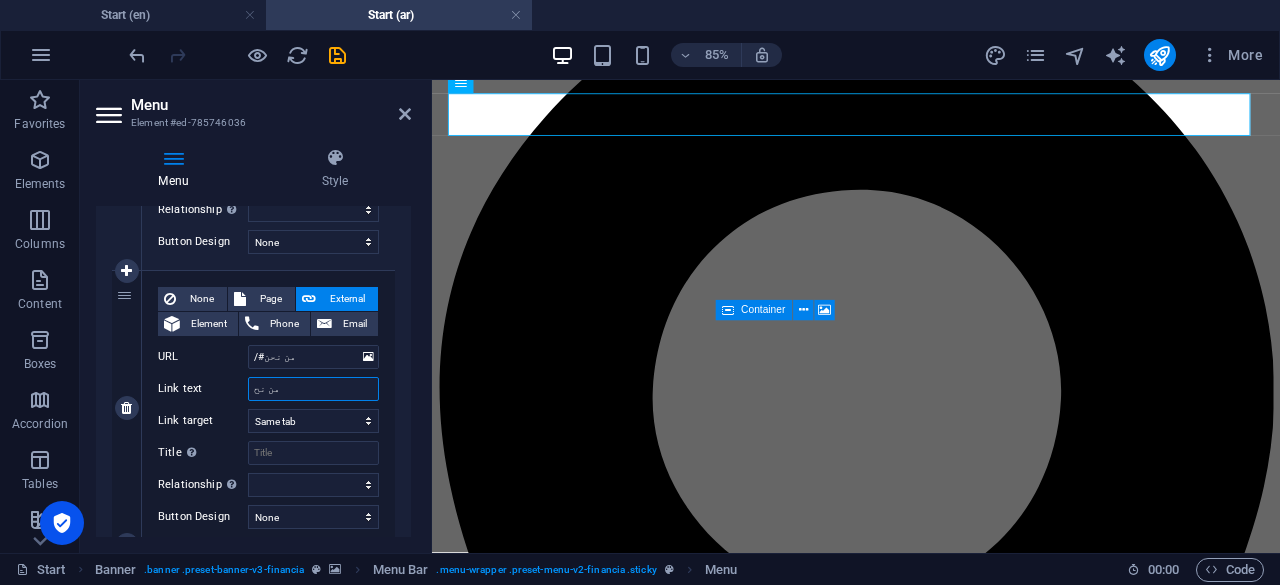 type on "من نحن" 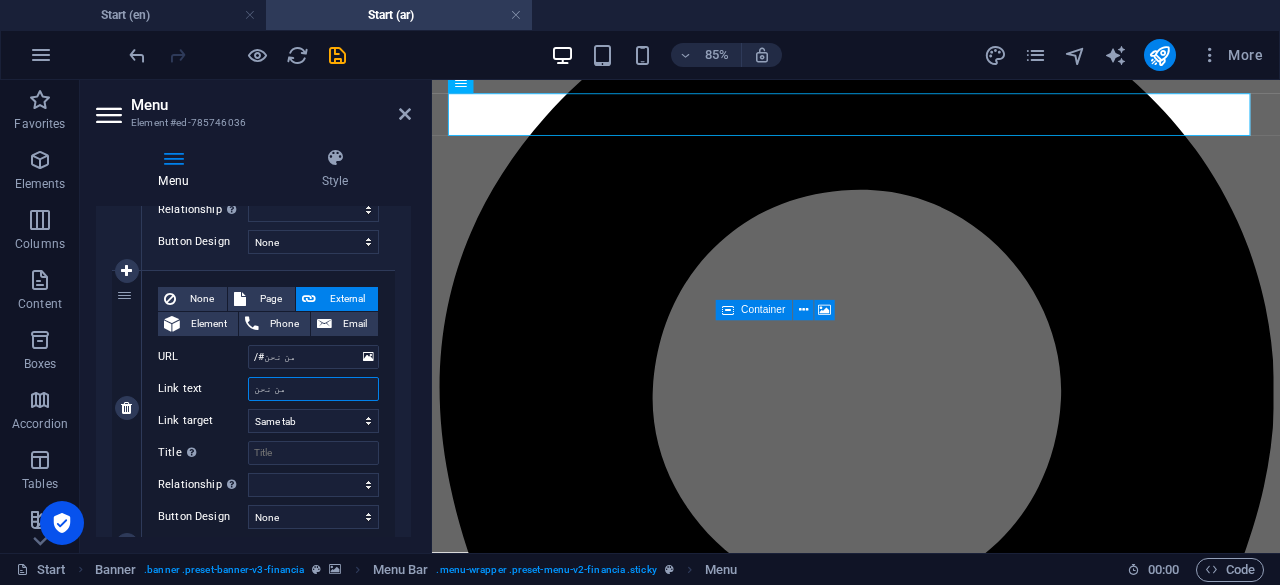 select 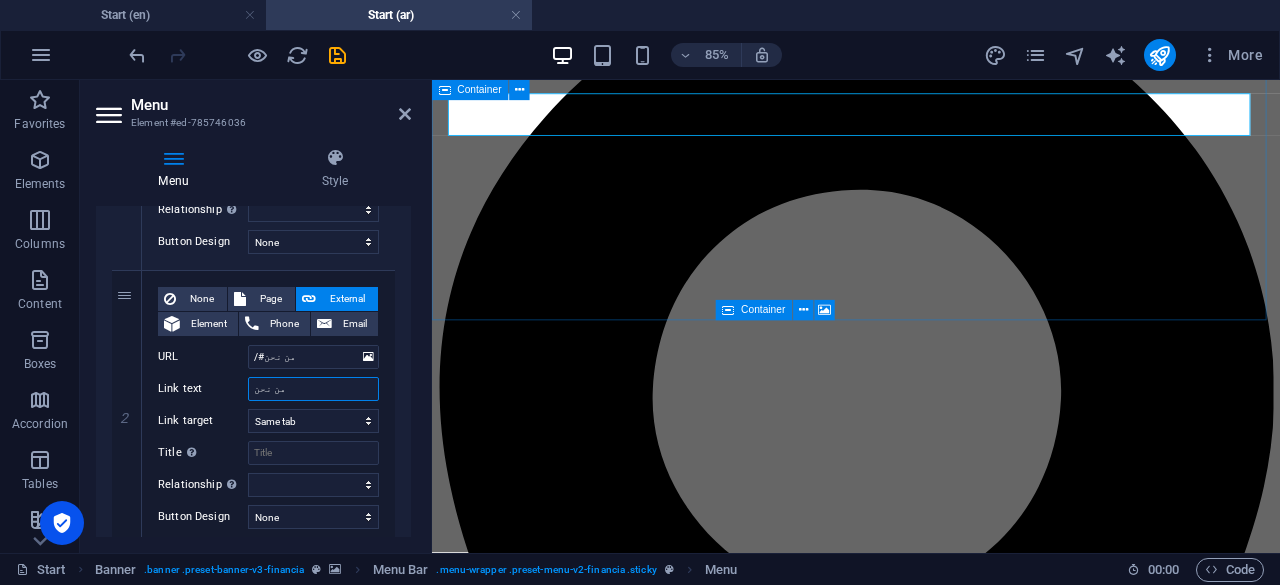 type on "من نحن" 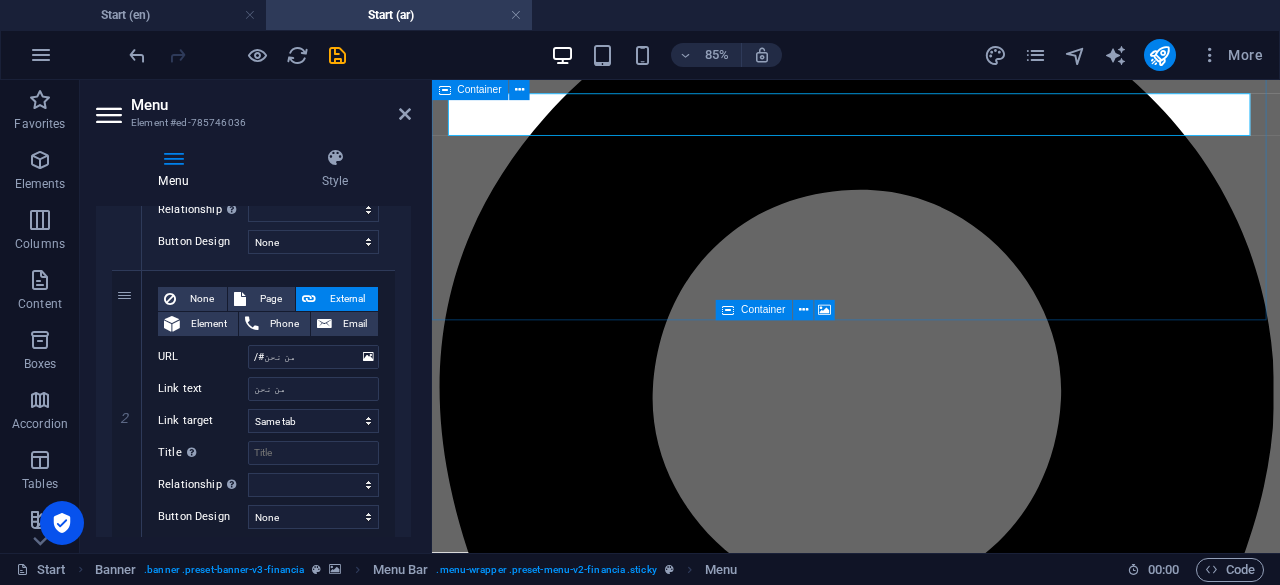 click on "عن شركة الوسيلة تقدم شركة الوسيلة  حلولاً شاملة للشركات  و الأفراد تشمل خدمات المحاسبة و الخدمات  الحكومية و رفع الدعاوى ل لقضائية و تحصيل الديون Get in touch" at bounding box center [931, 6380] 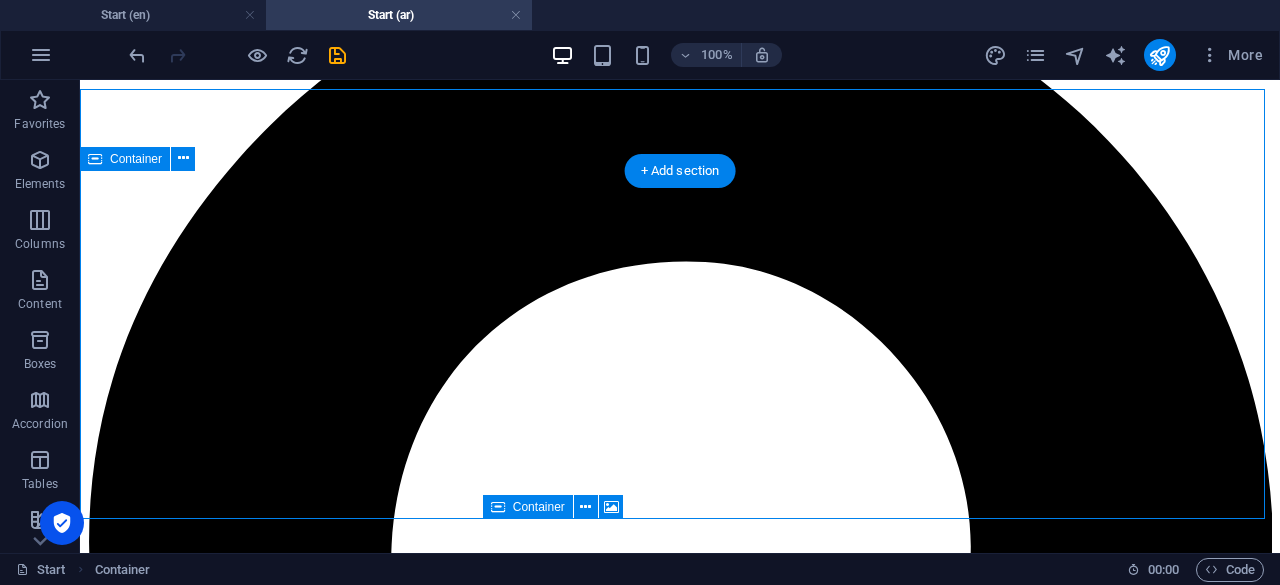 scroll, scrollTop: 0, scrollLeft: 0, axis: both 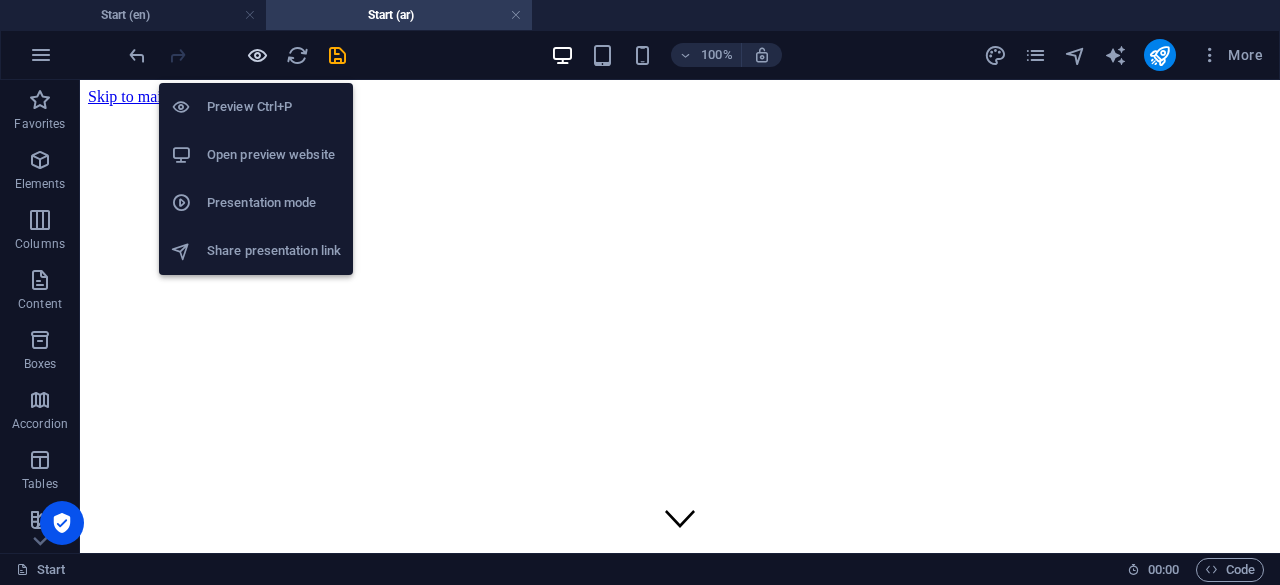 click at bounding box center [257, 55] 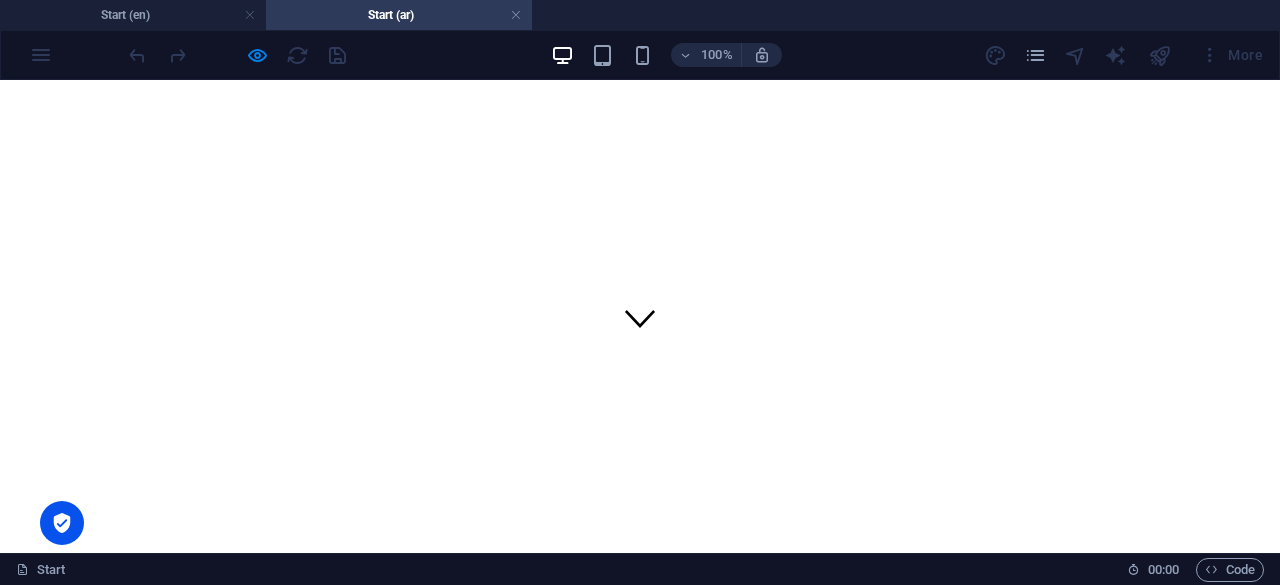 scroll, scrollTop: 300, scrollLeft: 0, axis: vertical 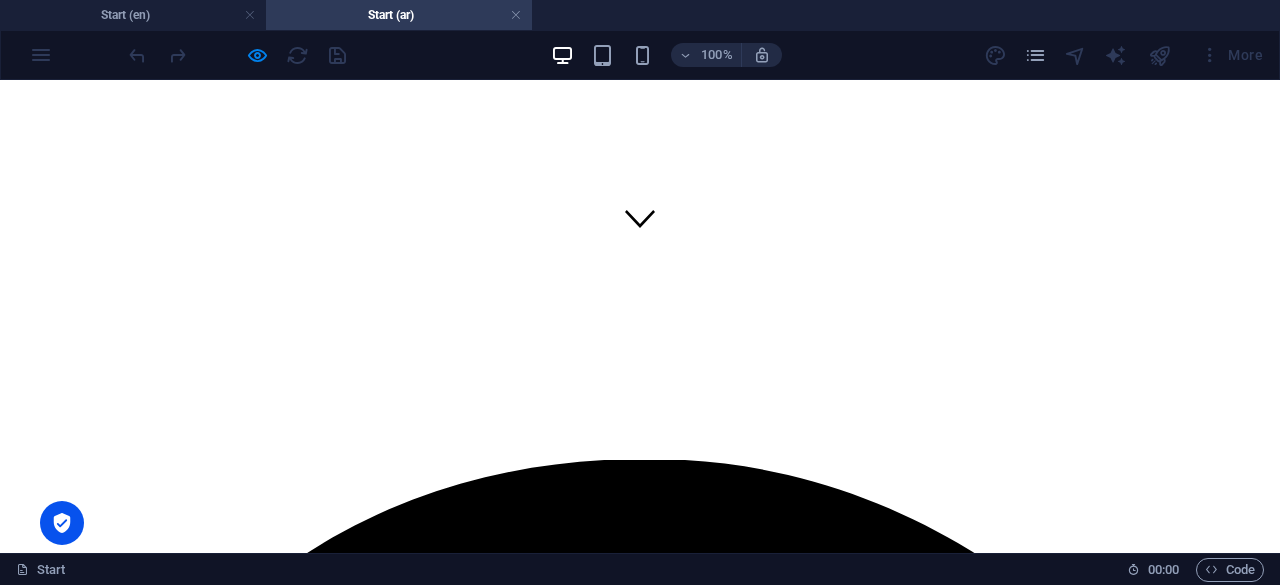 click on "من نحن" at bounding box center (75, 5109) 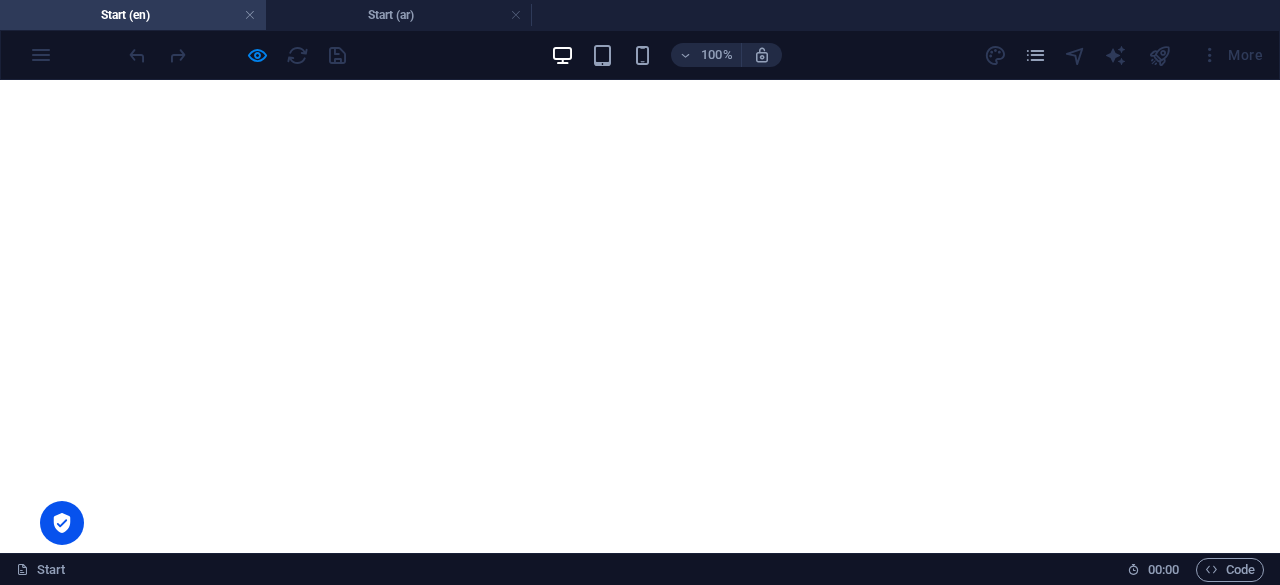scroll, scrollTop: 0, scrollLeft: 0, axis: both 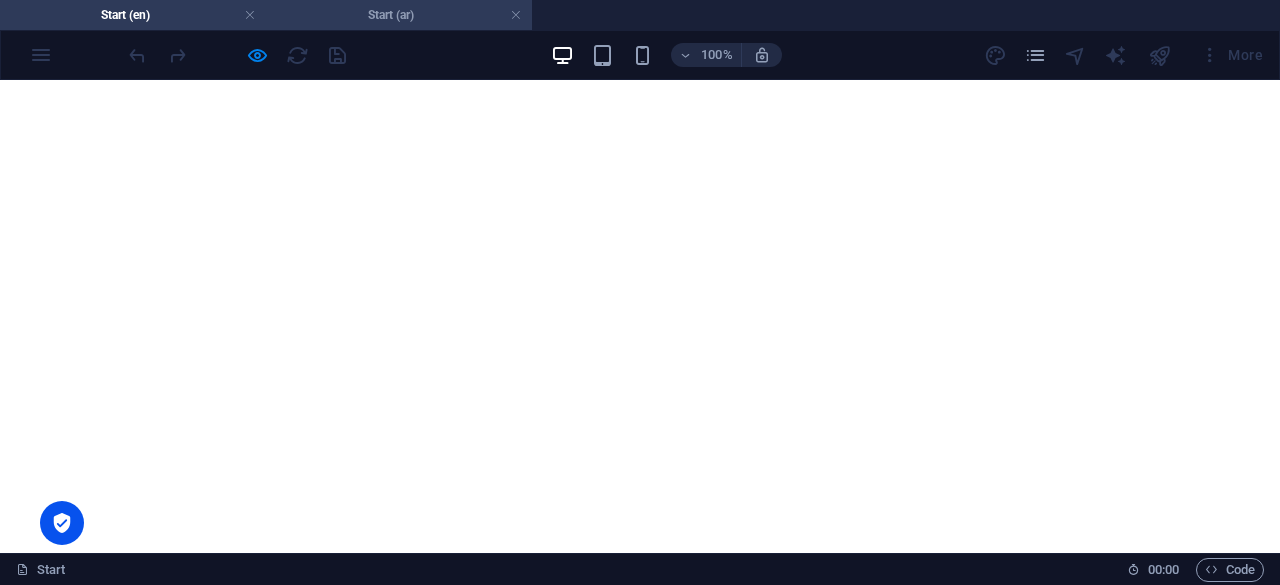 click on "Start (ar)" at bounding box center (399, 15) 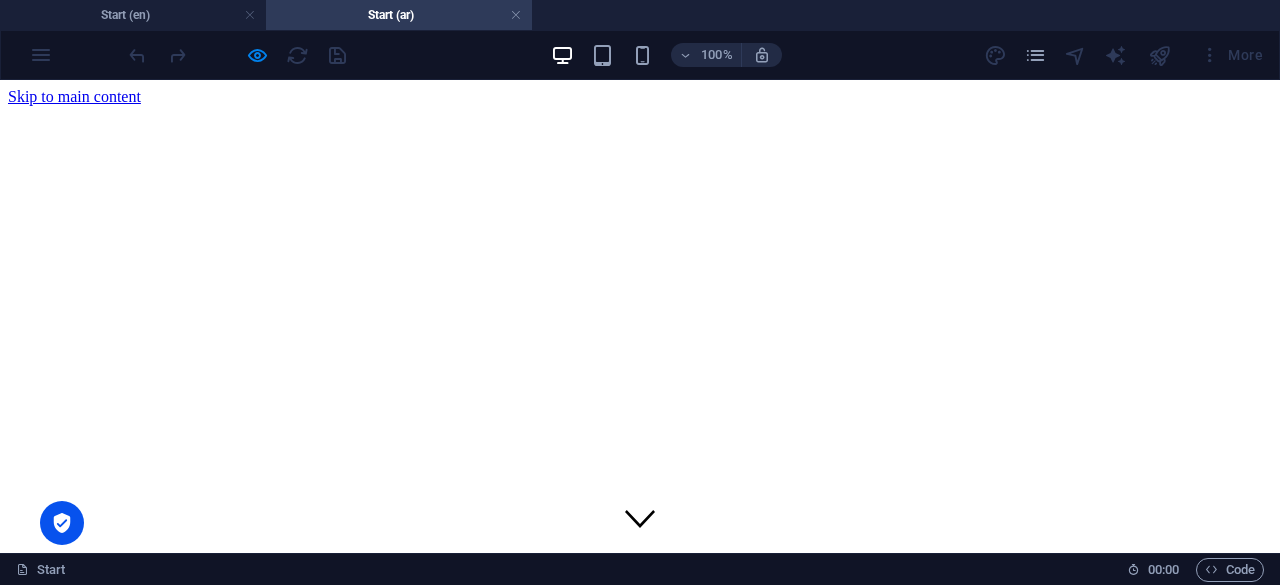 scroll, scrollTop: 300, scrollLeft: 0, axis: vertical 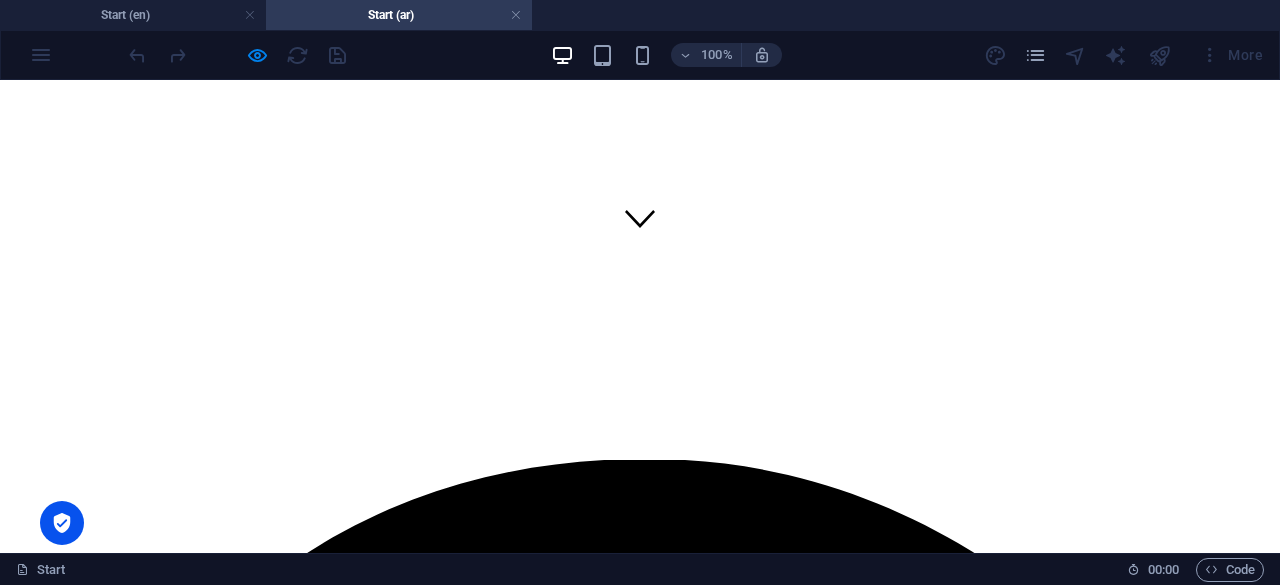 click on "من نحن" at bounding box center [75, 5109] 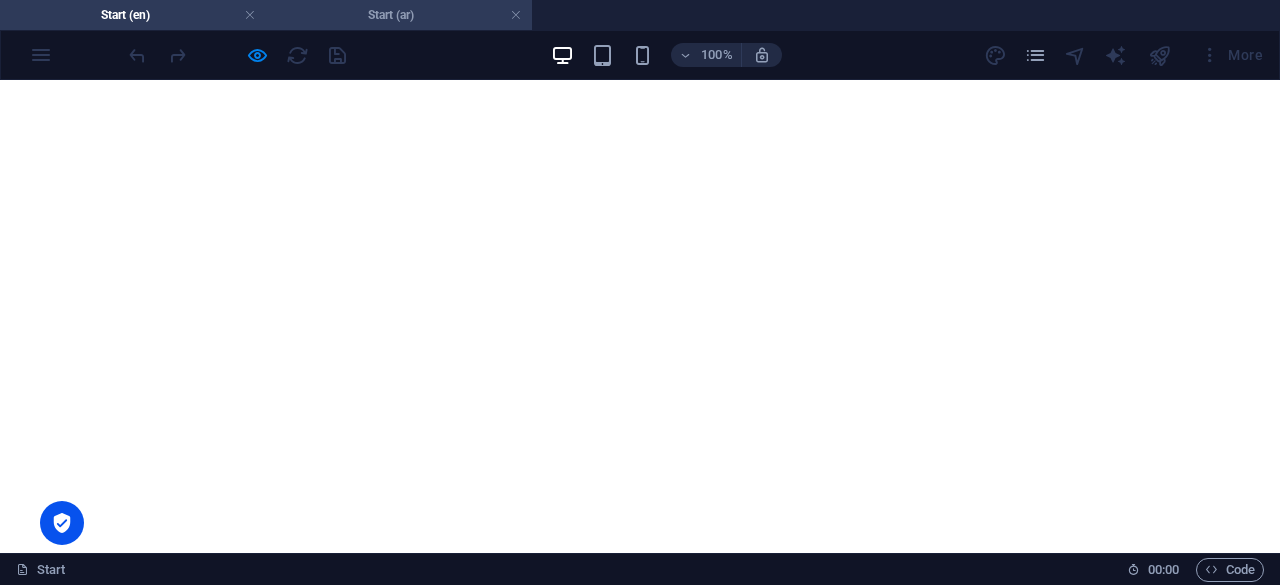 click on "Start (ar)" at bounding box center [399, 15] 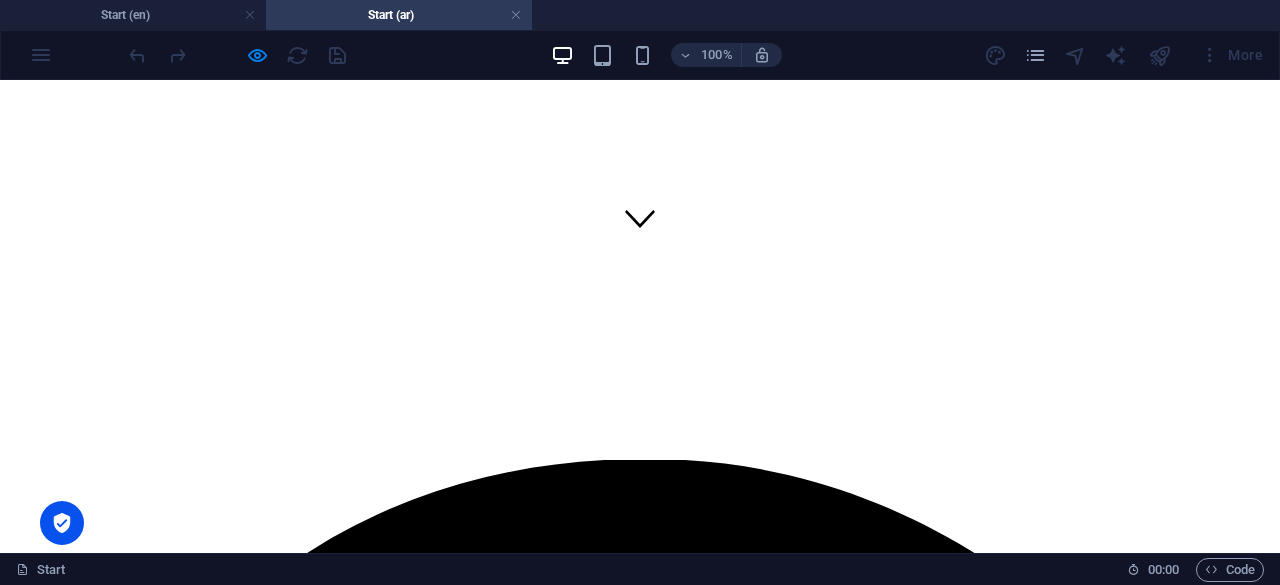 click on "من نحن" at bounding box center [75, 5109] 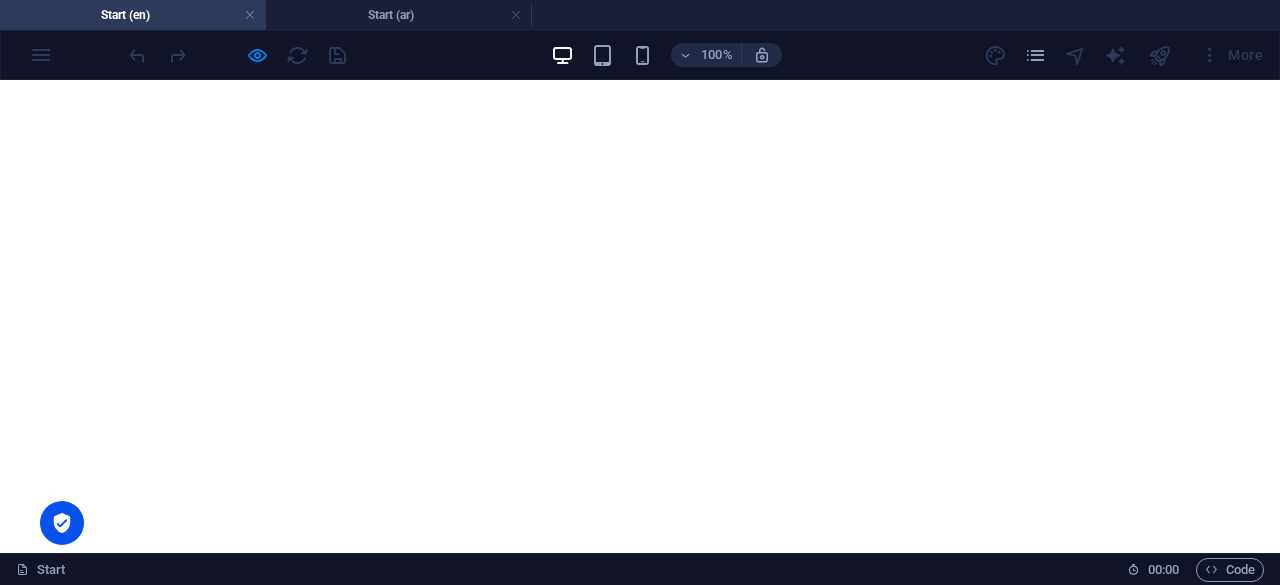 scroll, scrollTop: 0, scrollLeft: 0, axis: both 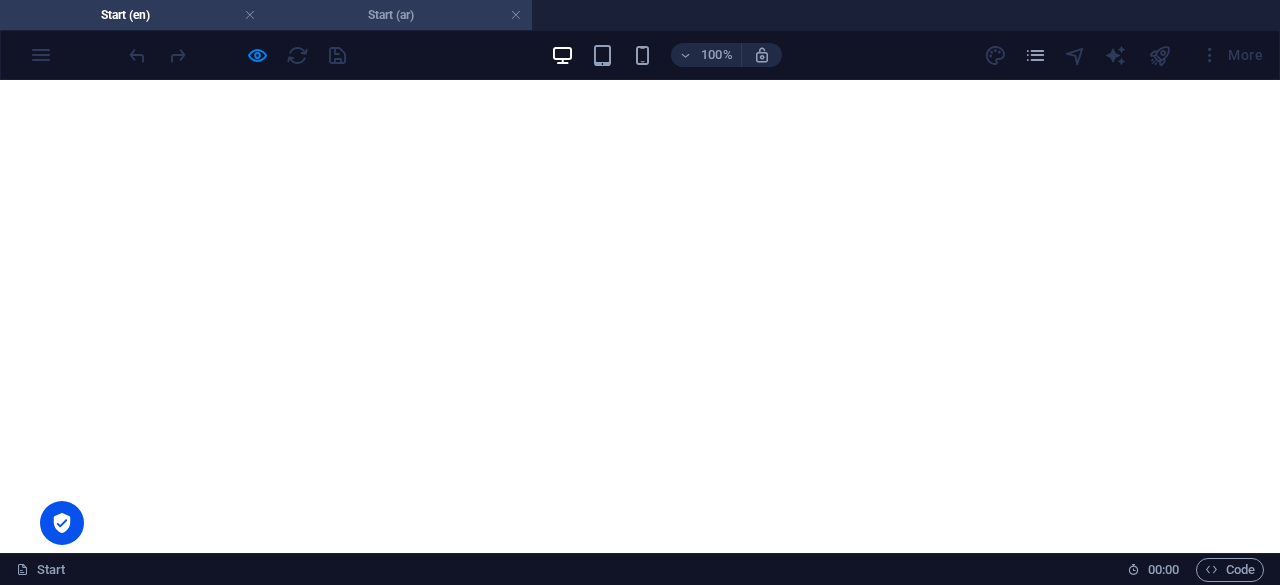click on "Start (ar)" at bounding box center [399, 15] 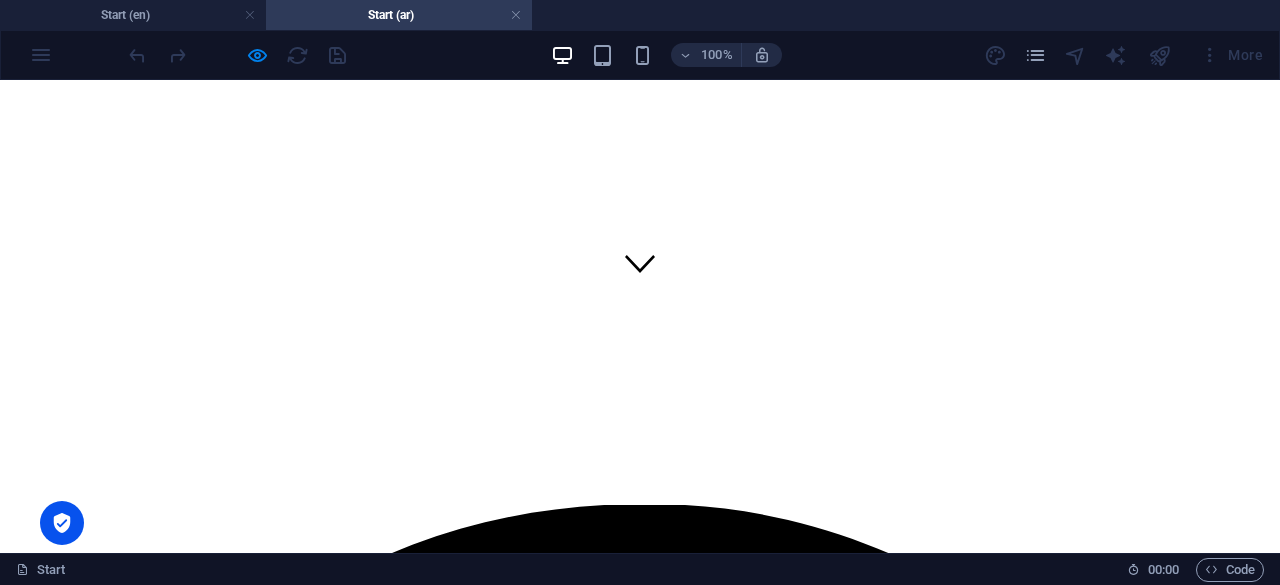 scroll, scrollTop: 300, scrollLeft: 0, axis: vertical 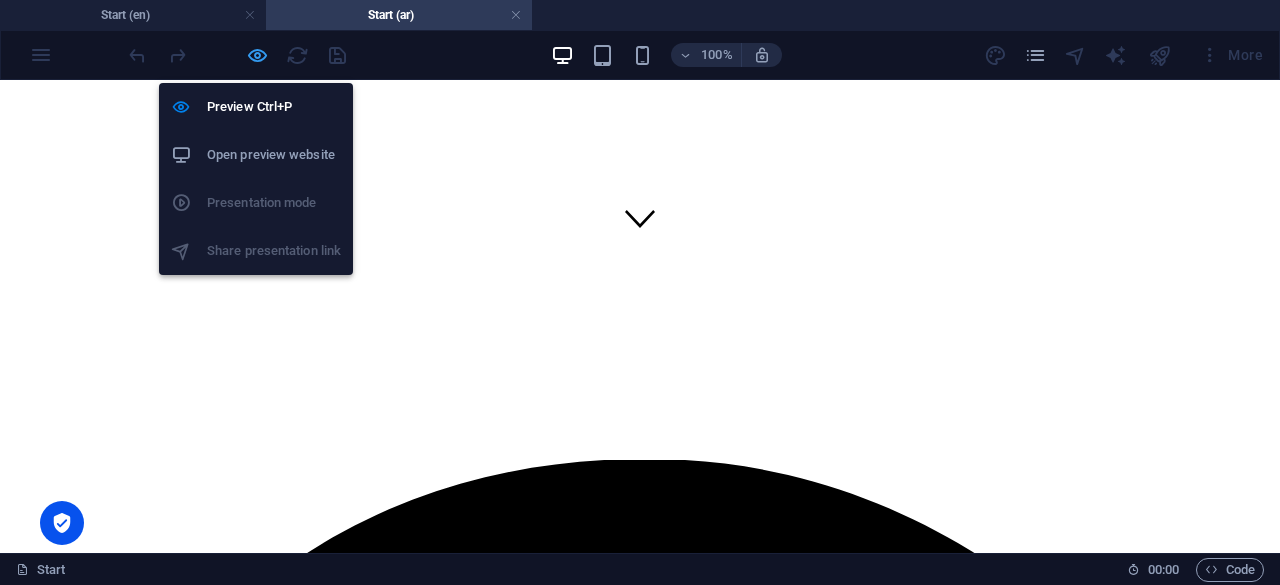 click at bounding box center [257, 55] 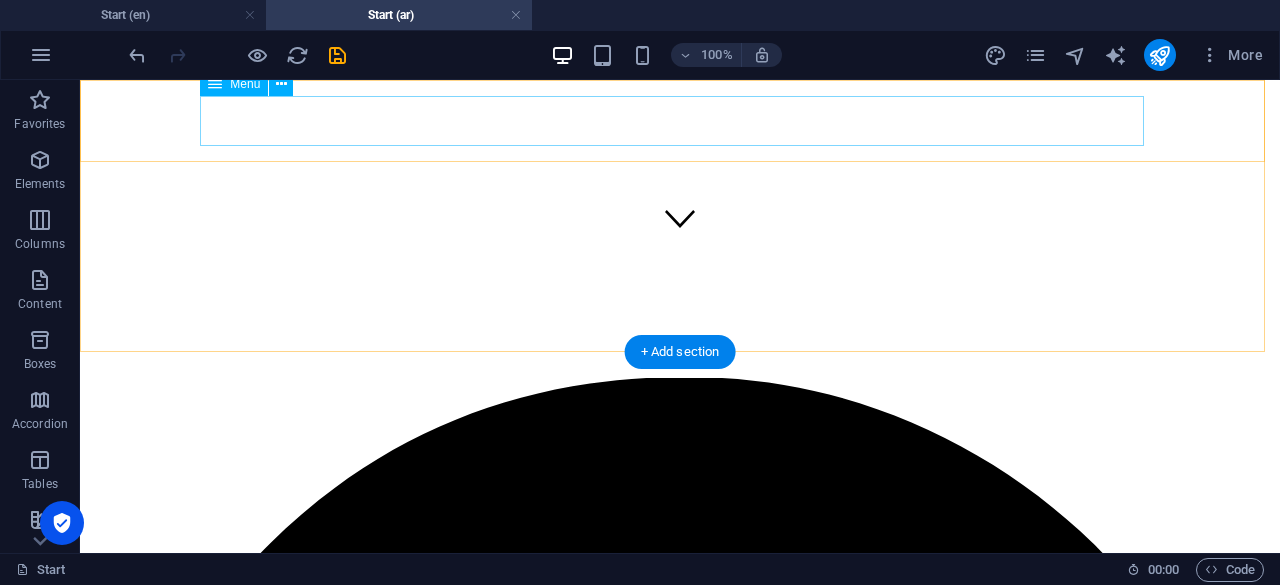click on "Home من نحن Services Advisors FAQ Contact" at bounding box center (680, 4797) 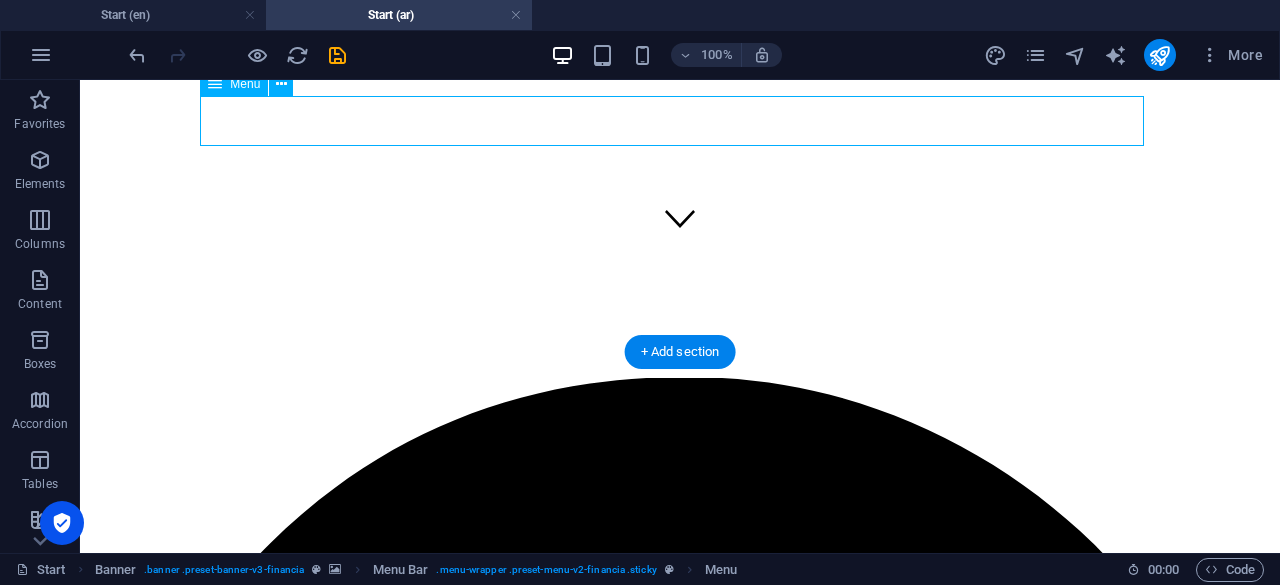 click on "Home من نحن Services Advisors FAQ Contact" at bounding box center (680, 4797) 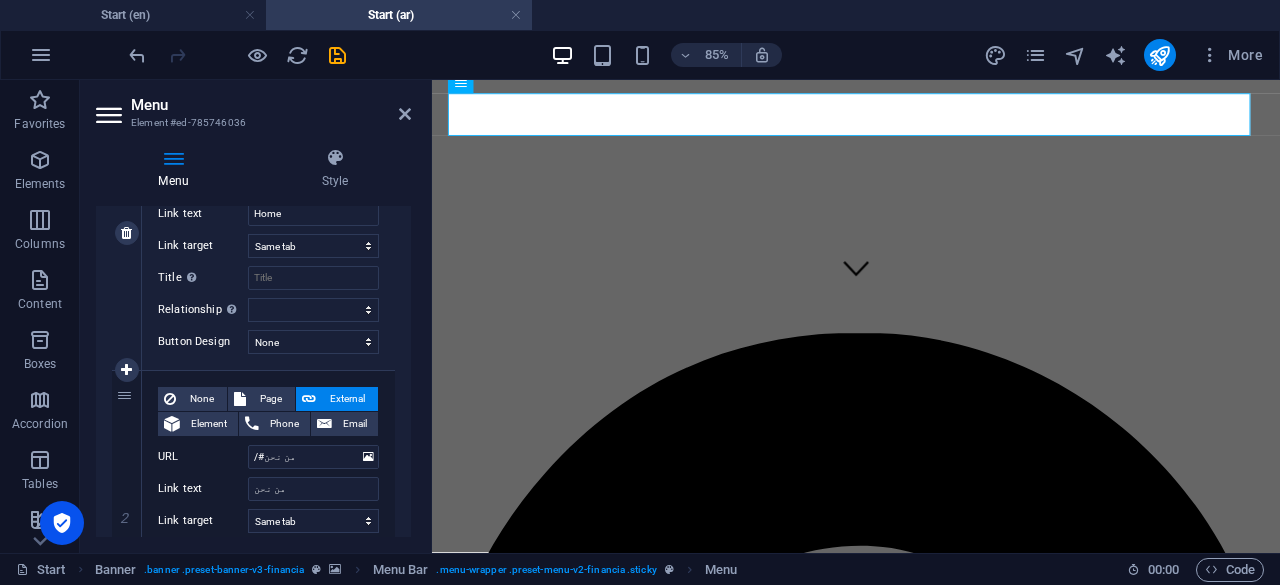 scroll, scrollTop: 400, scrollLeft: 0, axis: vertical 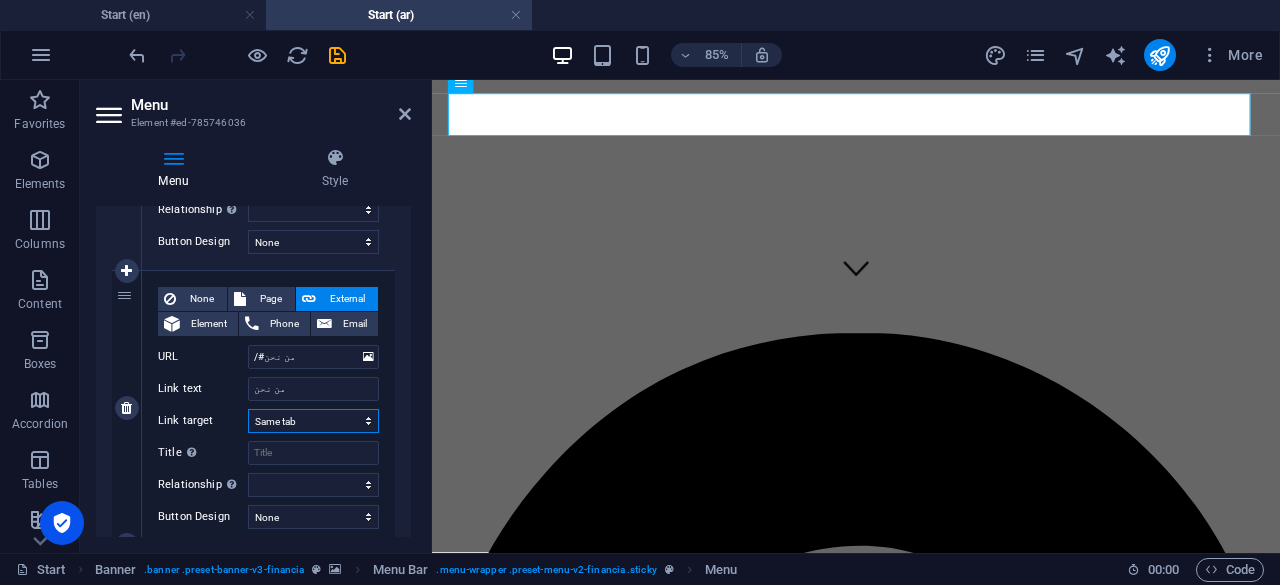 click on "New tab Same tab Overlay" at bounding box center [313, 421] 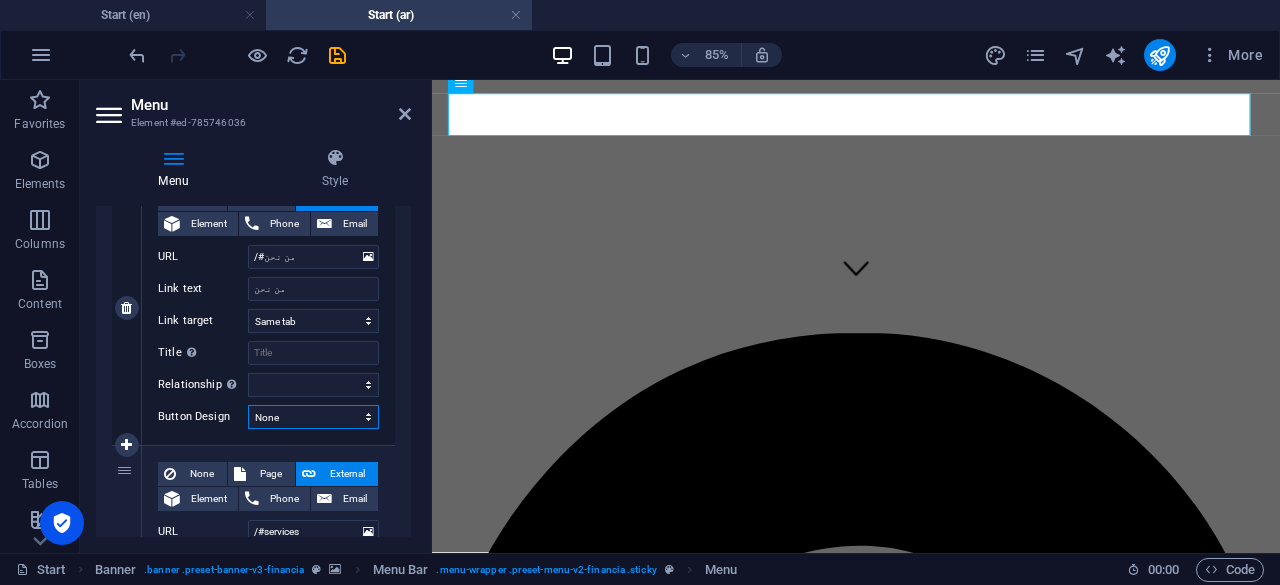 click on "None Default Primary Secondary" at bounding box center [313, 417] 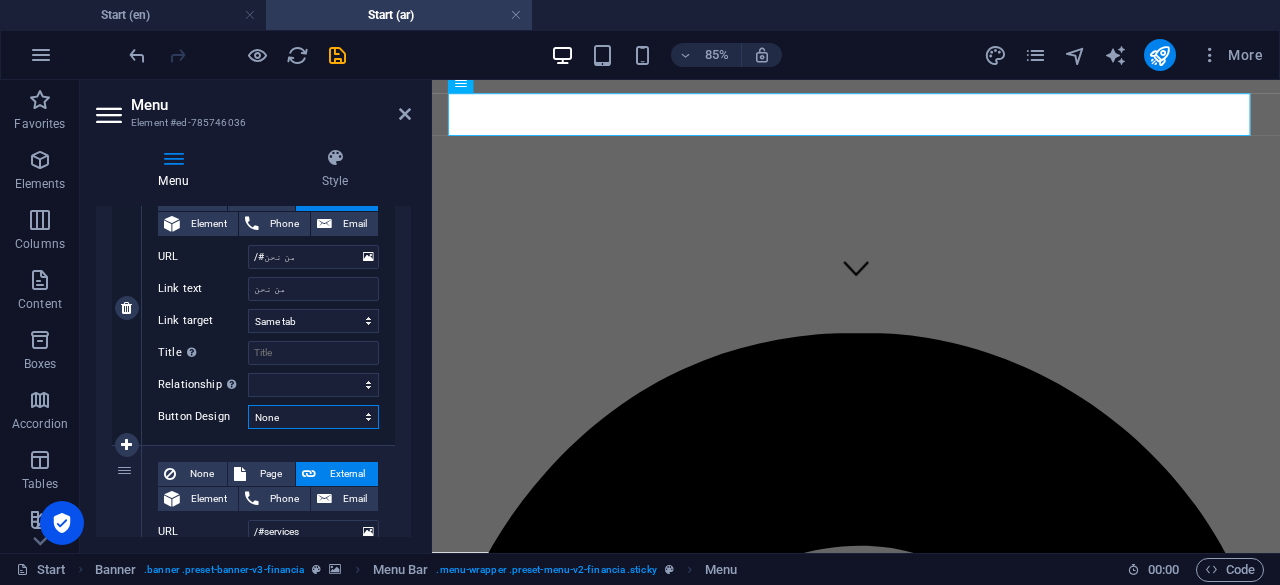 click on "None Default Primary Secondary" at bounding box center [313, 417] 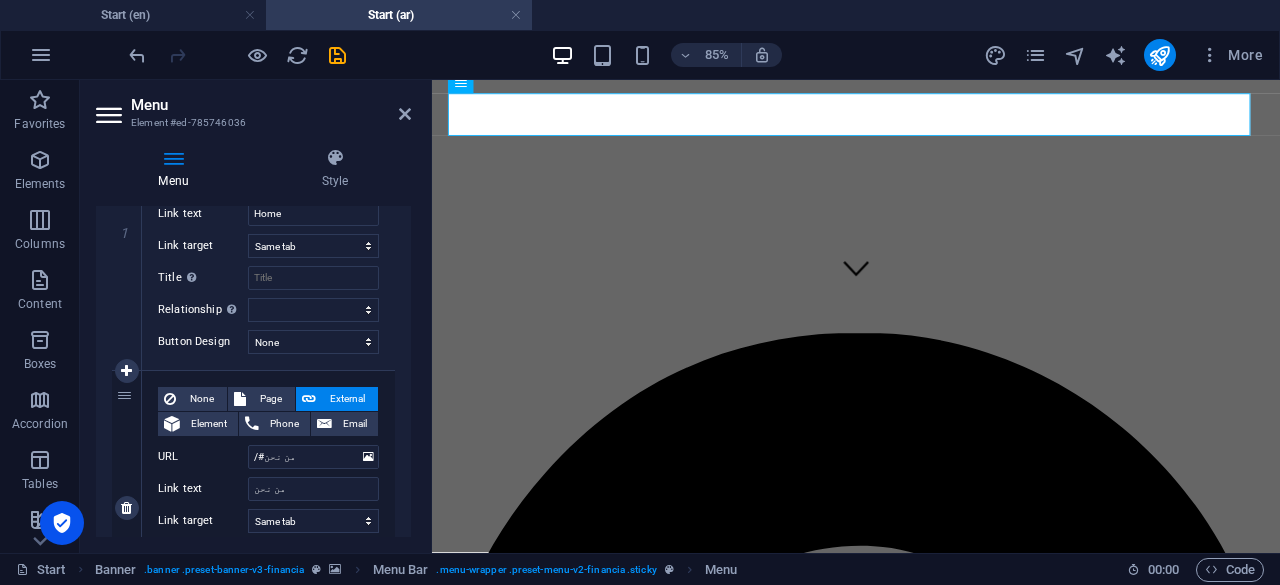 scroll, scrollTop: 400, scrollLeft: 0, axis: vertical 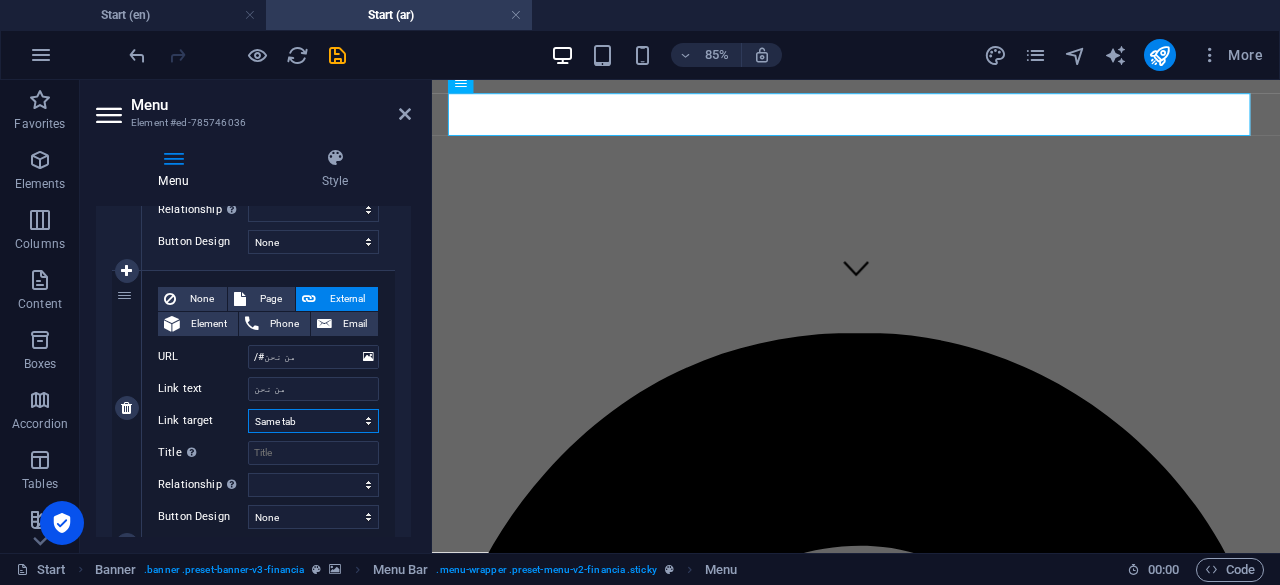 click on "New tab Same tab Overlay" at bounding box center [313, 421] 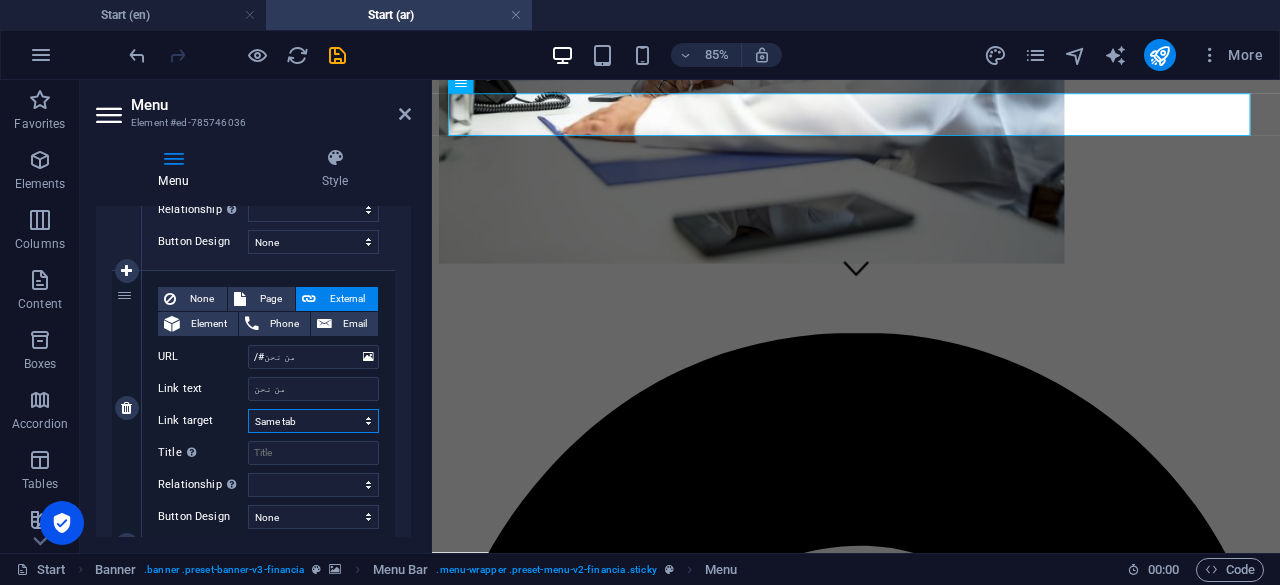 select on "overlay" 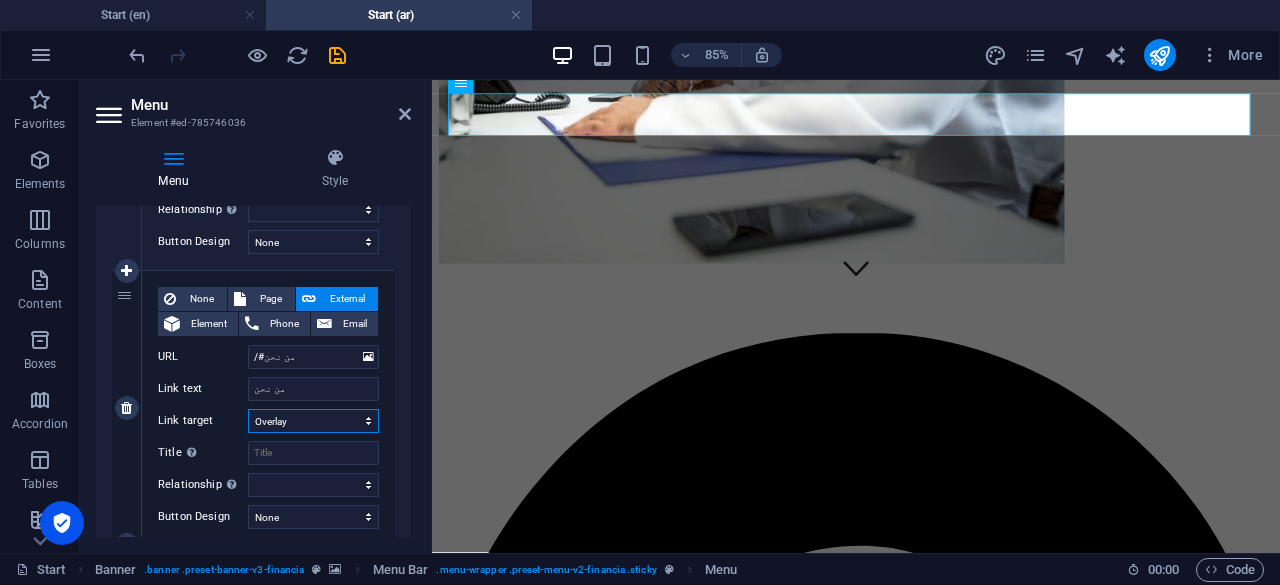 click on "New tab Same tab Overlay" at bounding box center (313, 421) 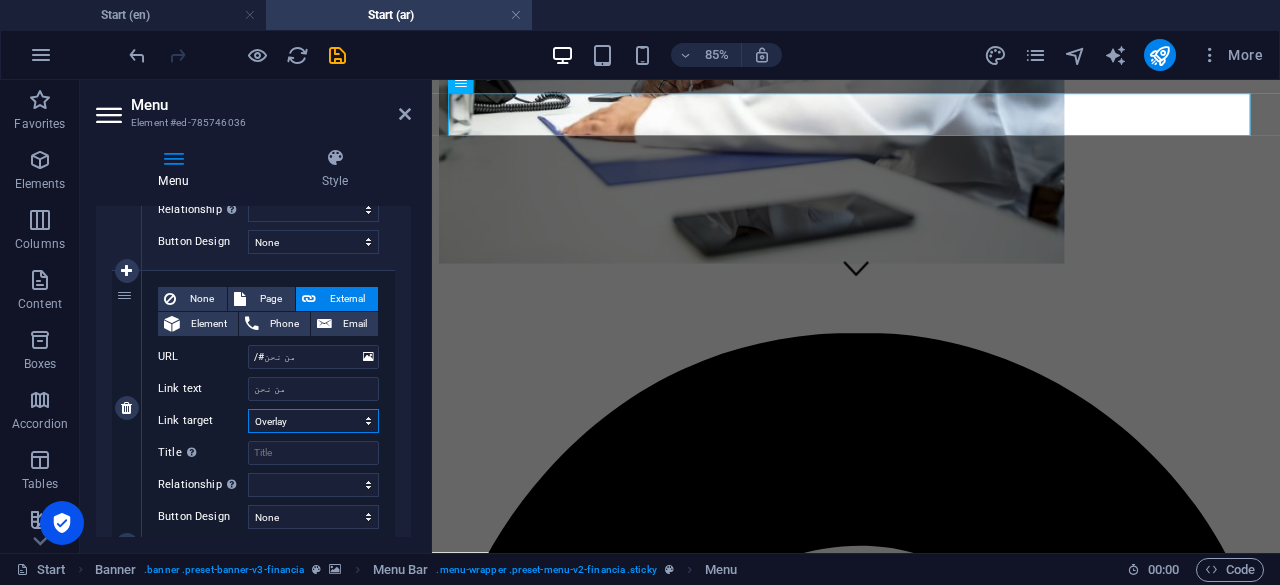 select 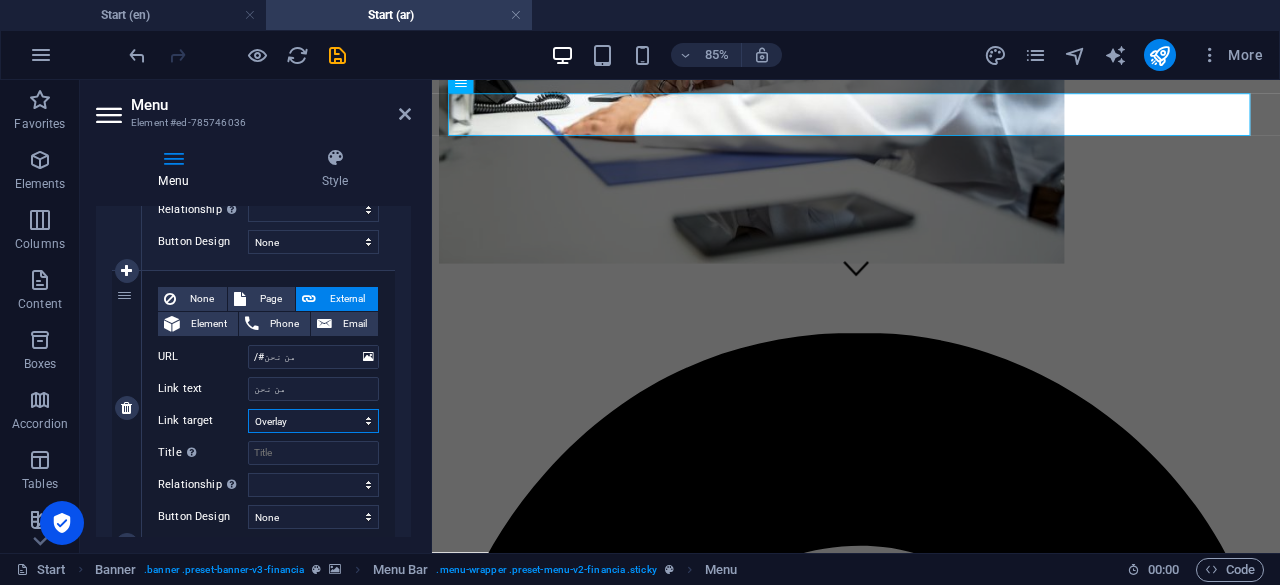 select 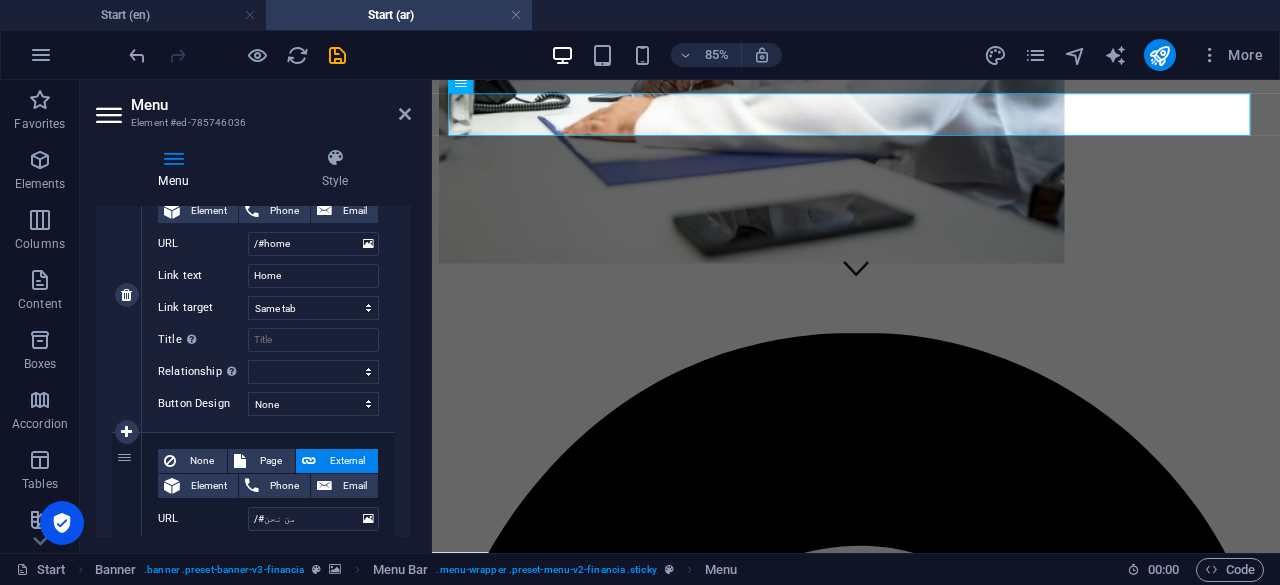scroll, scrollTop: 200, scrollLeft: 0, axis: vertical 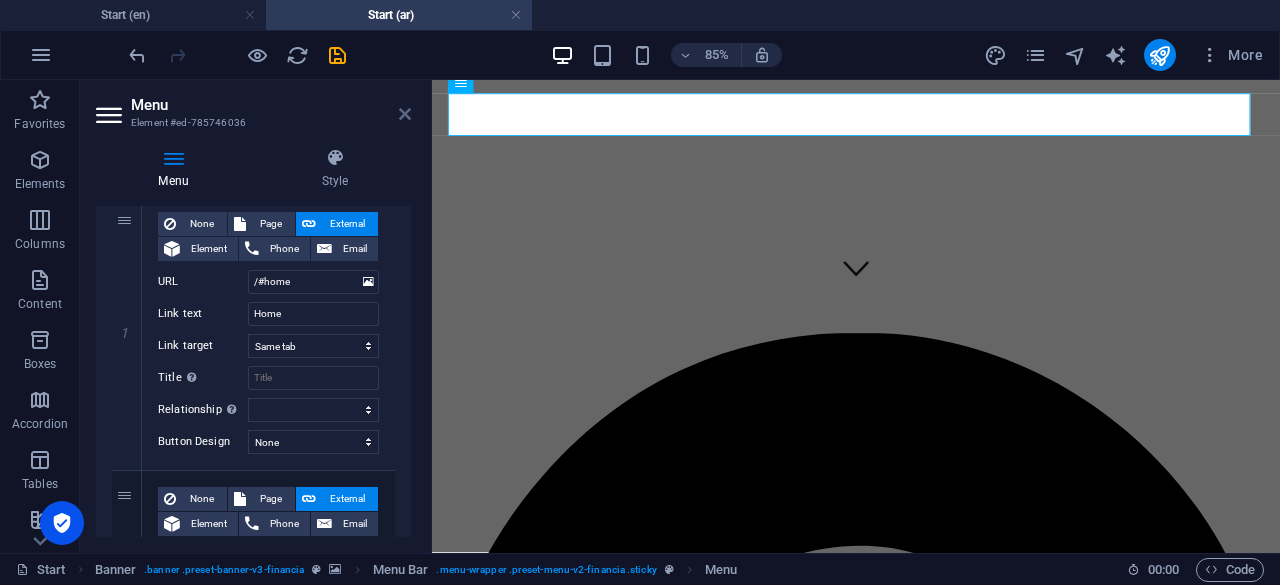 drag, startPoint x: 401, startPoint y: 115, endPoint x: 314, endPoint y: 31, distance: 120.93387 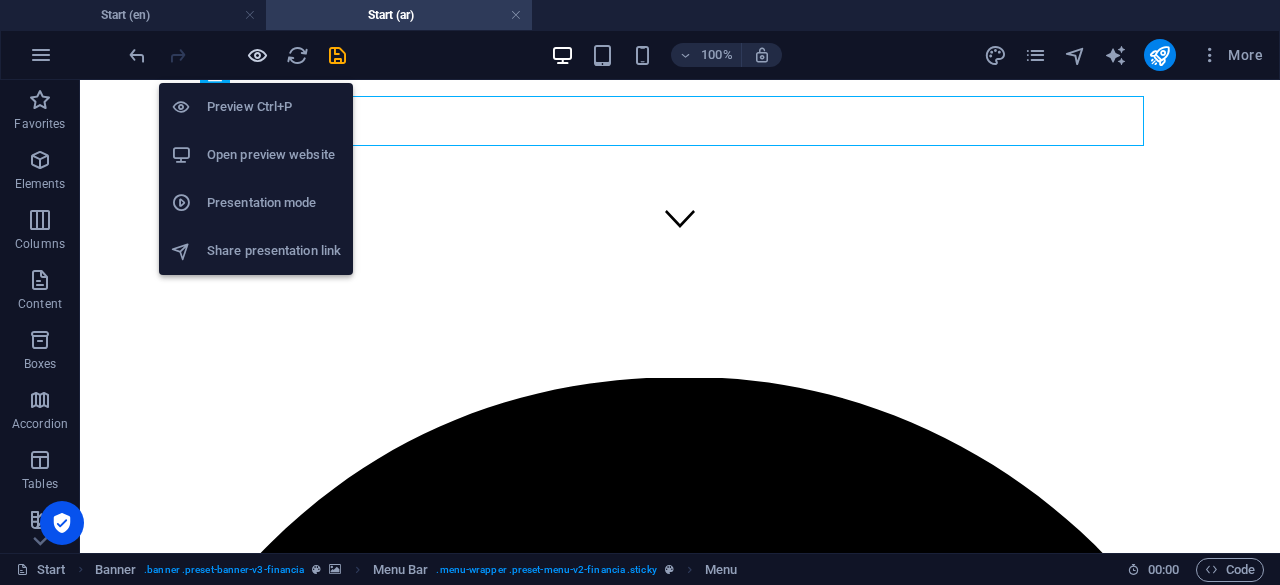 click at bounding box center (257, 55) 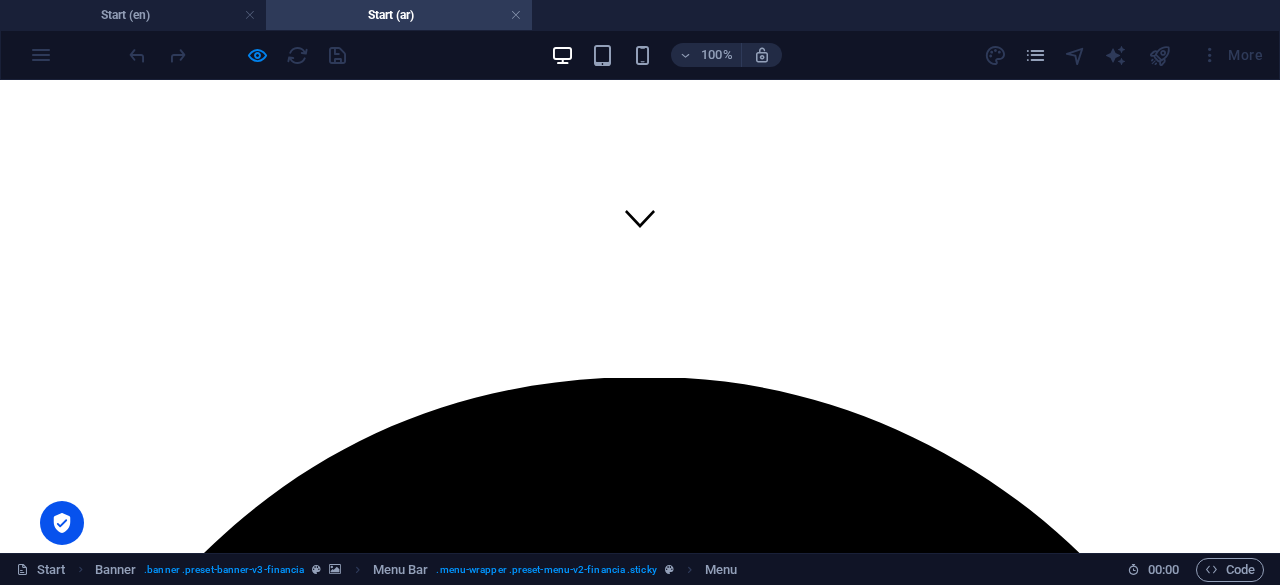 click on "من نحن" at bounding box center (75, 5027) 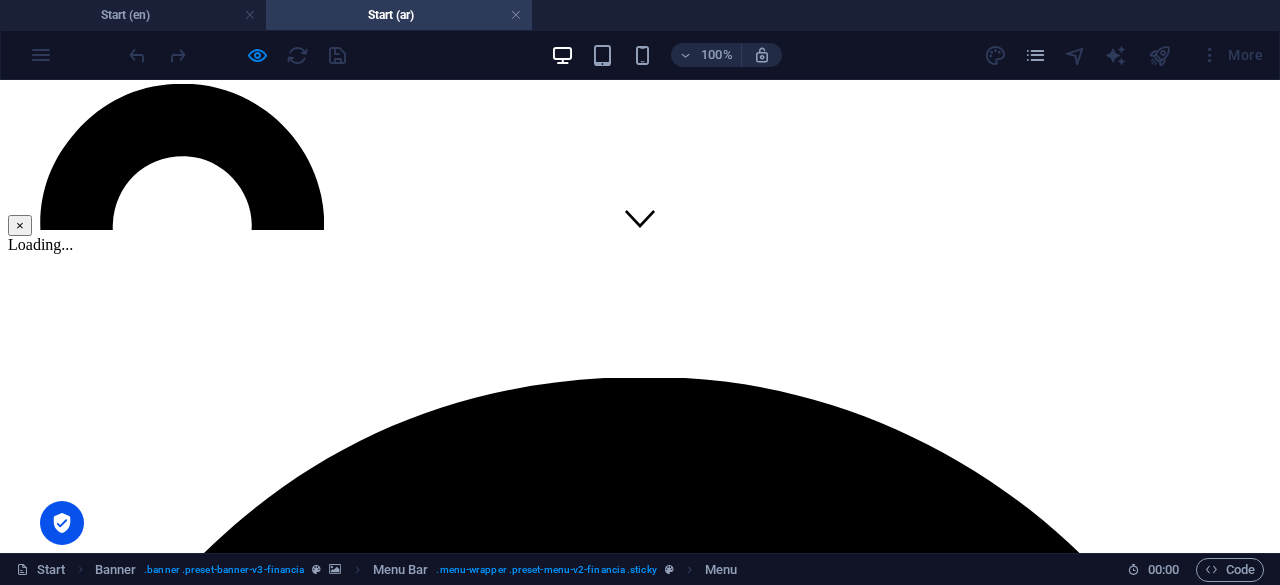 scroll, scrollTop: 942, scrollLeft: 0, axis: vertical 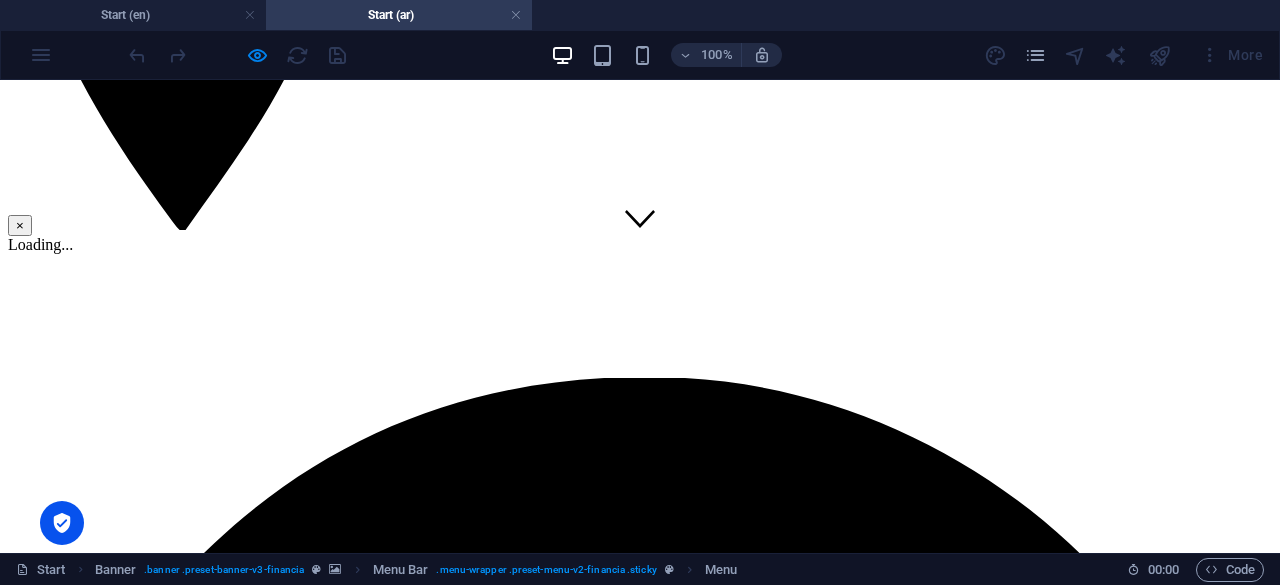click on "×" at bounding box center (20, 225) 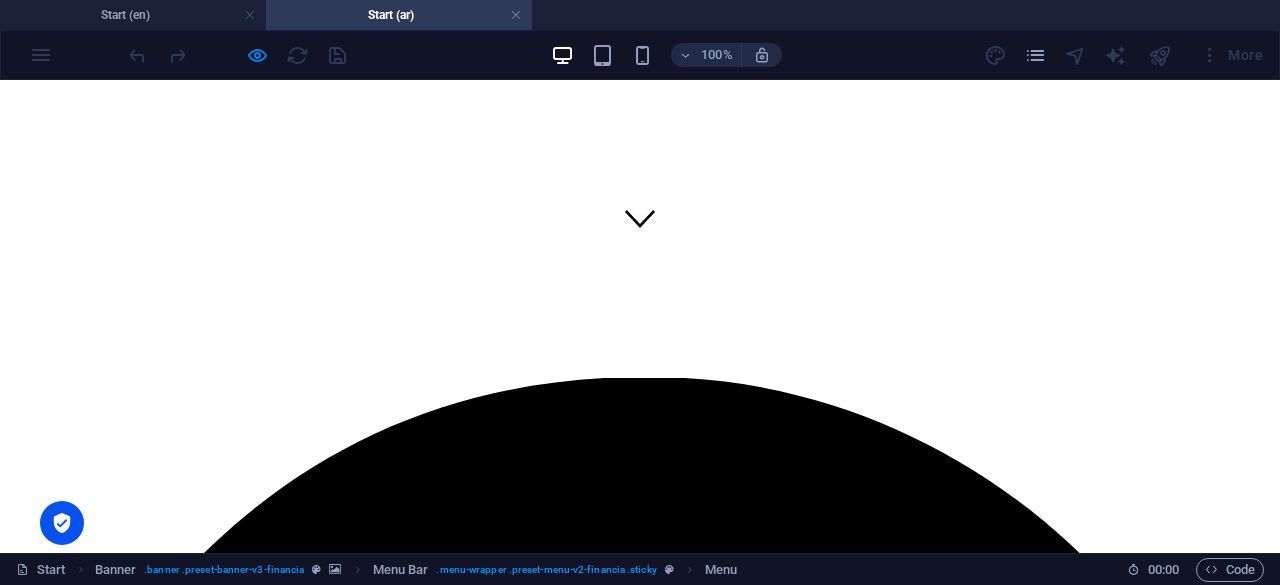 click on "Services" at bounding box center [75, 5045] 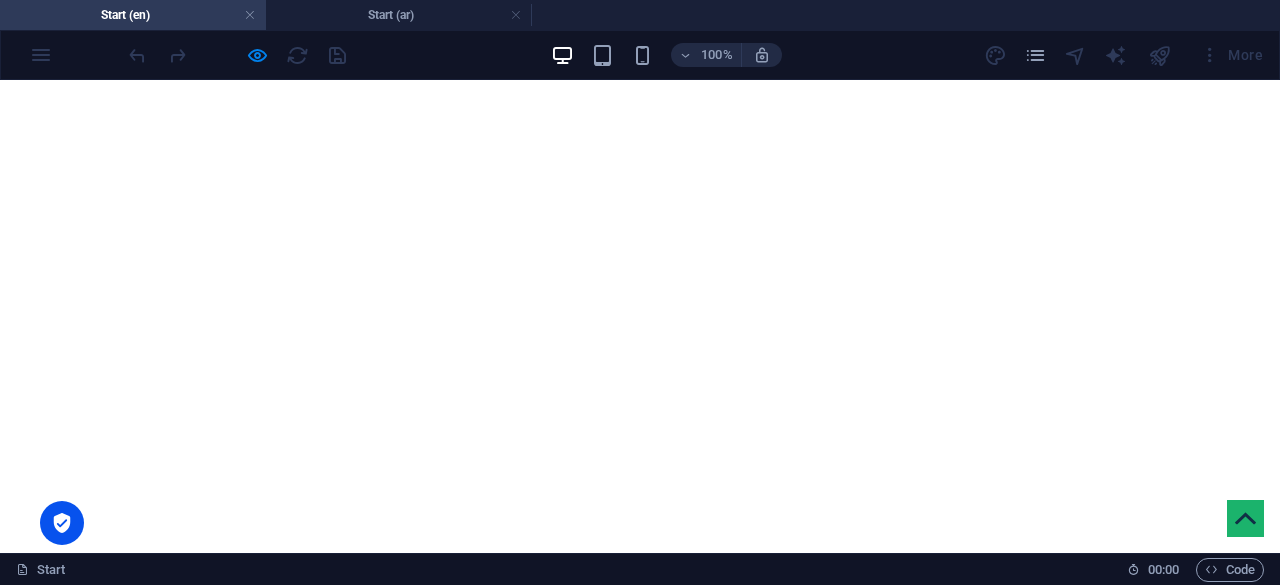 scroll, scrollTop: 400, scrollLeft: 0, axis: vertical 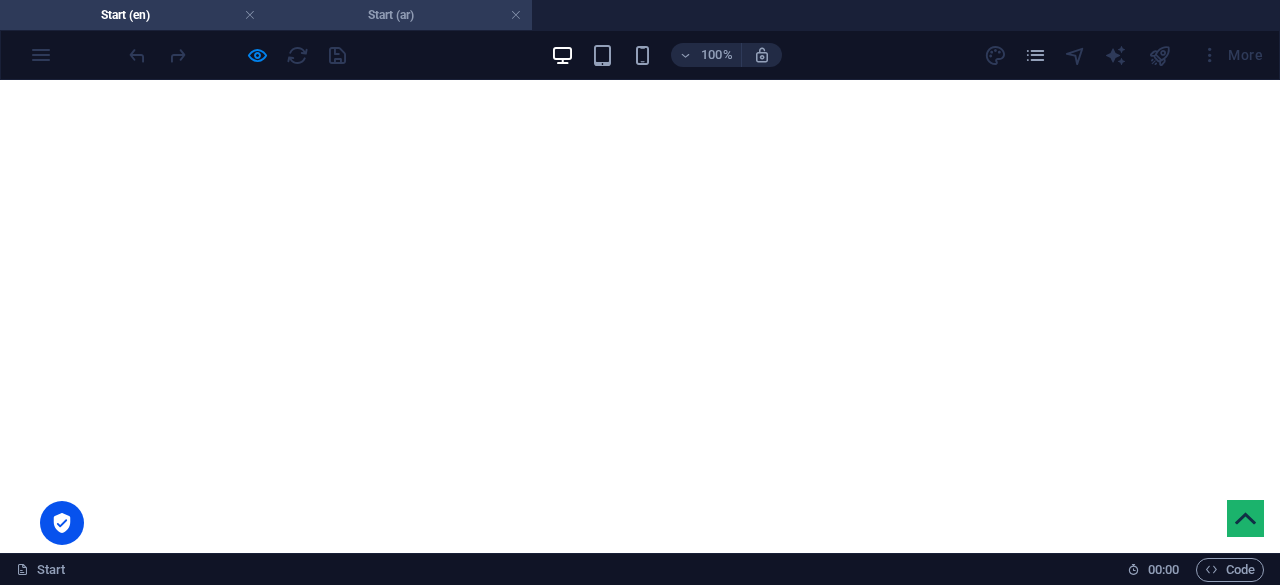 click on "Start (ar)" at bounding box center [399, 15] 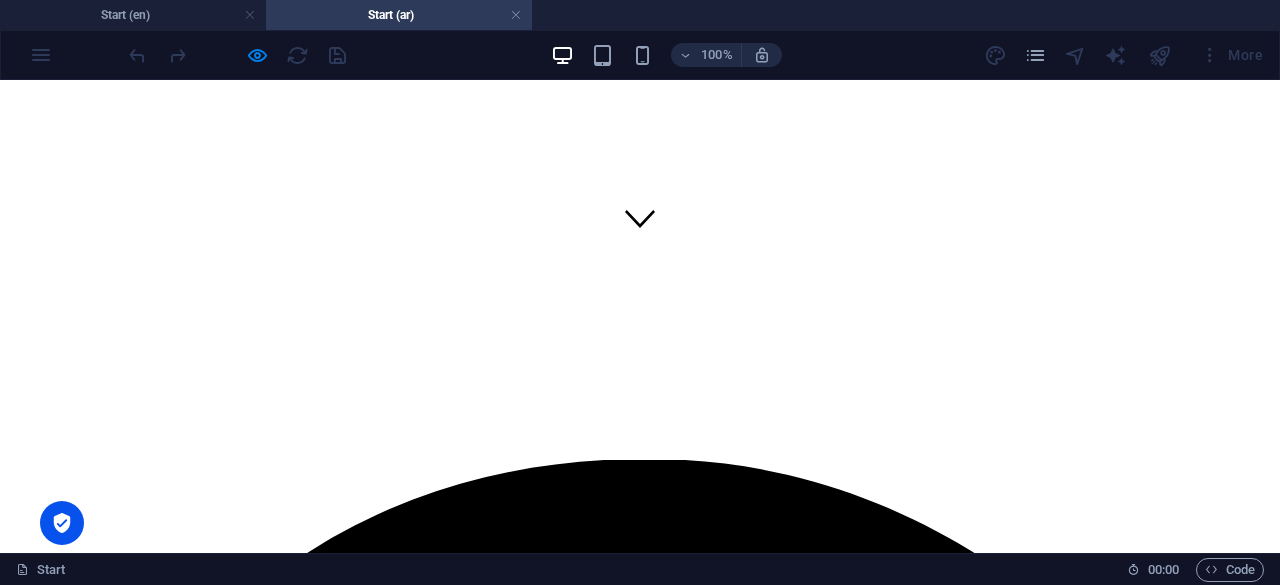 scroll, scrollTop: 0, scrollLeft: 0, axis: both 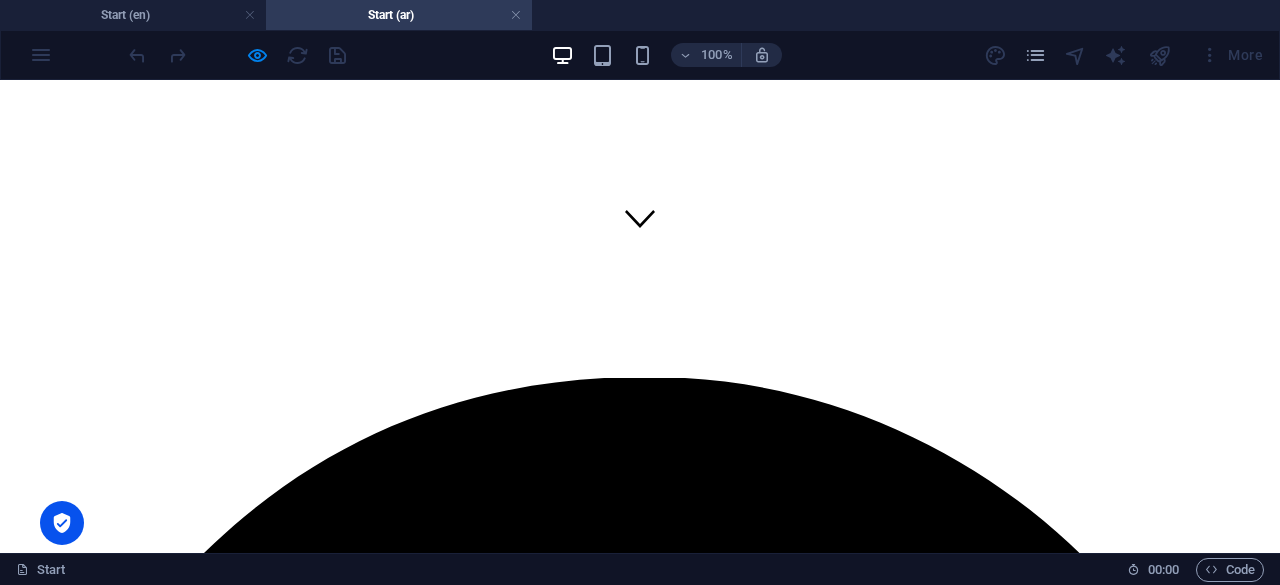 click on "Home" at bounding box center [67, 5009] 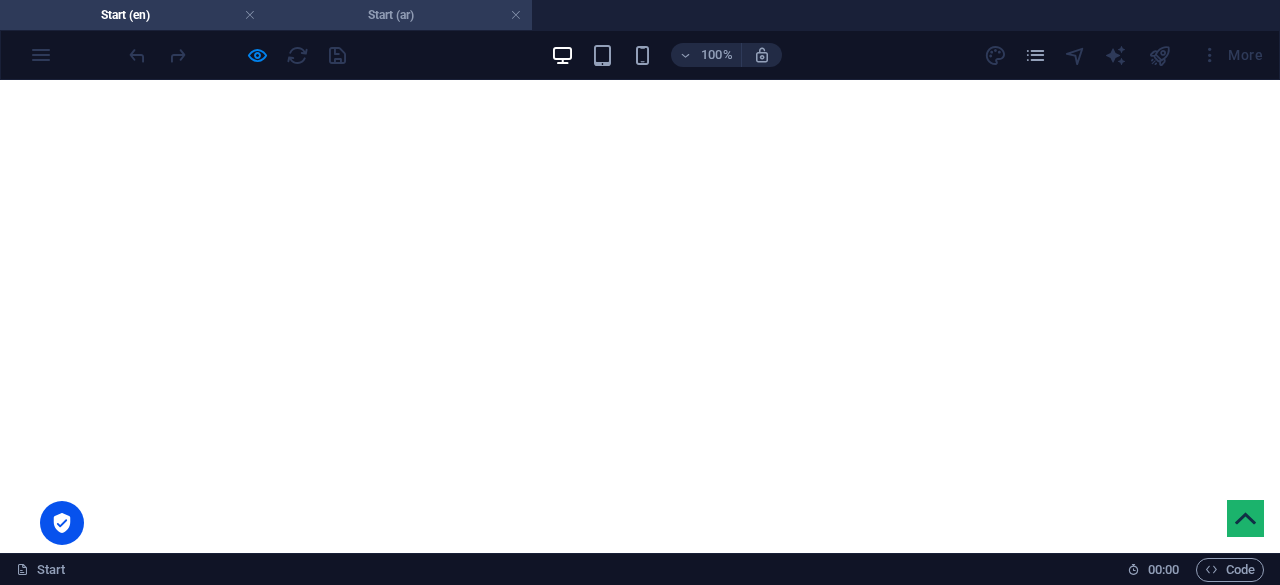 click on "Start (ar)" at bounding box center [399, 15] 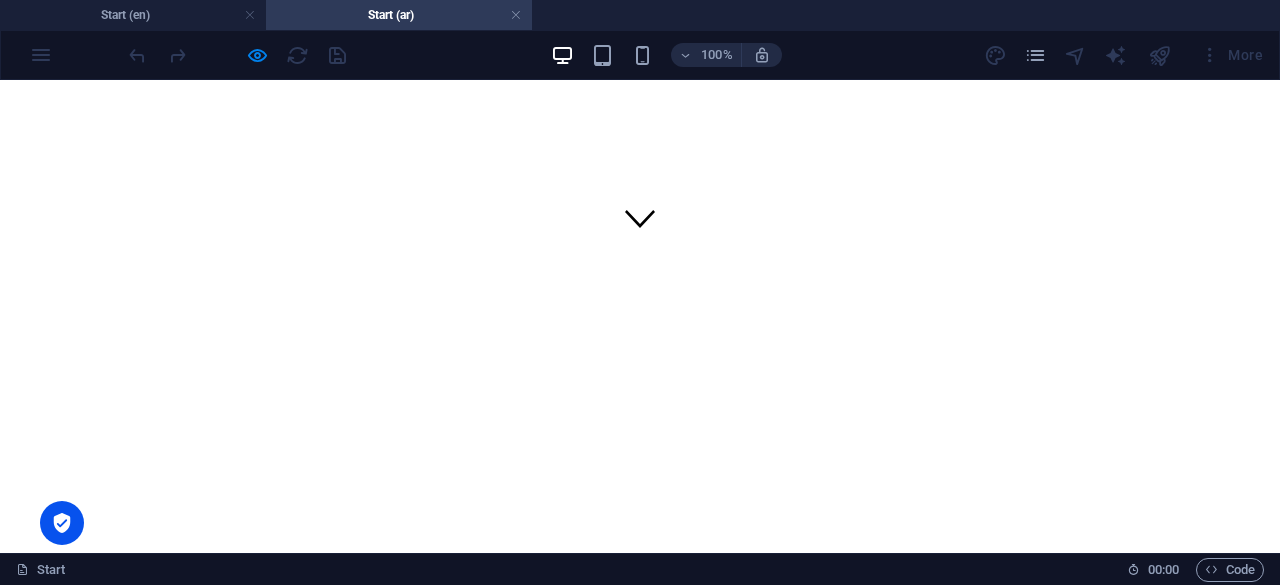 scroll, scrollTop: 0, scrollLeft: 0, axis: both 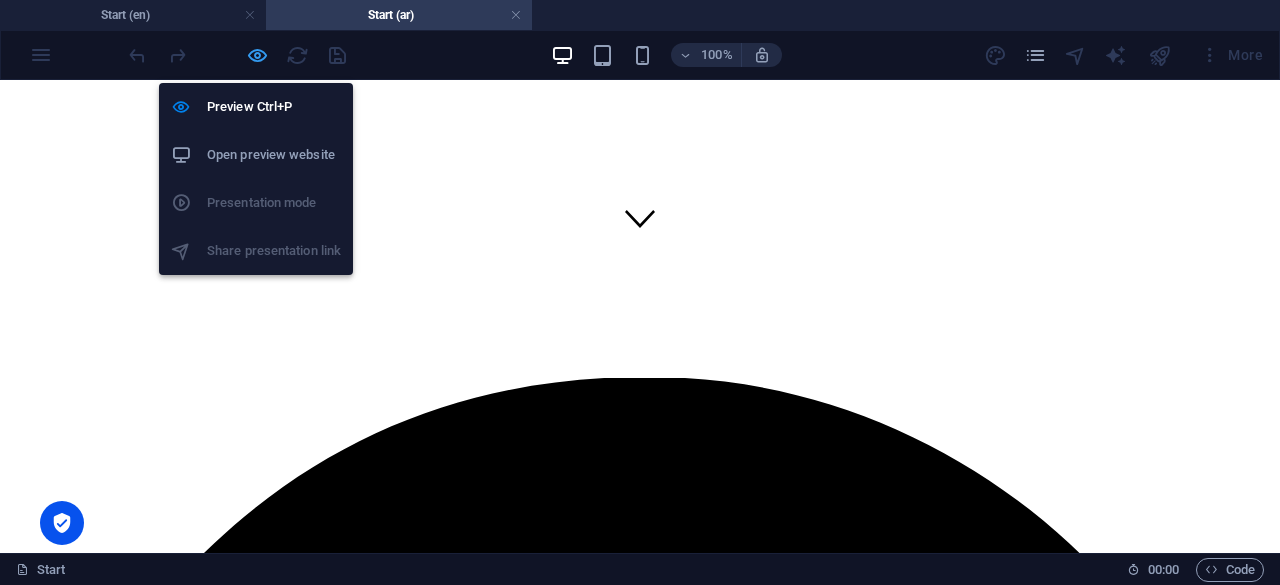click at bounding box center [257, 55] 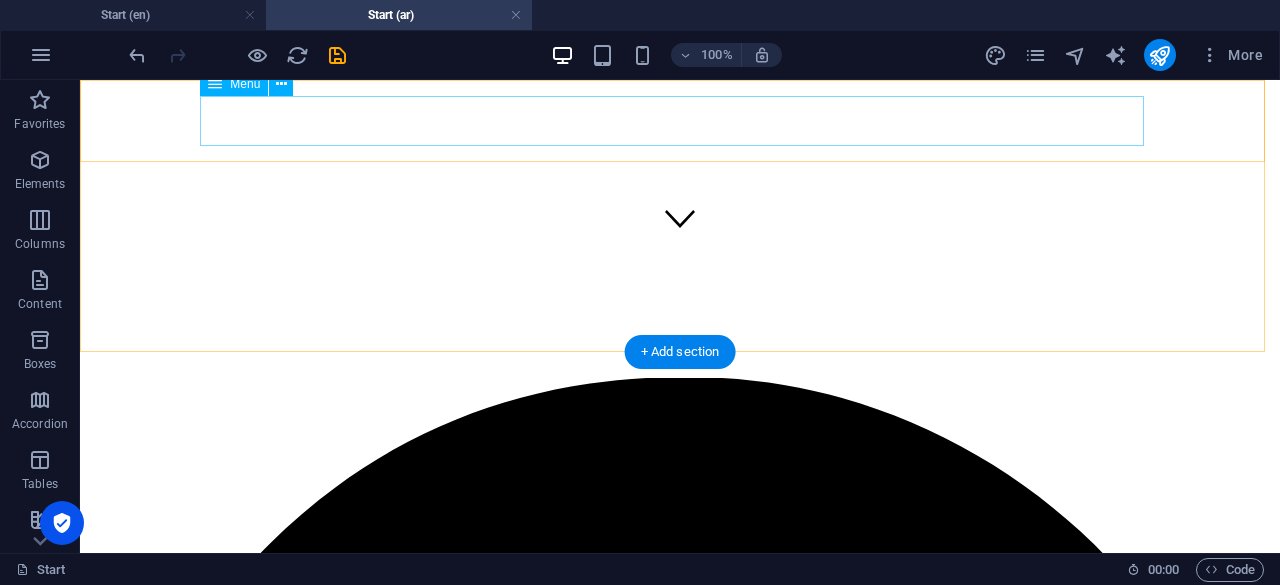 click on "Home من نحن Services Advisors FAQ Contact" at bounding box center (680, 4797) 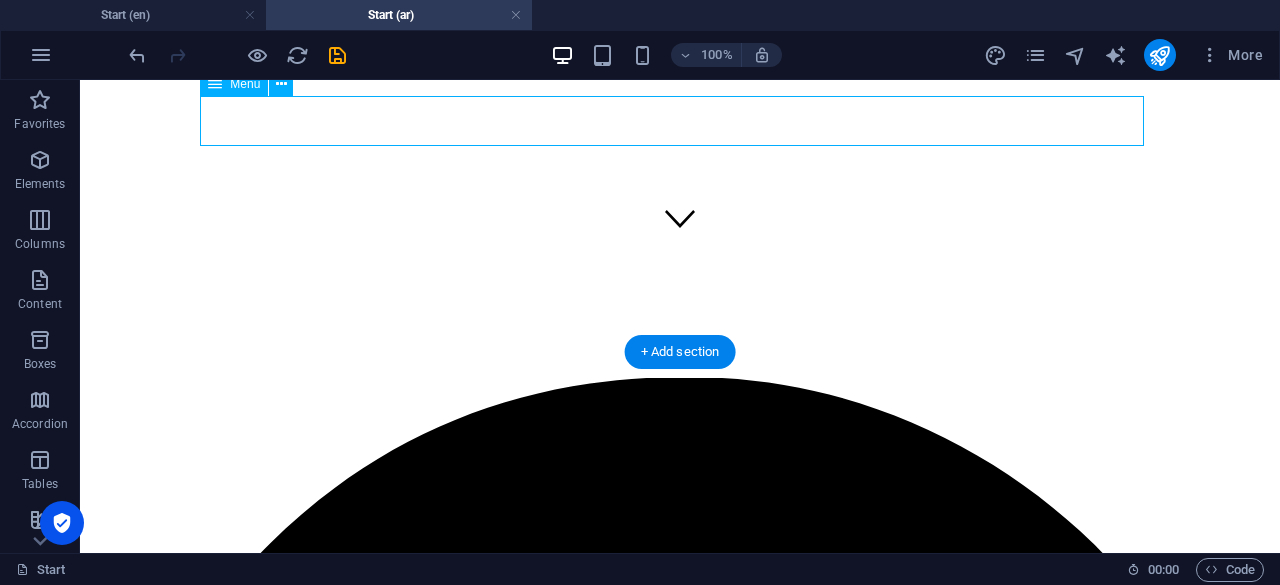 click on "Home من نحن Services Advisors FAQ Contact" at bounding box center [680, 4797] 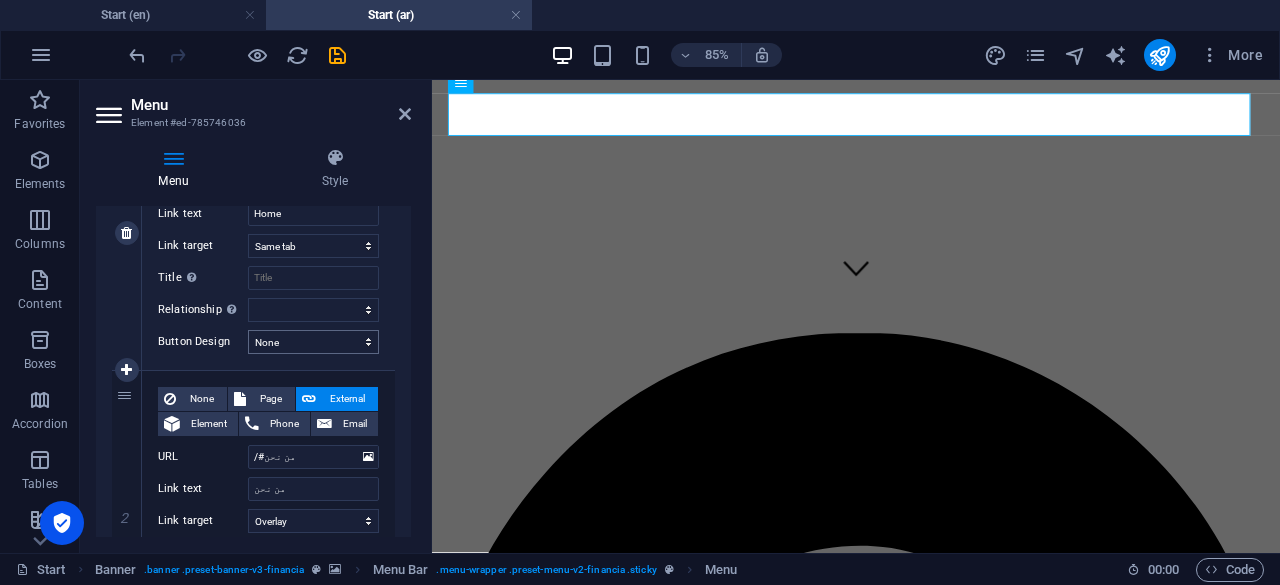 scroll, scrollTop: 400, scrollLeft: 0, axis: vertical 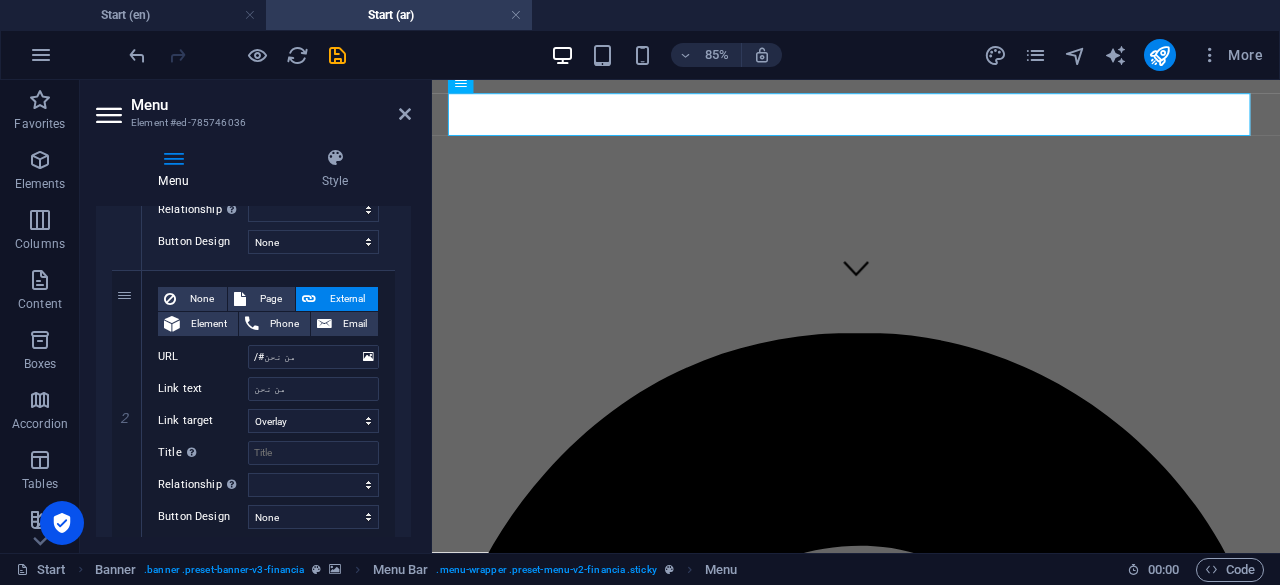 click on "Menu" at bounding box center [271, 105] 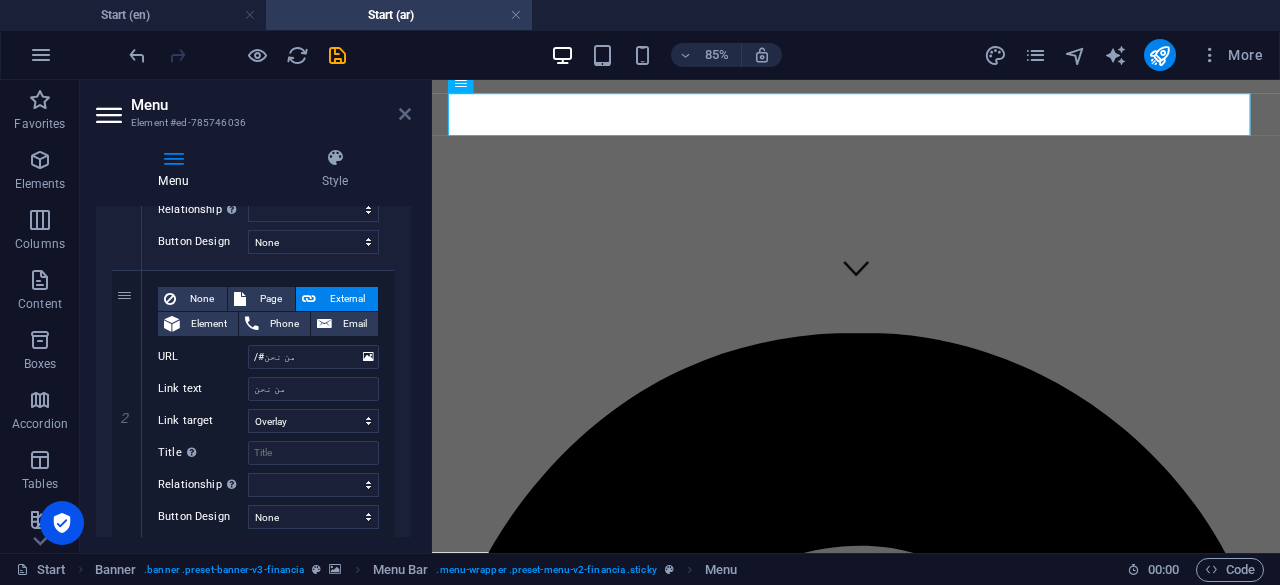 click at bounding box center [405, 114] 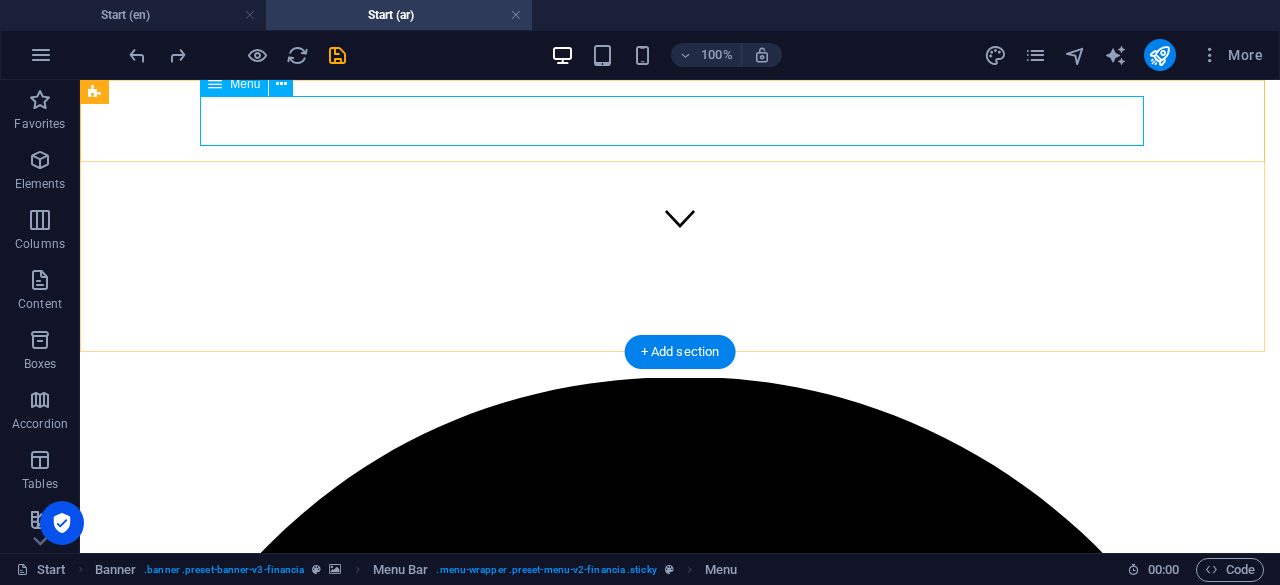 click on "Home About us Services Advisors FAQ Contact" at bounding box center (680, 4797) 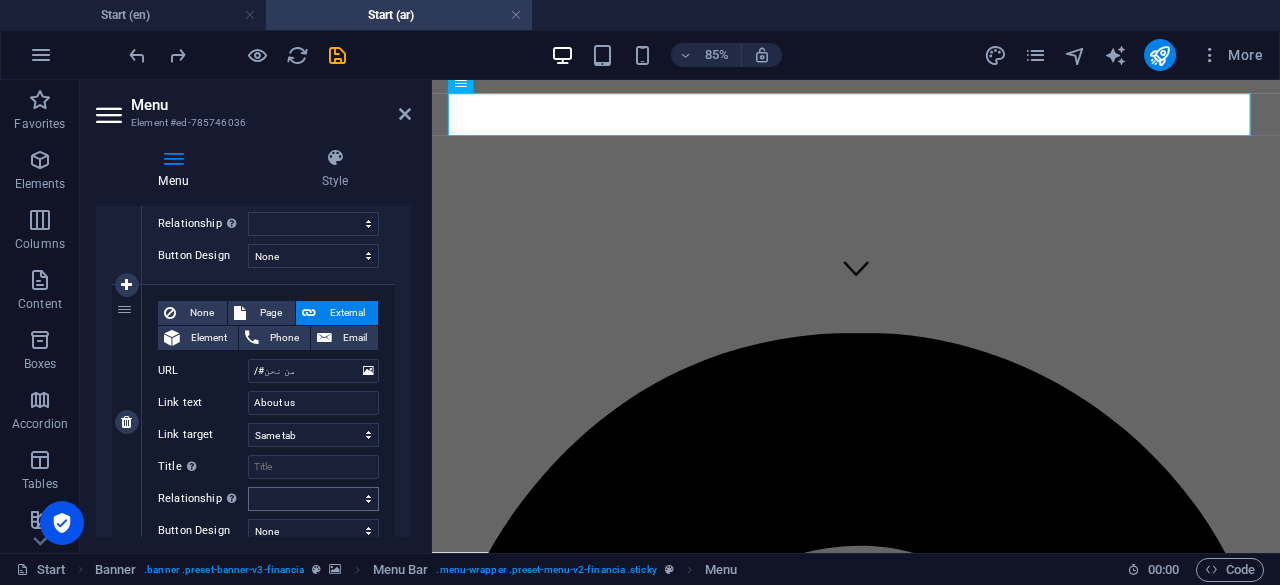scroll, scrollTop: 500, scrollLeft: 0, axis: vertical 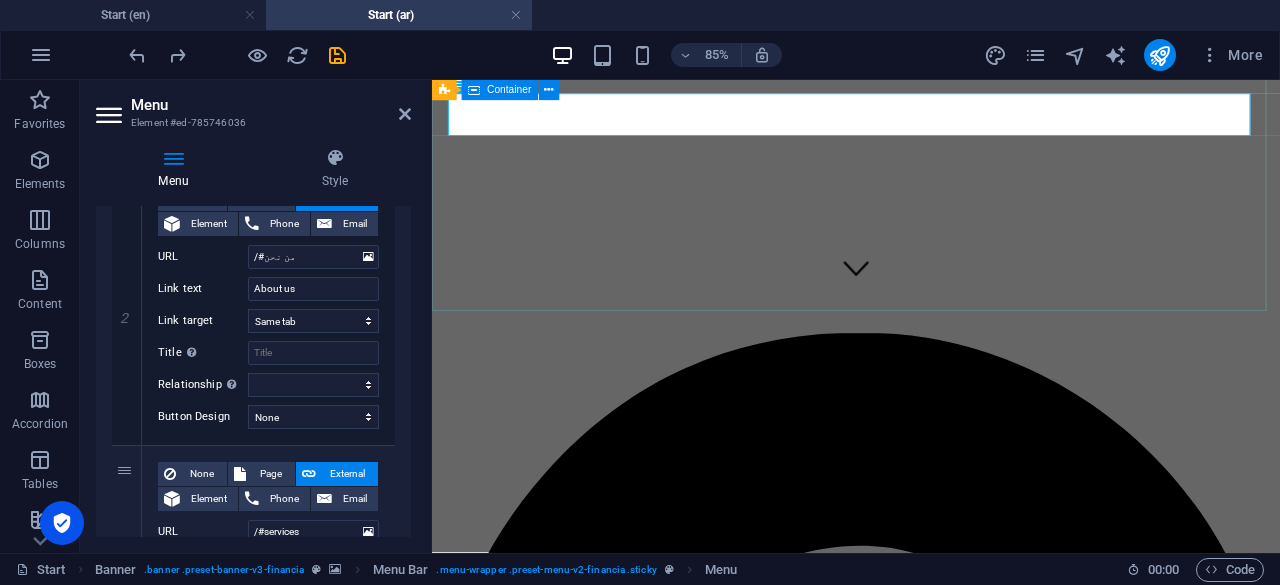 click at bounding box center (931, 3890) 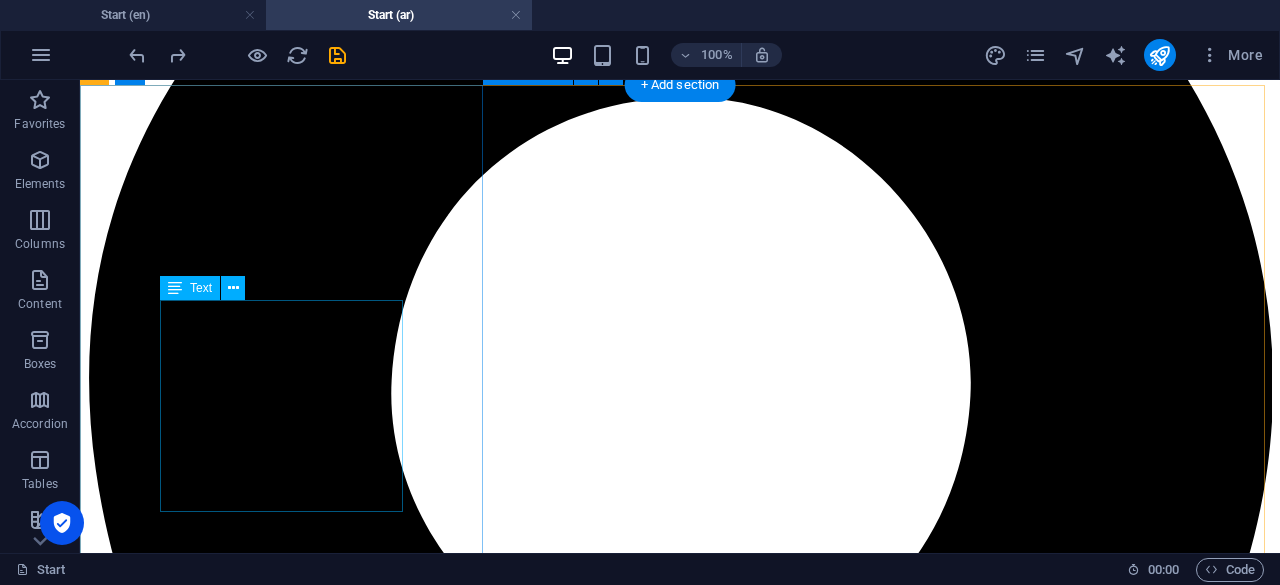 scroll, scrollTop: 1000, scrollLeft: 0, axis: vertical 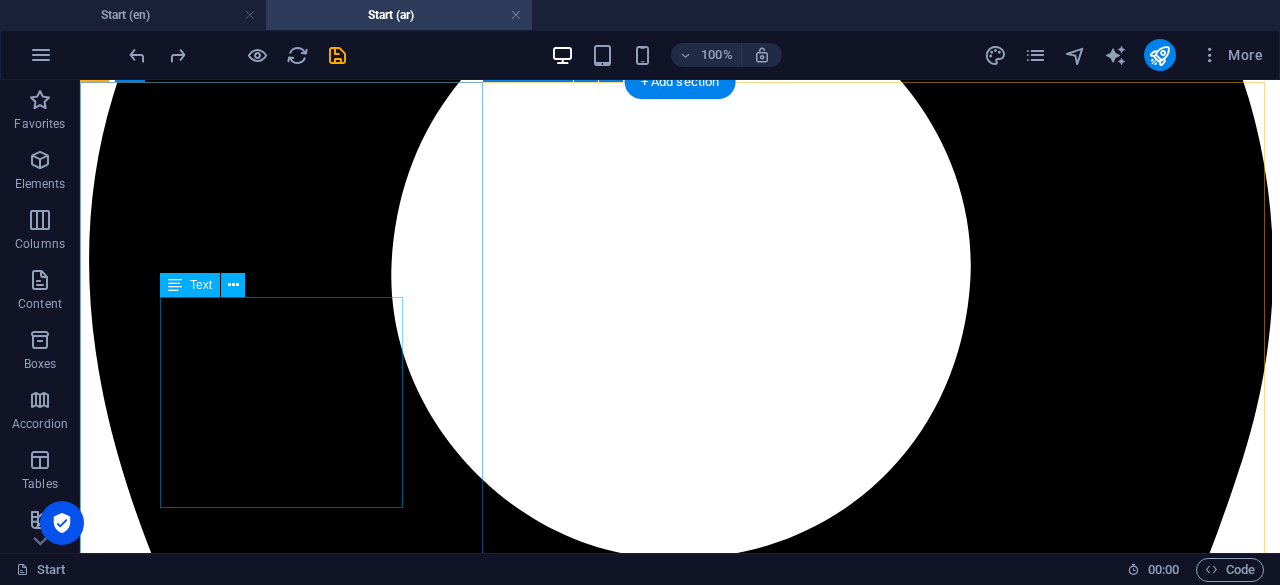 click on "Lorem ipsum dolor sit amet consetetur sadipscing elitr sed diam nonumy eirmod tempor invidunt ut labore et dolore magna aliquyam erat sed diam voluptua. At vero eos et accusam et justo duo [PERSON_NAME] et ea rebum." at bounding box center (680, 7511) 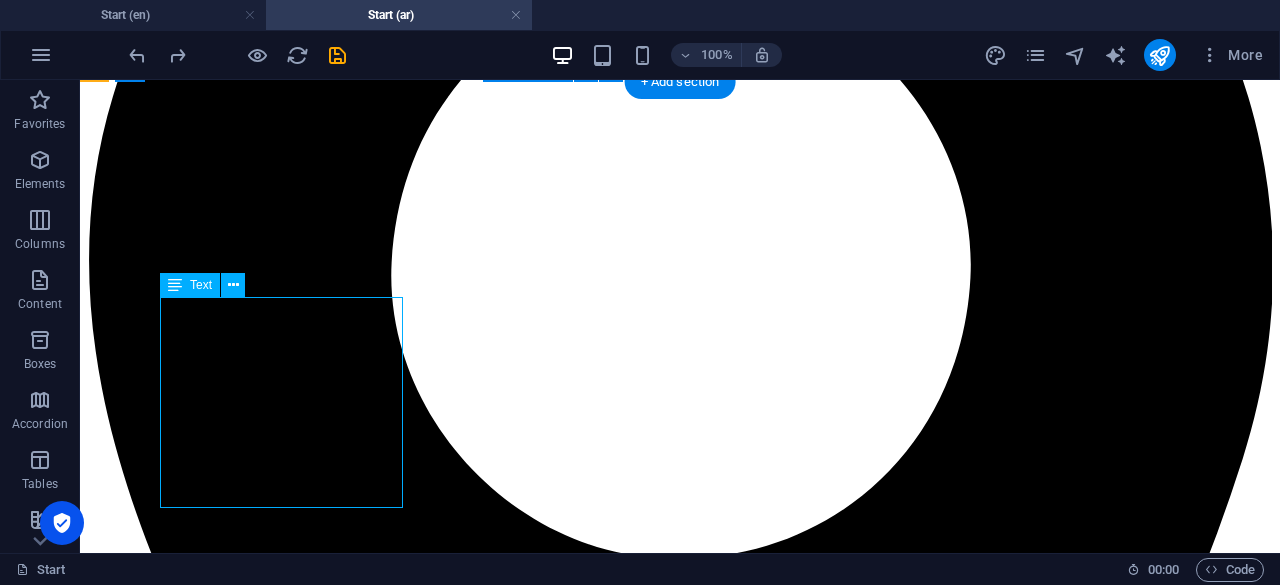 click on "Lorem ipsum dolor sit amet consetetur sadipscing elitr sed diam nonumy eirmod tempor invidunt ut labore et dolore magna aliquyam erat sed diam voluptua. At vero eos et accusam et justo duo [PERSON_NAME] et ea rebum." at bounding box center [680, 7511] 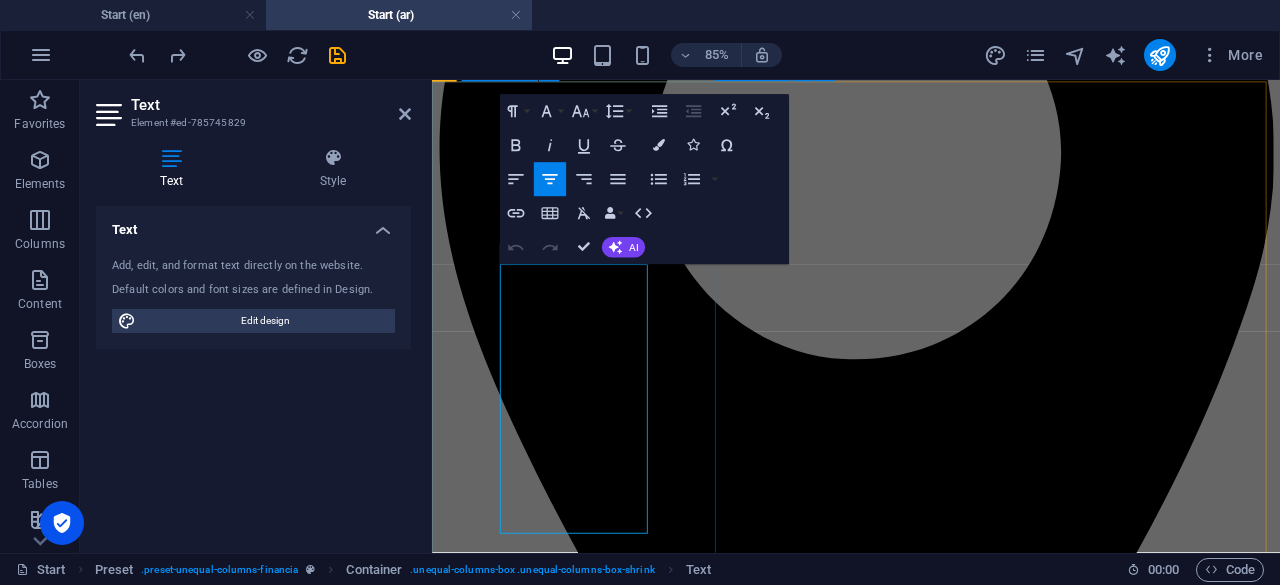 scroll, scrollTop: 1188, scrollLeft: -8, axis: both 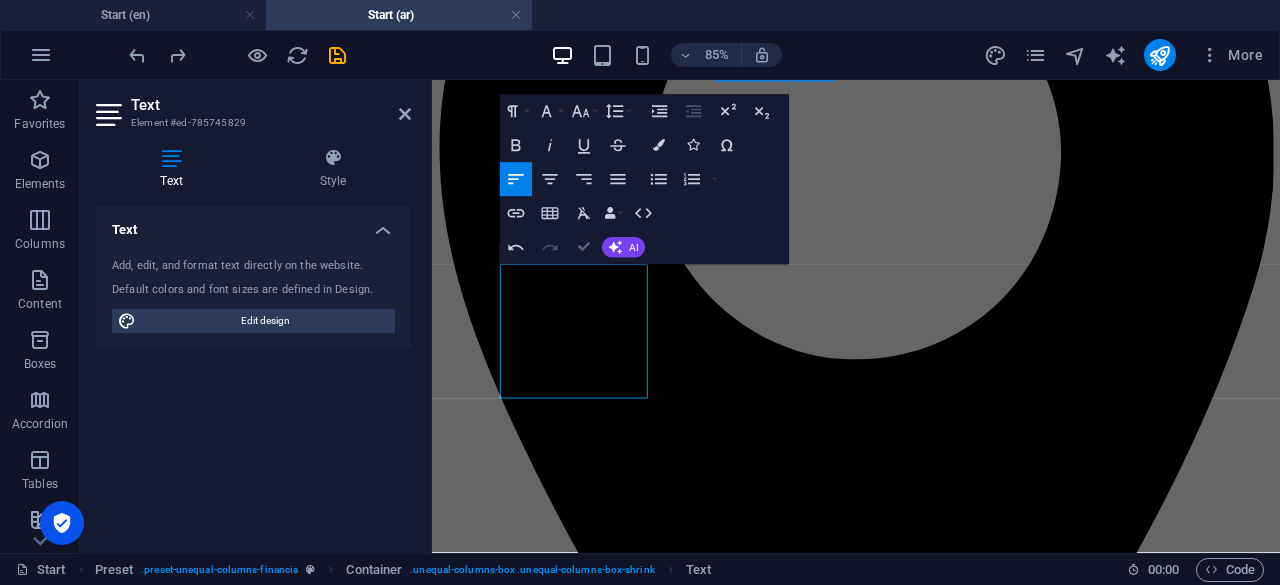 drag, startPoint x: 592, startPoint y: 238, endPoint x: 514, endPoint y: 159, distance: 111.01801 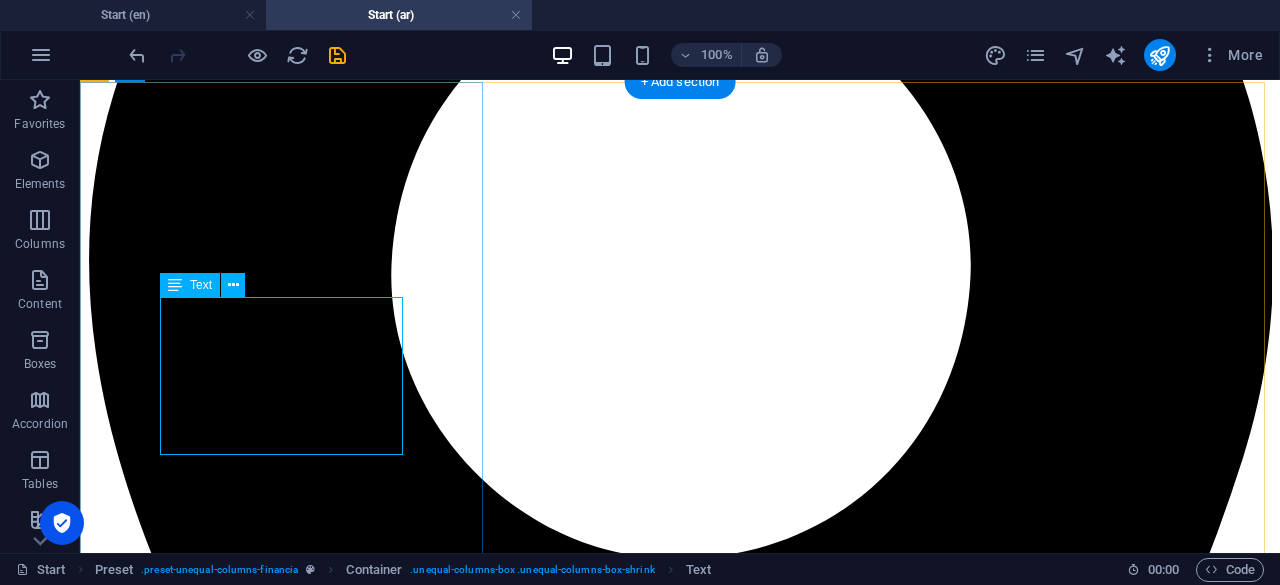click on "خبرة عريقة: نمتلك سنوات من الخبــــــــــرة في تقديم الحلول المحاسبية والقانونية والحكومي فريق متخصص: فريقنا يضم نخبة من المحترفين لضمان تقديم خدمات عالية الجودة" at bounding box center [680, 7587] 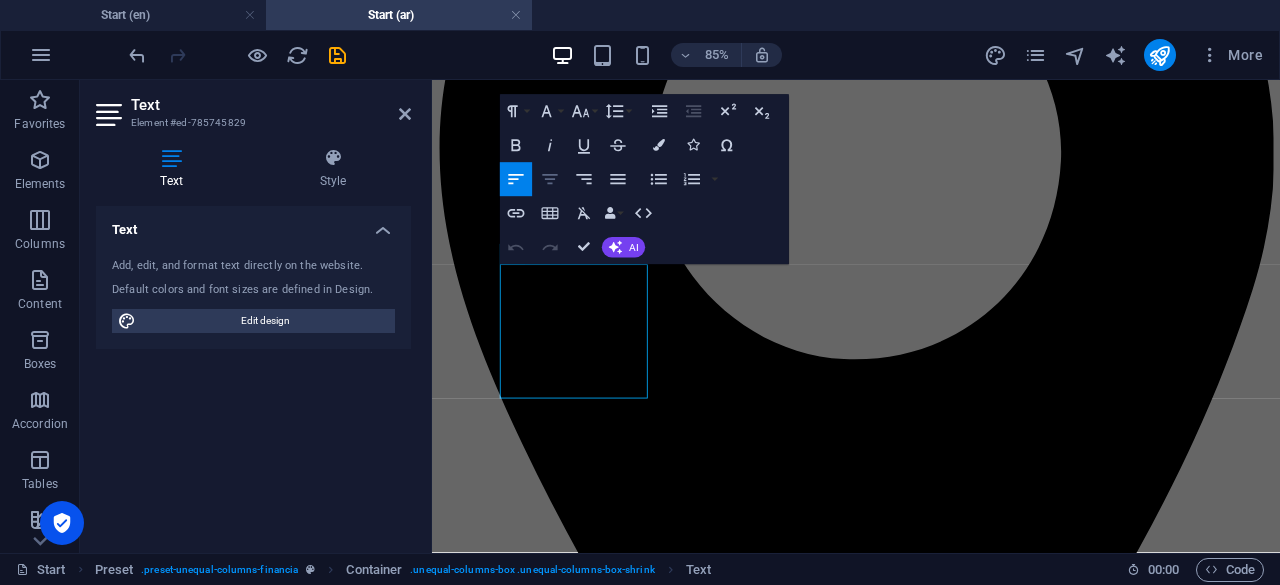 click 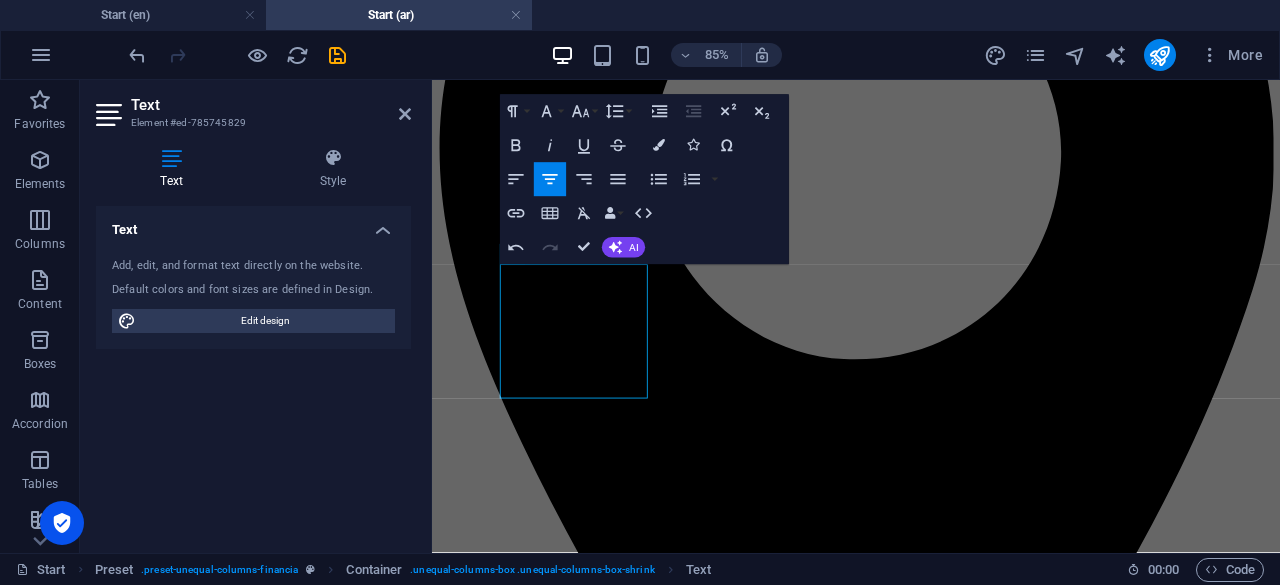 click 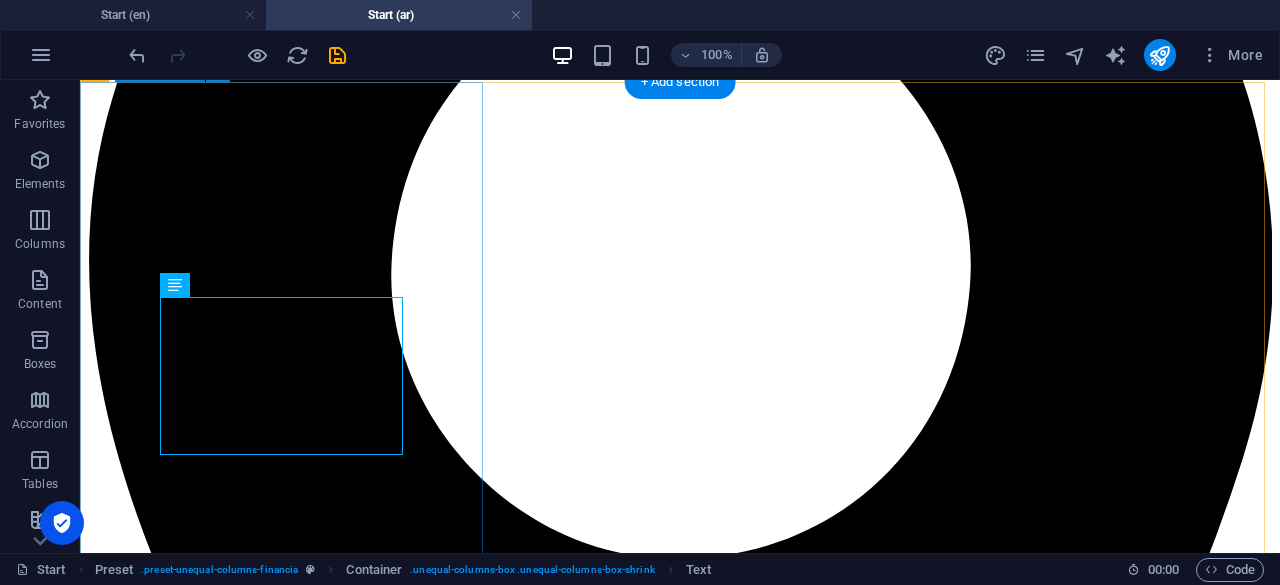 click on "بعض  الحقائق خبرة عريقة: نمتلك سنوات من الخبــــــــــرة في تقديم الحلول المحاسبية والقانونية والحكومي فريق متخصص: فريقنا يضم نخبة من المحترفين لضمان تقديم خدمات عالية الجودة Get in touch" at bounding box center [680, 7554] 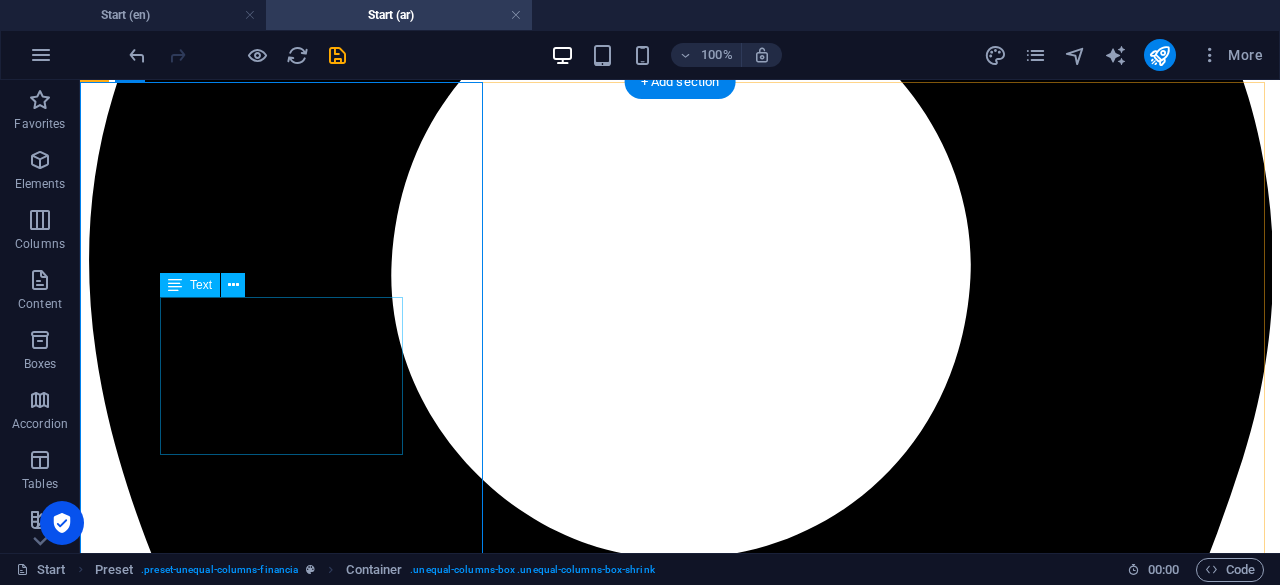 click on "خبرة عريقة: نمتلك سنوات من الخبــــــــــرة في تقديم الحلول المحاسبية والقانونية والحكومي فريق متخصص: فريقنا يضم نخبة من المحترفين لضمان تقديم خدمات عالية الجودة" at bounding box center [680, 7587] 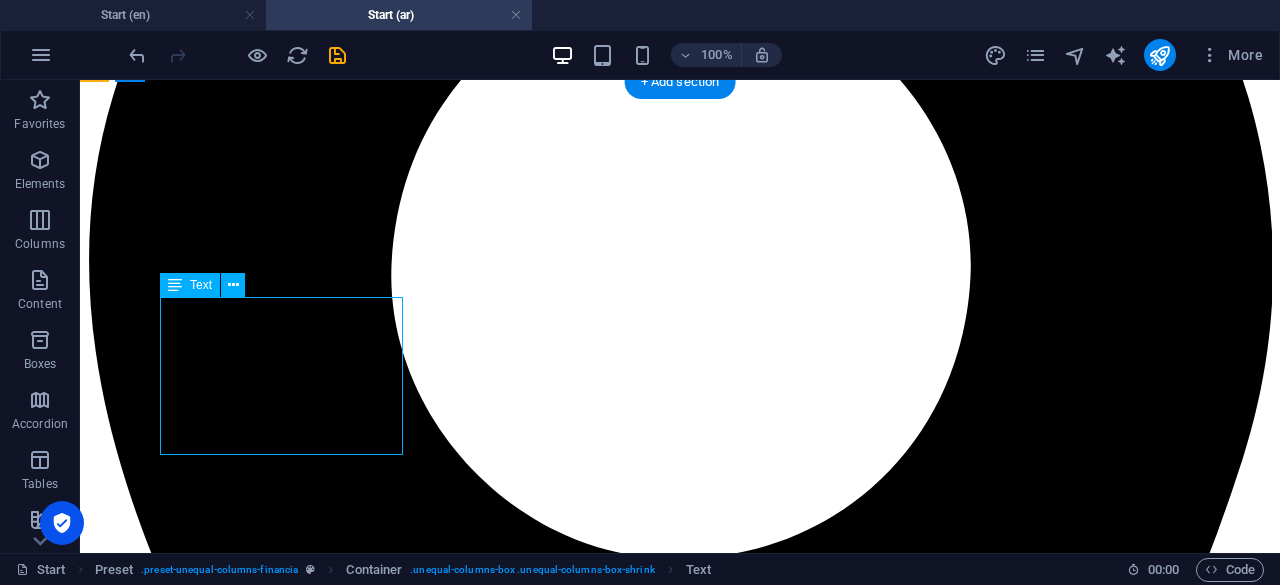 click on "خبرة عريقة: نمتلك سنوات من الخبــــــــــرة في تقديم الحلول المحاسبية والقانونية والحكومي فريق متخصص: فريقنا يضم نخبة من المحترفين لضمان تقديم خدمات عالية الجودة" at bounding box center [680, 7587] 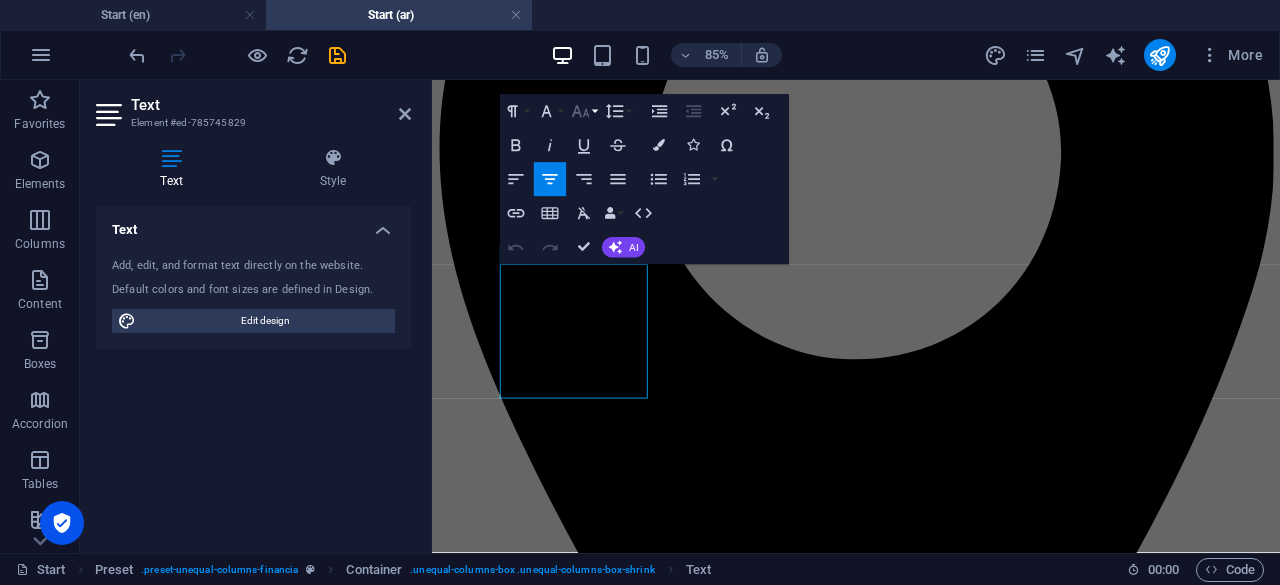 click 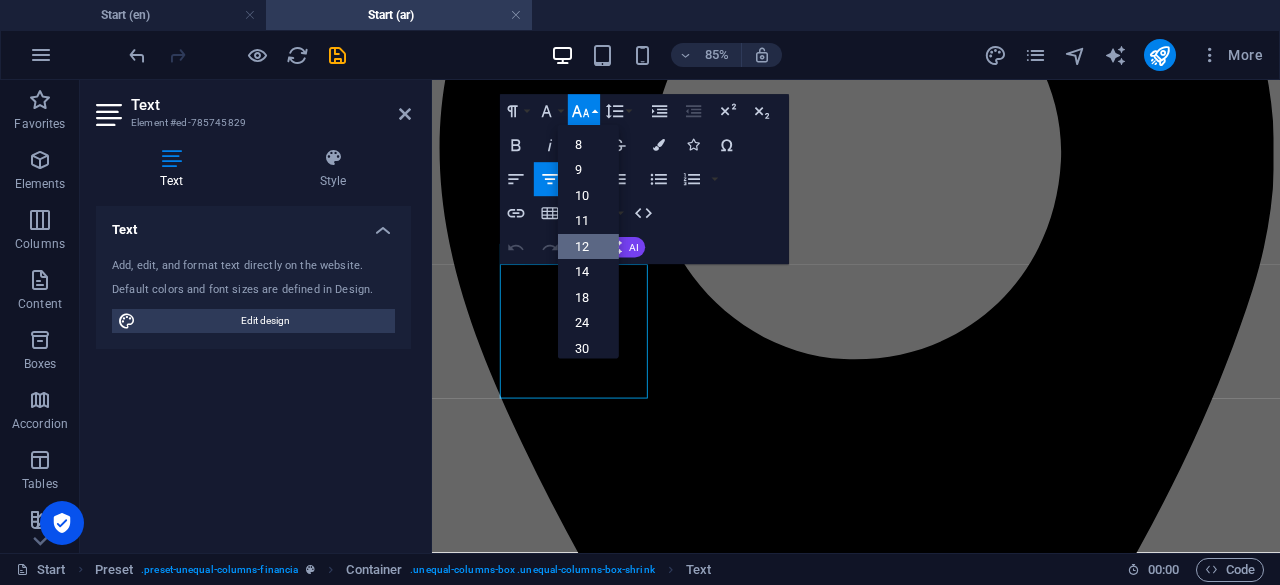 click on "12" at bounding box center (588, 247) 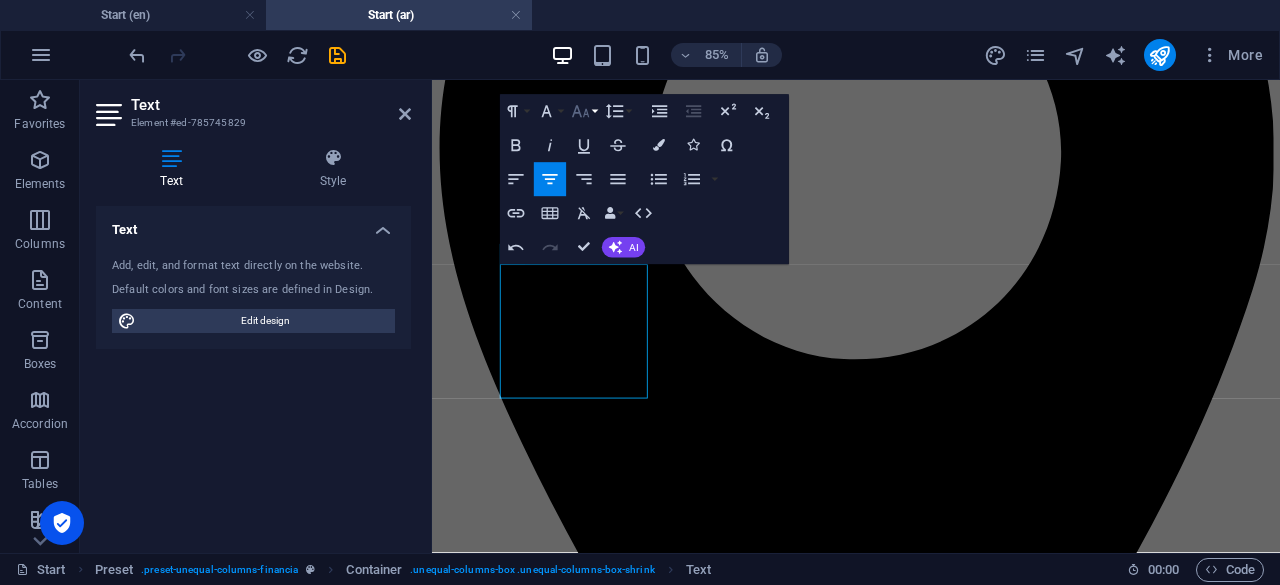 click 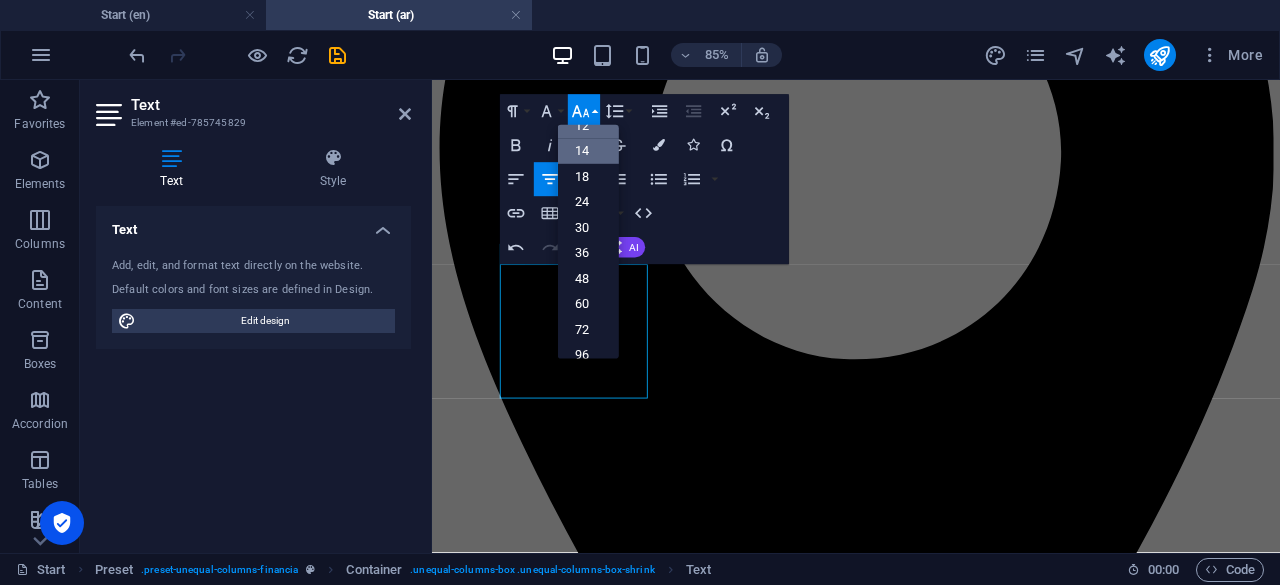 click on "14" at bounding box center (588, 152) 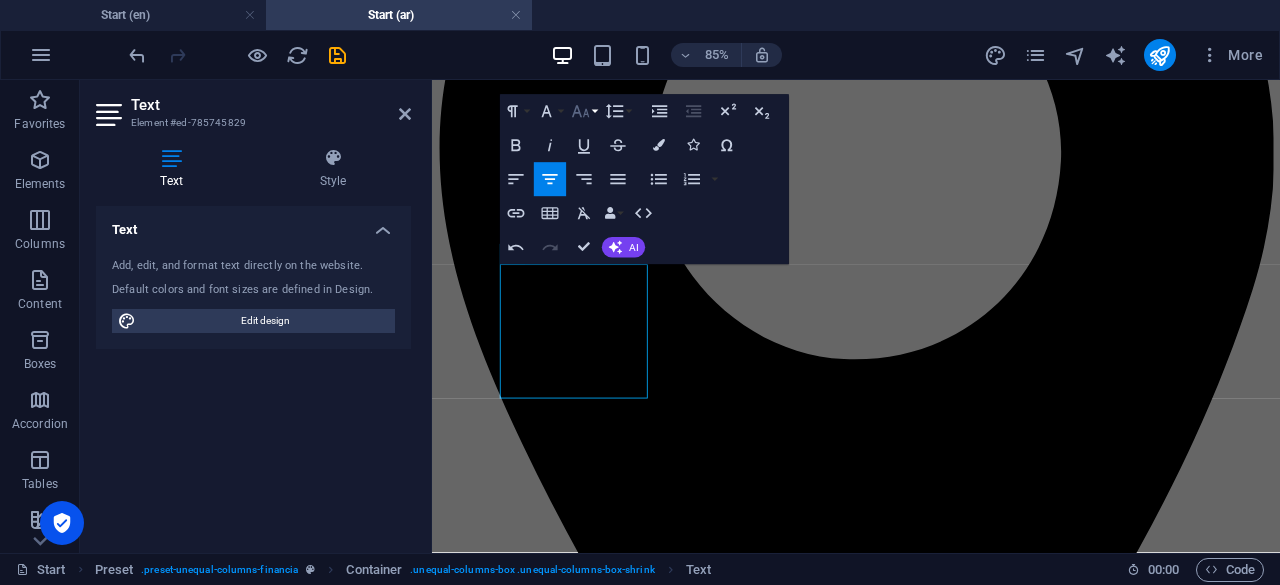 click 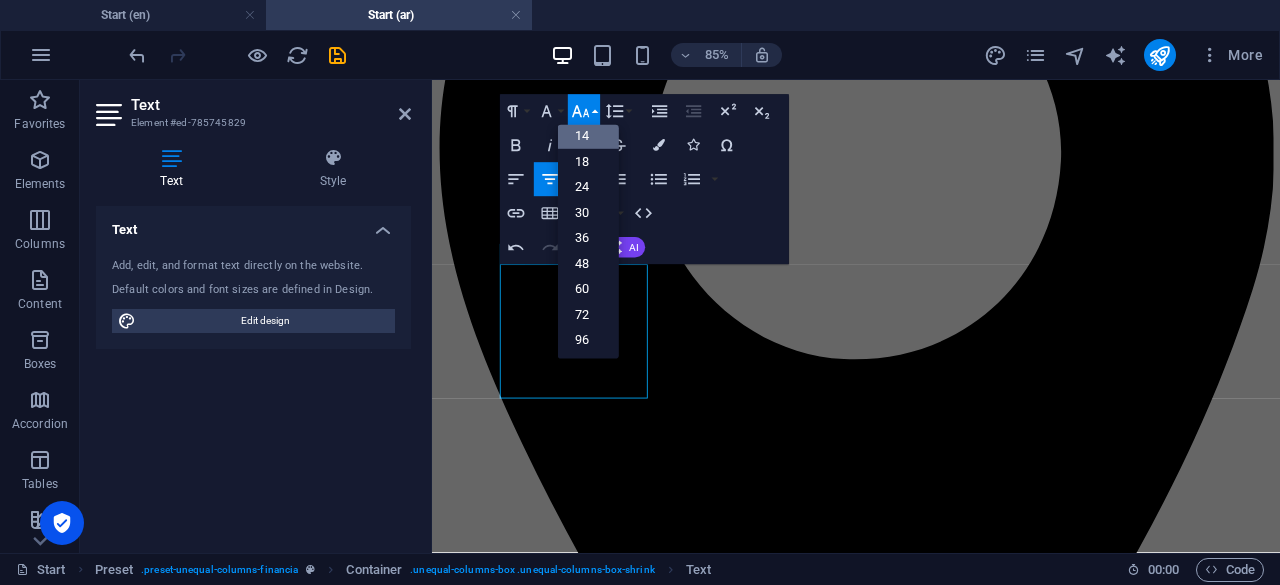 scroll, scrollTop: 60, scrollLeft: 0, axis: vertical 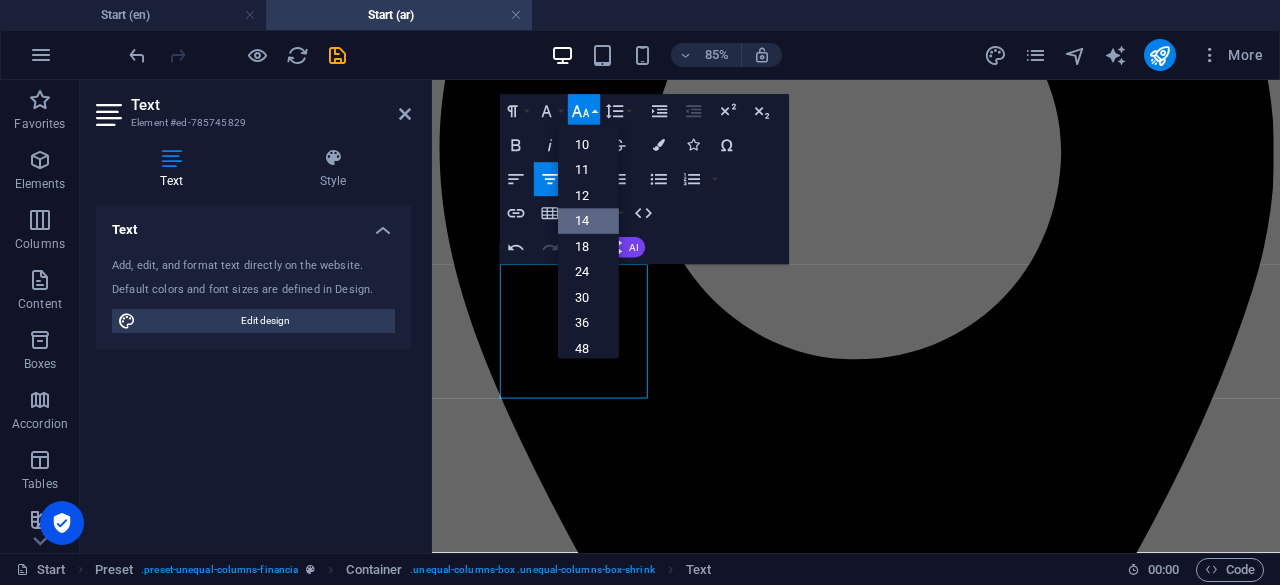 click on "14" at bounding box center (588, 221) 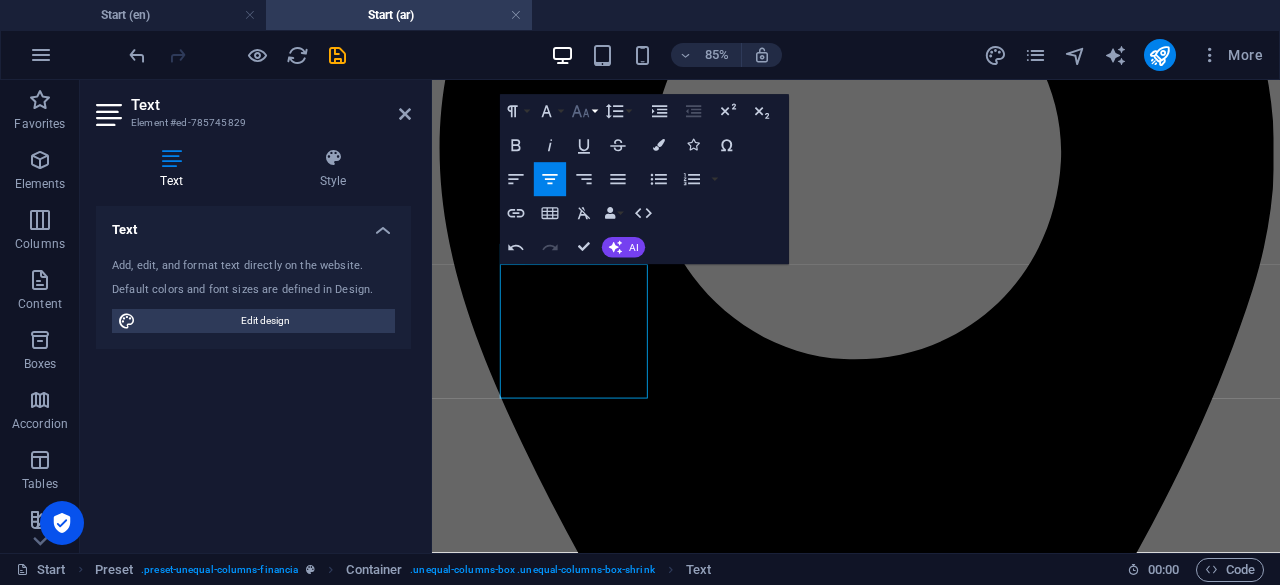 click 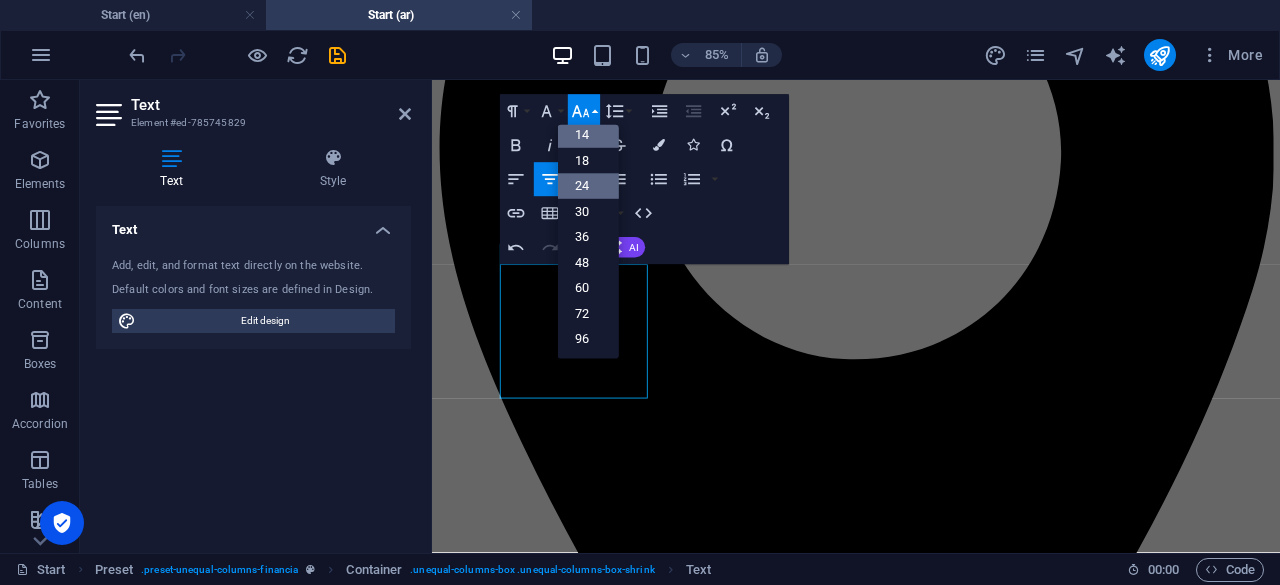scroll, scrollTop: 160, scrollLeft: 0, axis: vertical 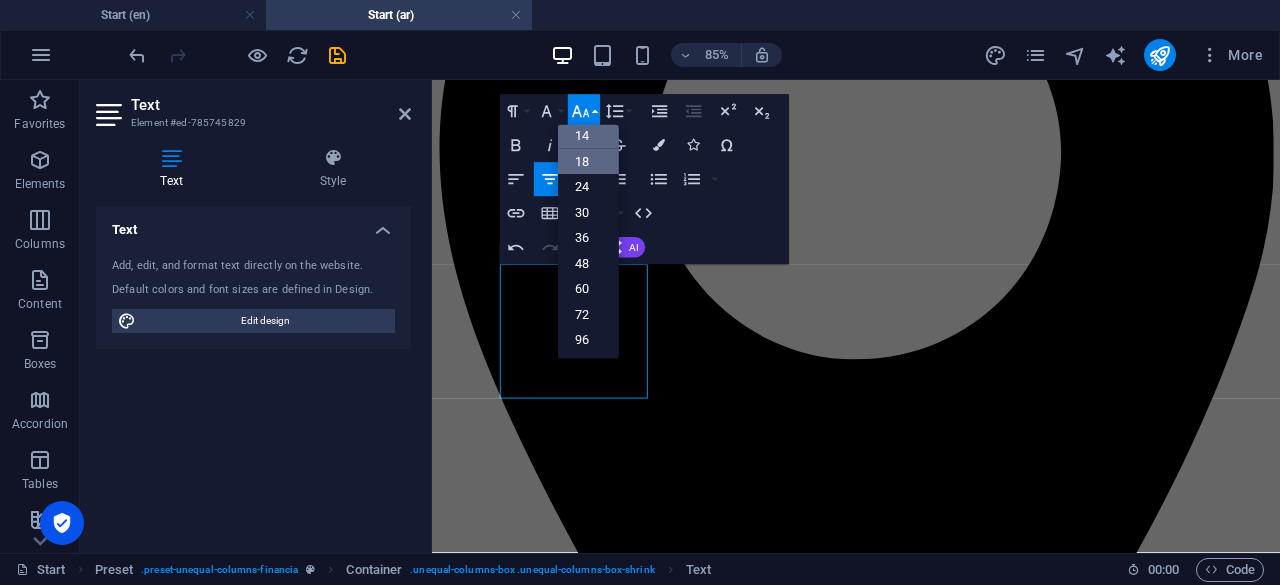 click on "18" at bounding box center (588, 162) 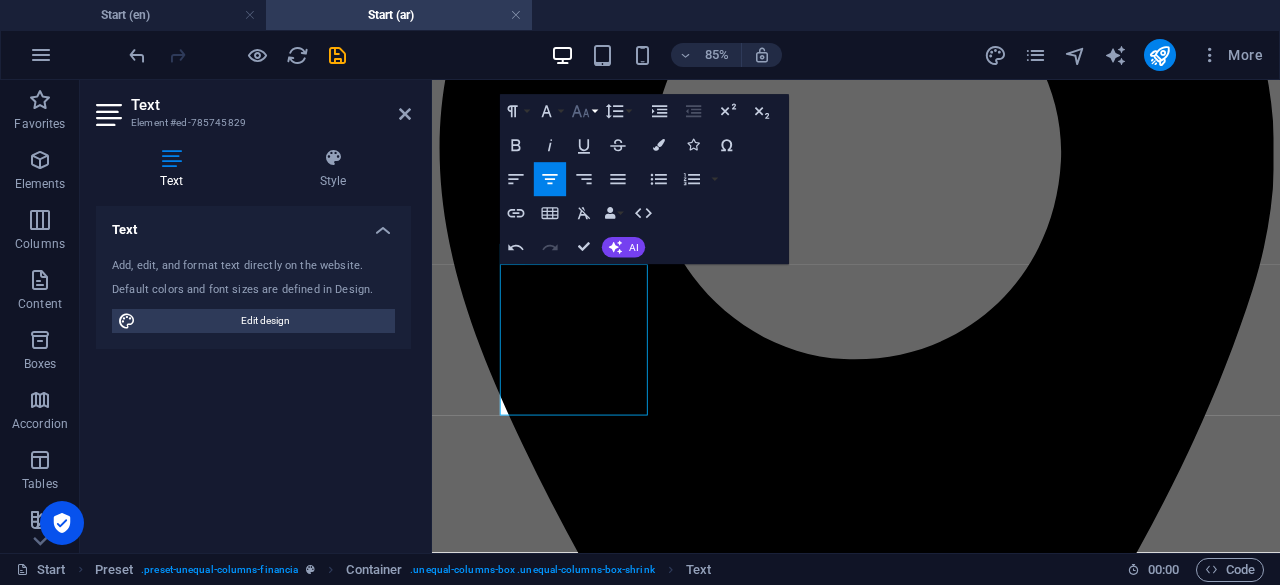 click 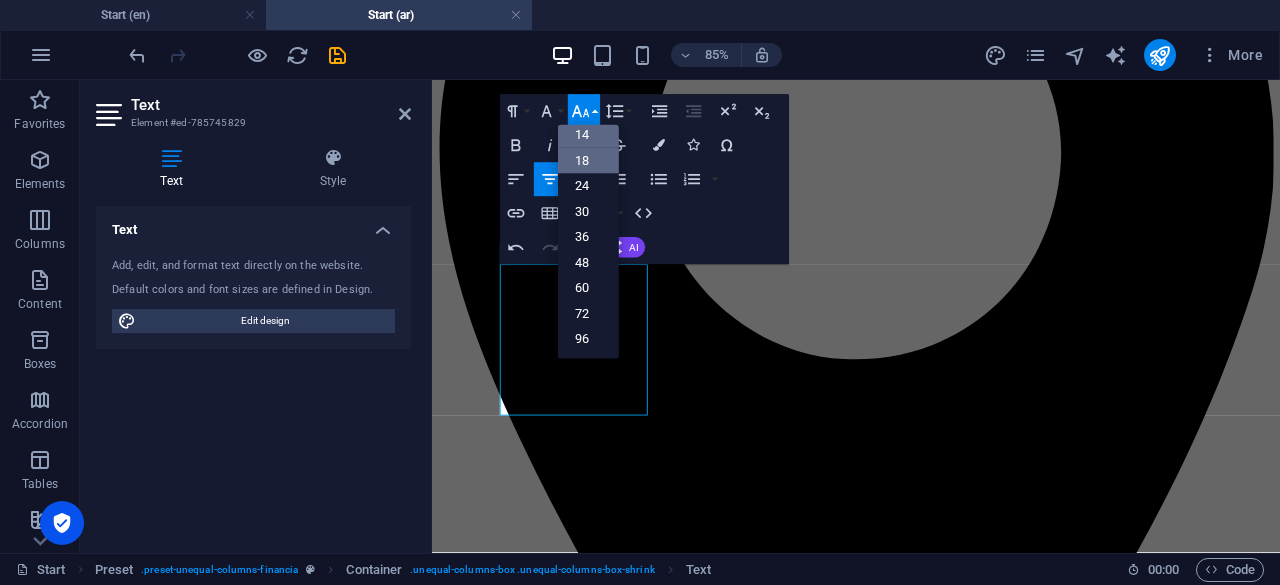 scroll, scrollTop: 160, scrollLeft: 0, axis: vertical 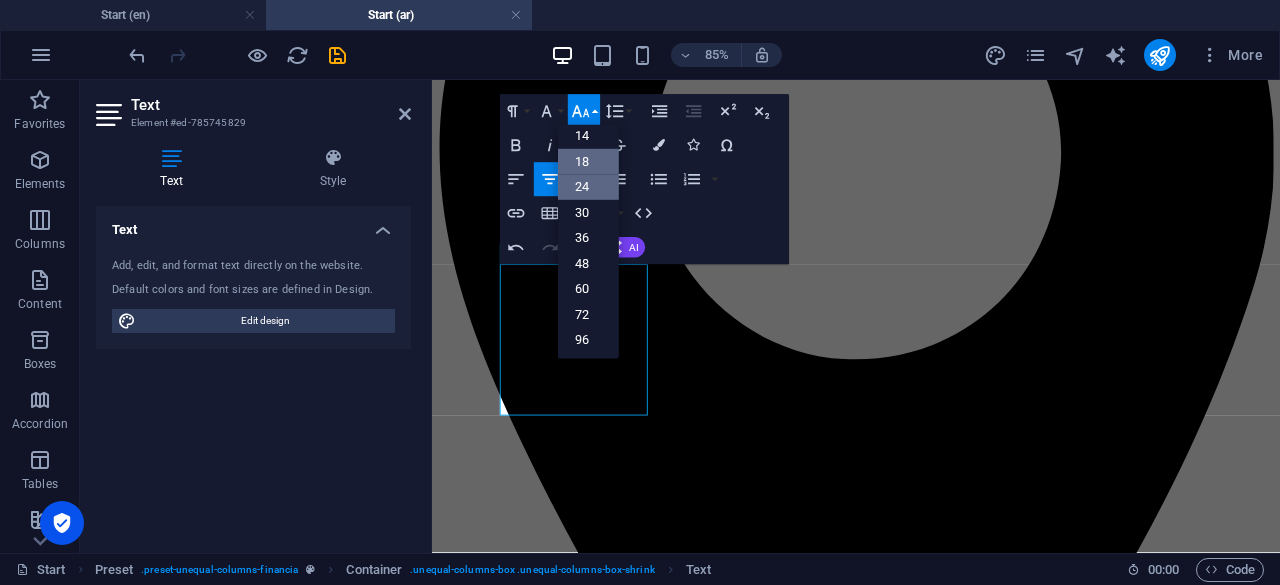 click on "24" at bounding box center (588, 187) 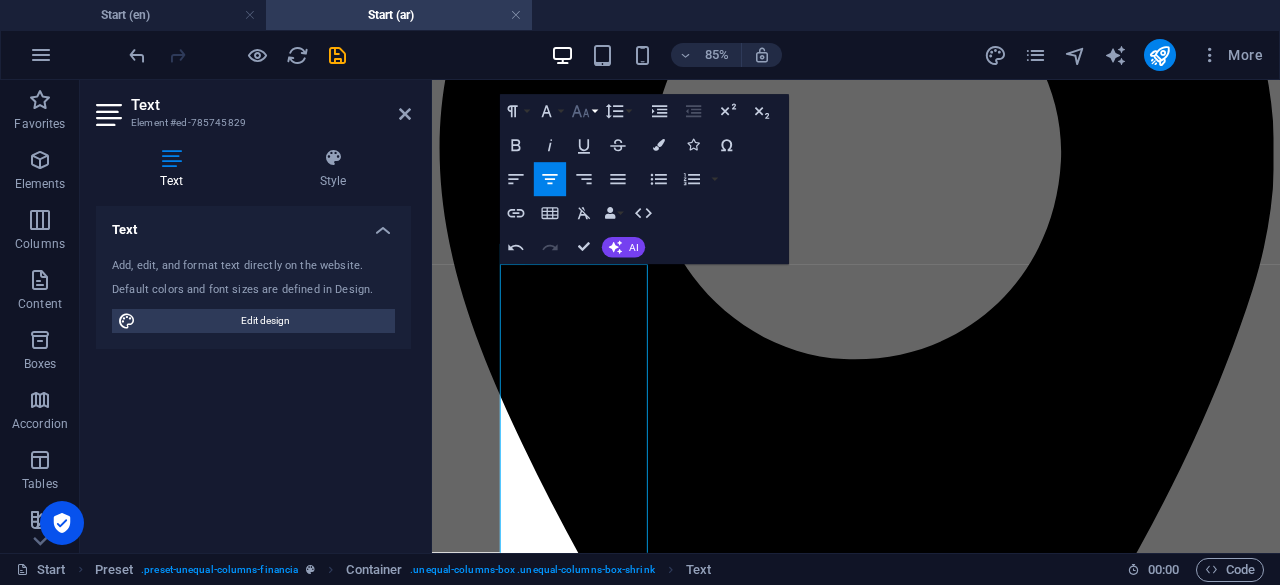 click 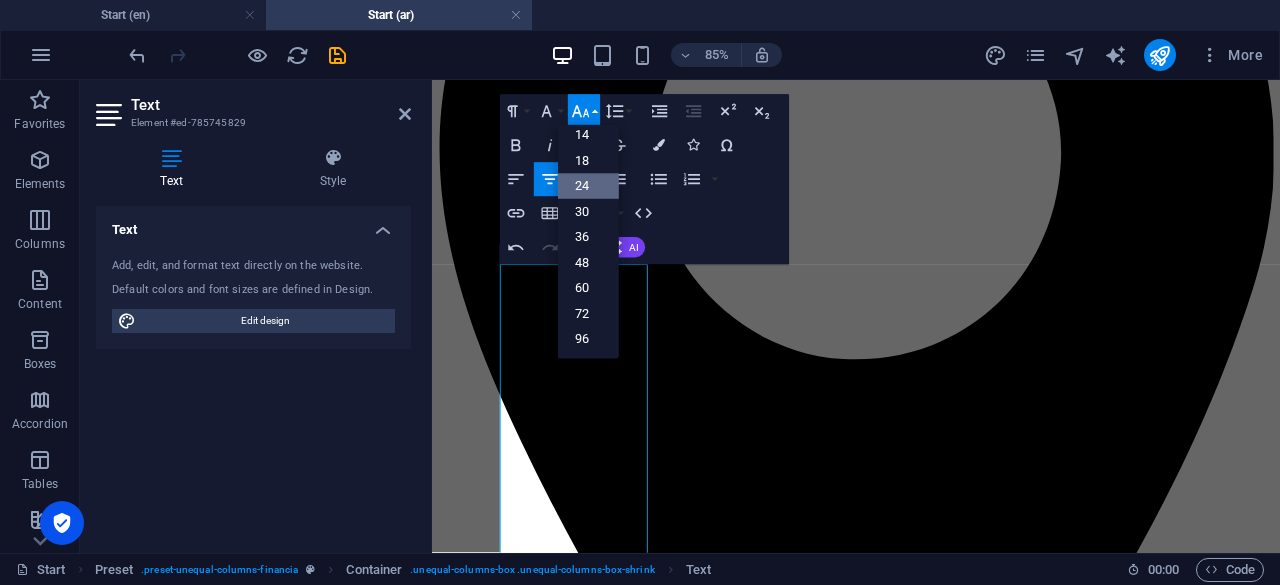 scroll, scrollTop: 160, scrollLeft: 0, axis: vertical 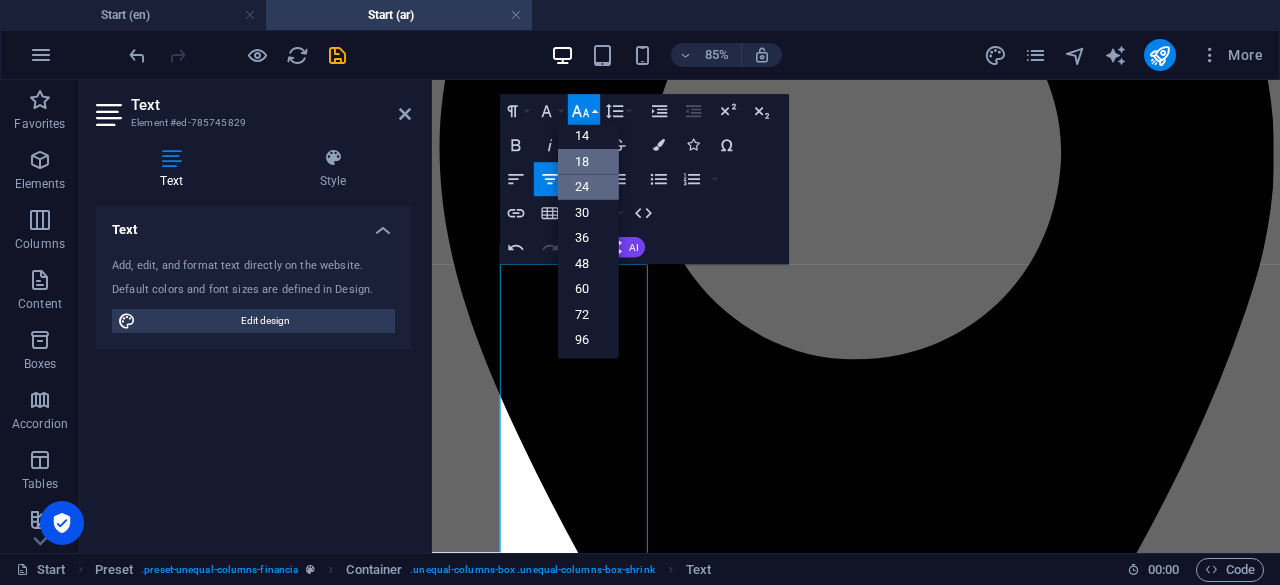 click on "18" at bounding box center [588, 162] 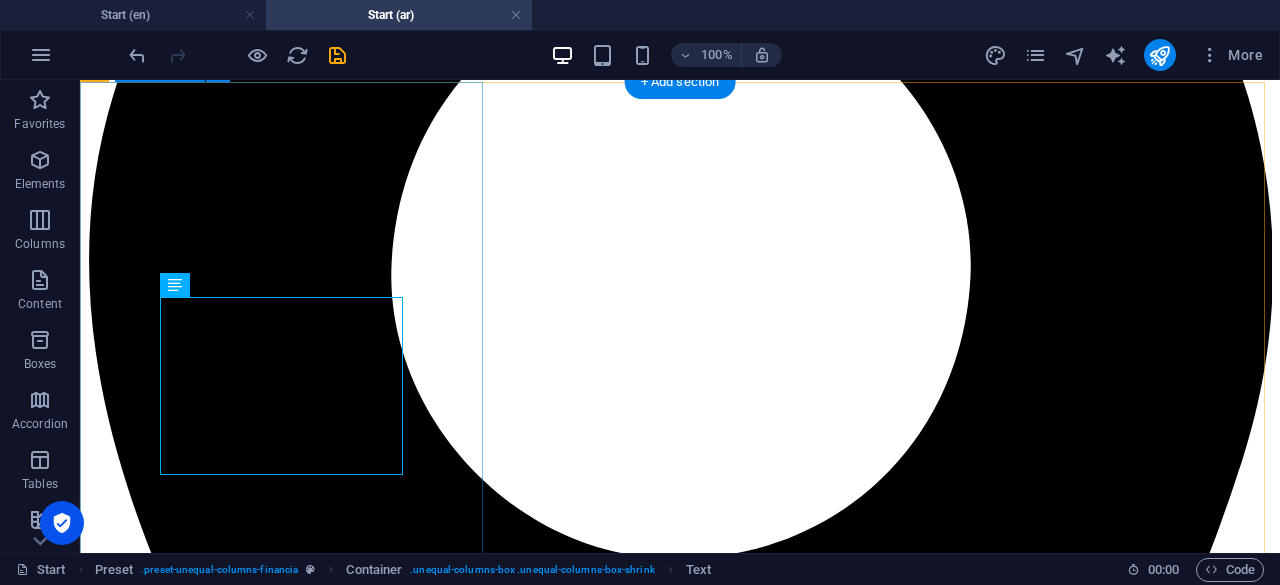 click on "بعض  الحقائق خبرة عريقة: نمتلك سنوات من الخبــــــــــرة في تقديم الحلول المحاسبية والقانونية والحكومي فريق متخصص: فريقنا يضم نخبة من المحترفين لضمان تقديم خدمات عالية الجودة Get in touch" at bounding box center (680, 7563) 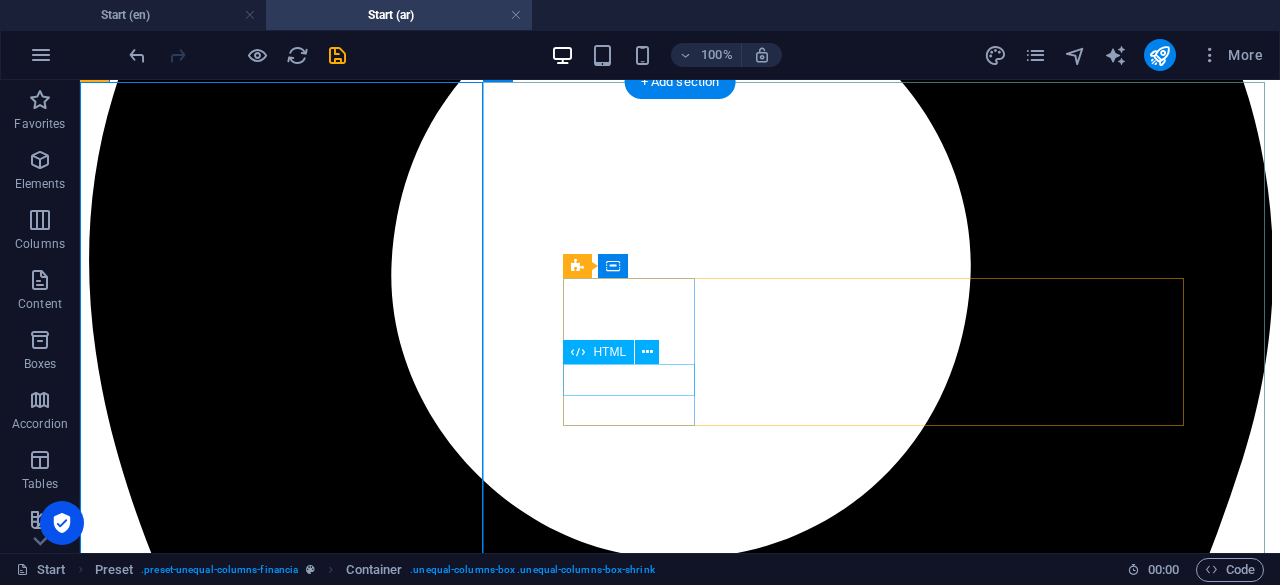 click on "172" at bounding box center [680, 9478] 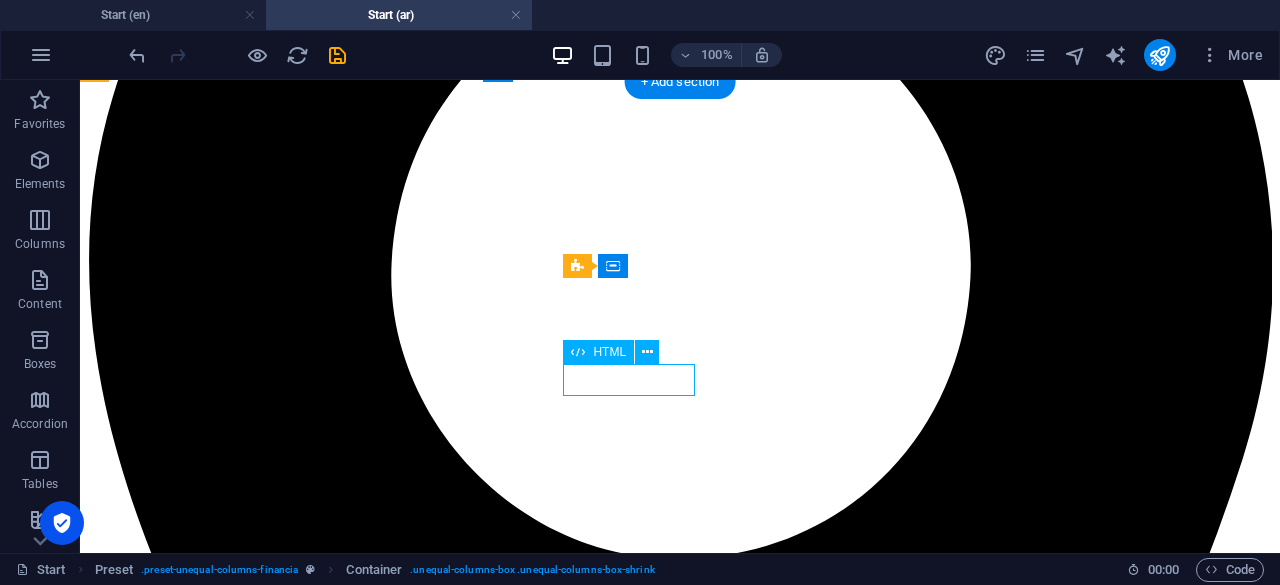 click on "172" at bounding box center [680, 9478] 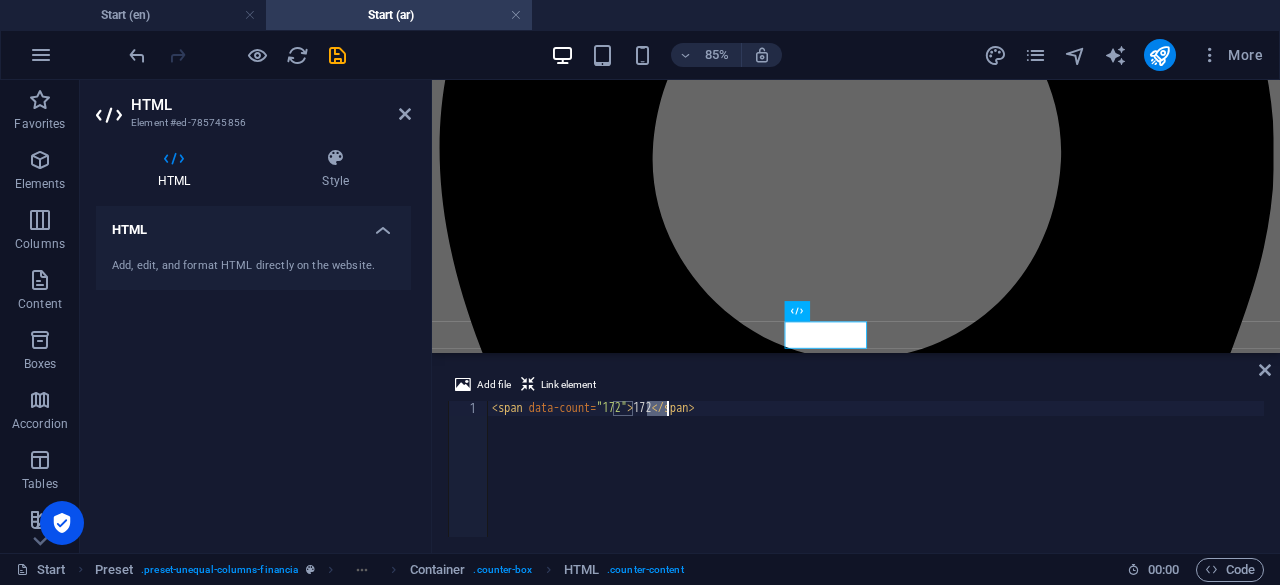 drag, startPoint x: 652, startPoint y: 404, endPoint x: 666, endPoint y: 408, distance: 14.56022 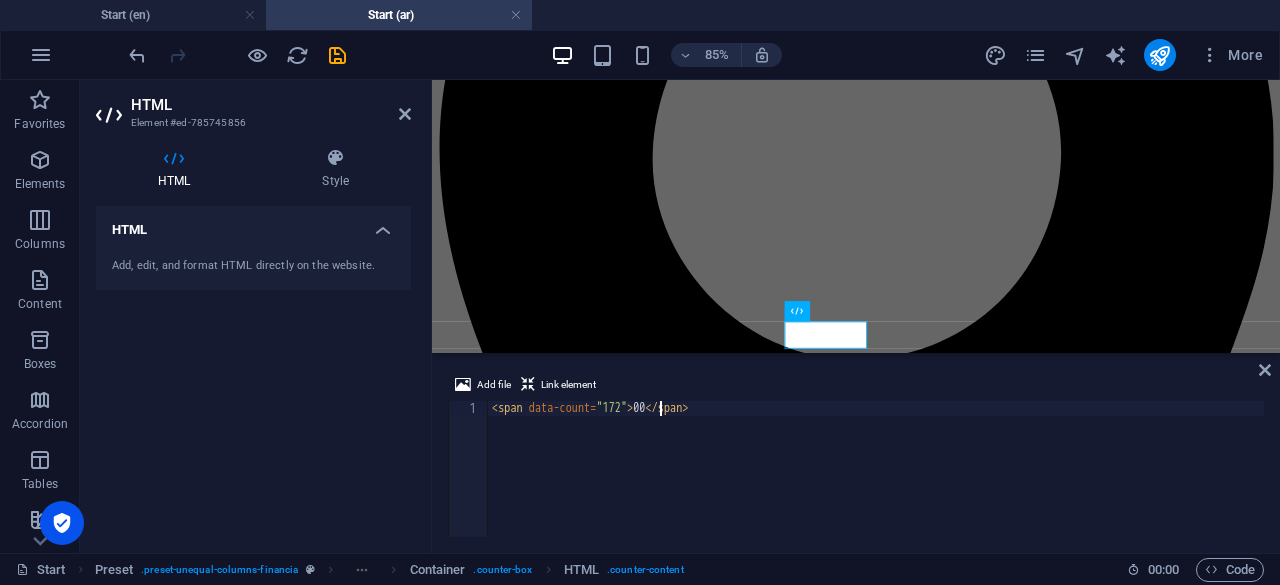 scroll, scrollTop: 0, scrollLeft: 13, axis: horizontal 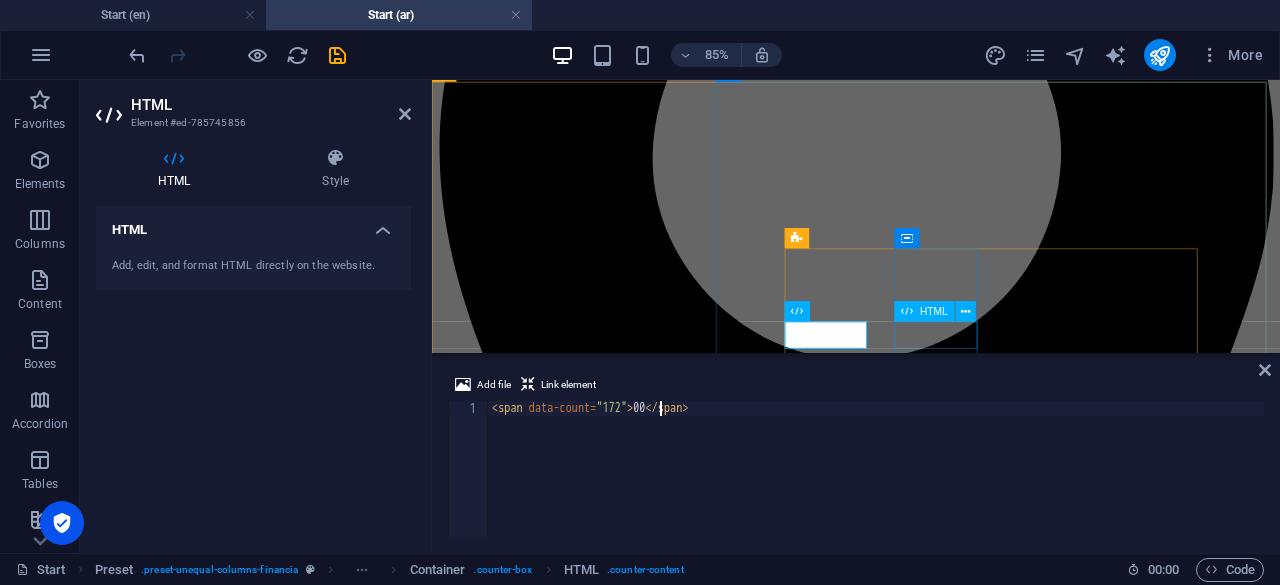 type on "<span data-count="172">00</span>" 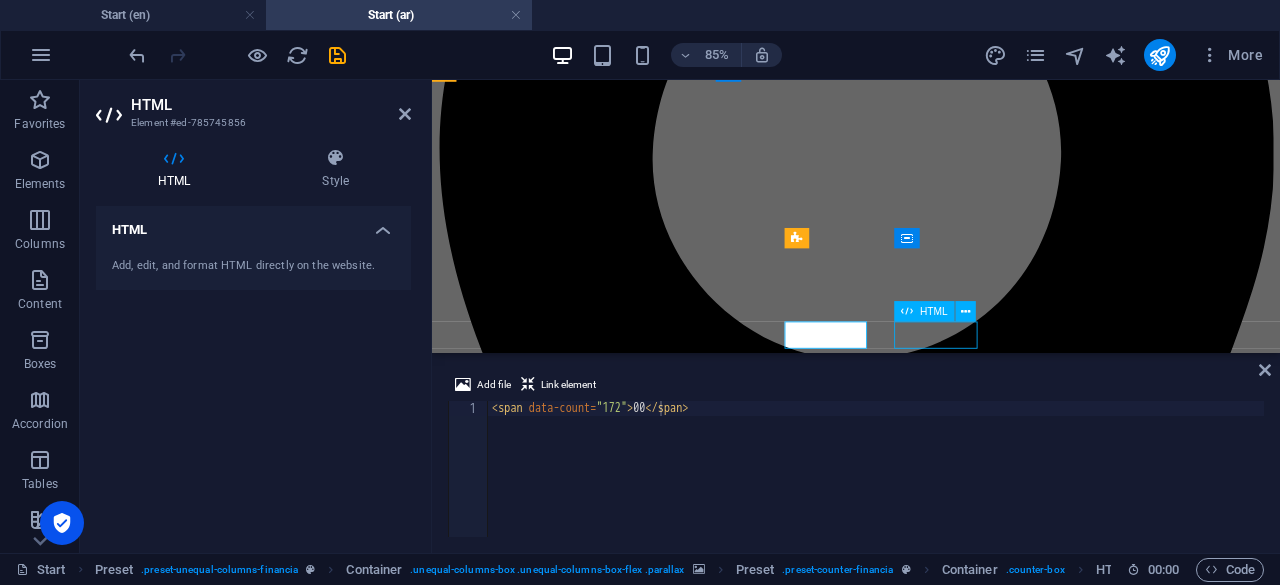 scroll, scrollTop: 1163, scrollLeft: 0, axis: vertical 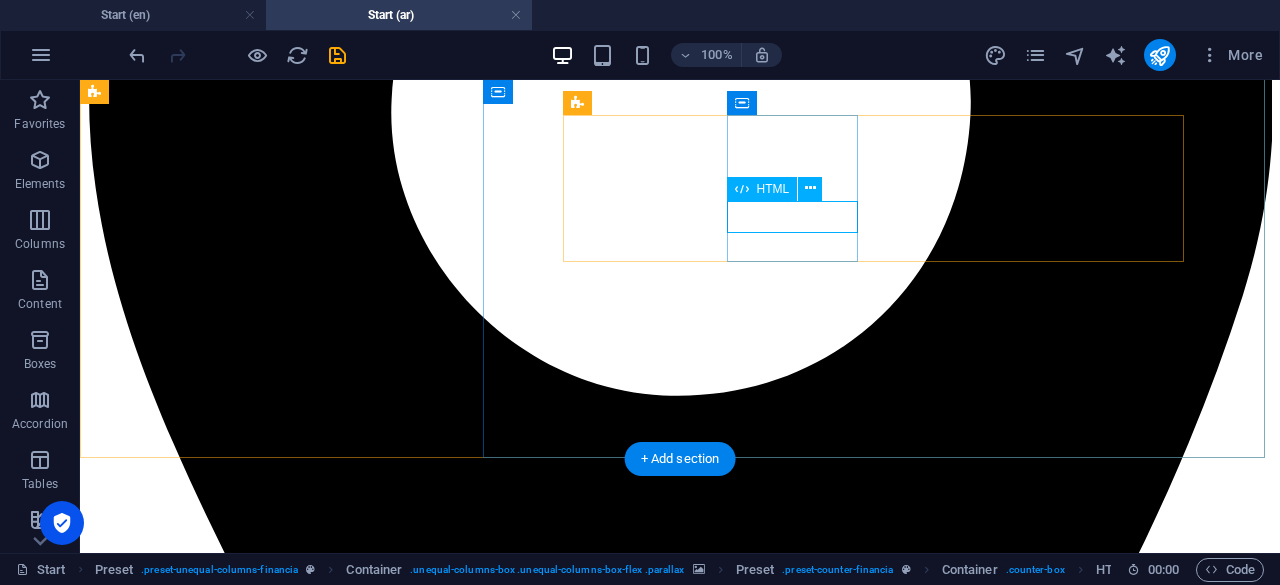 click on "64" at bounding box center [680, 10587] 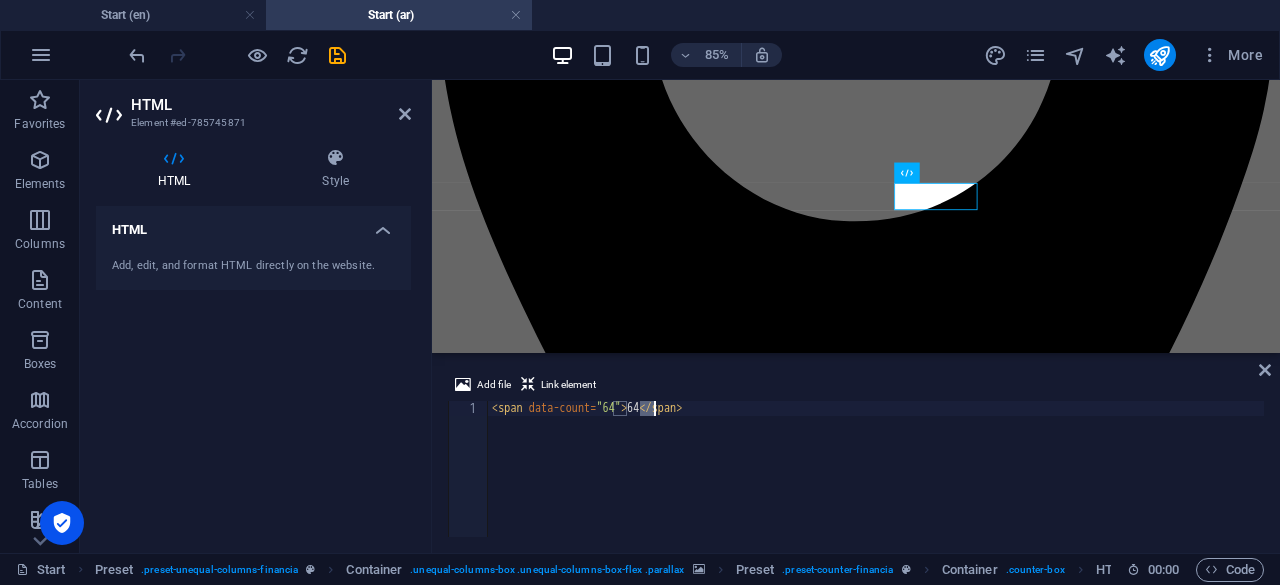 drag, startPoint x: 642, startPoint y: 402, endPoint x: 653, endPoint y: 403, distance: 11.045361 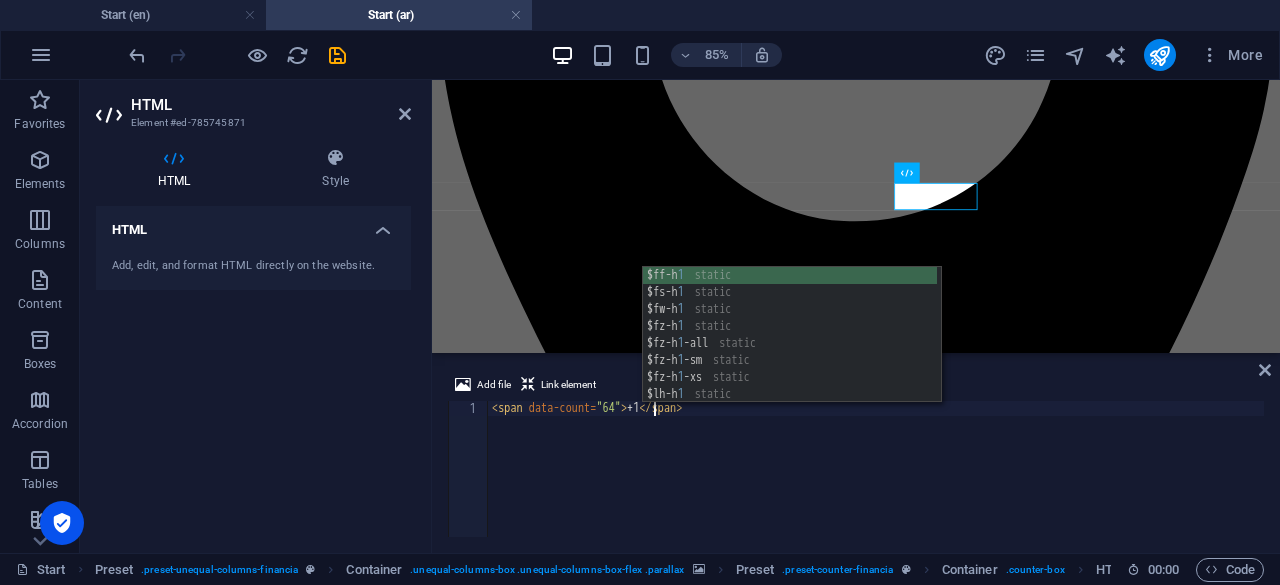 scroll, scrollTop: 0, scrollLeft: 13, axis: horizontal 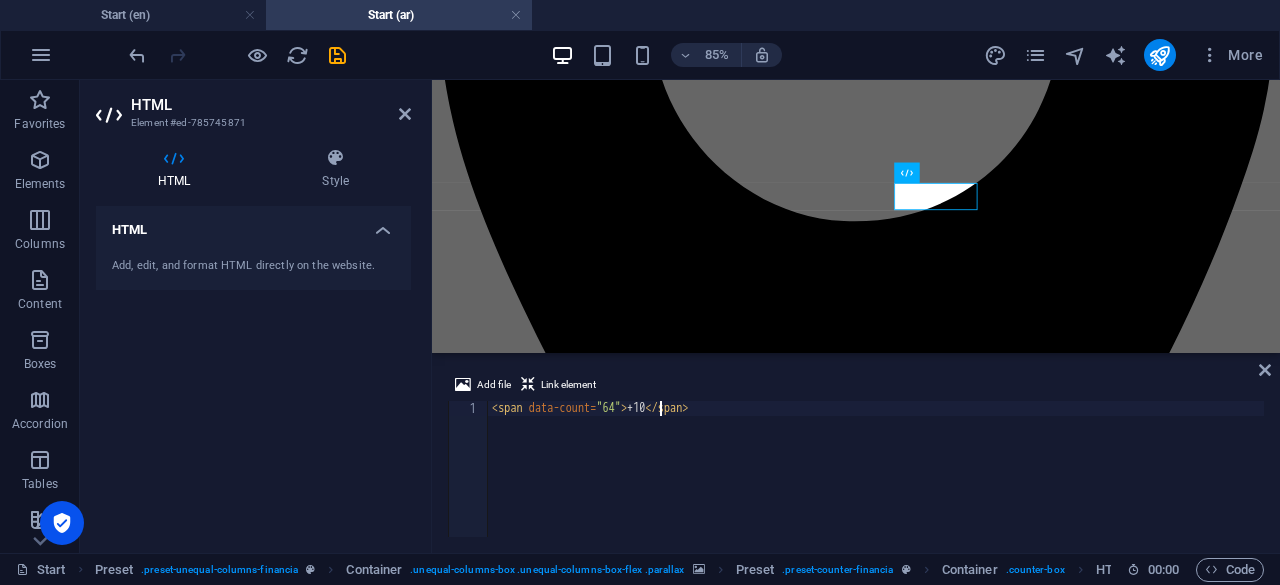 type on "<span data-count="64">+10</span>" 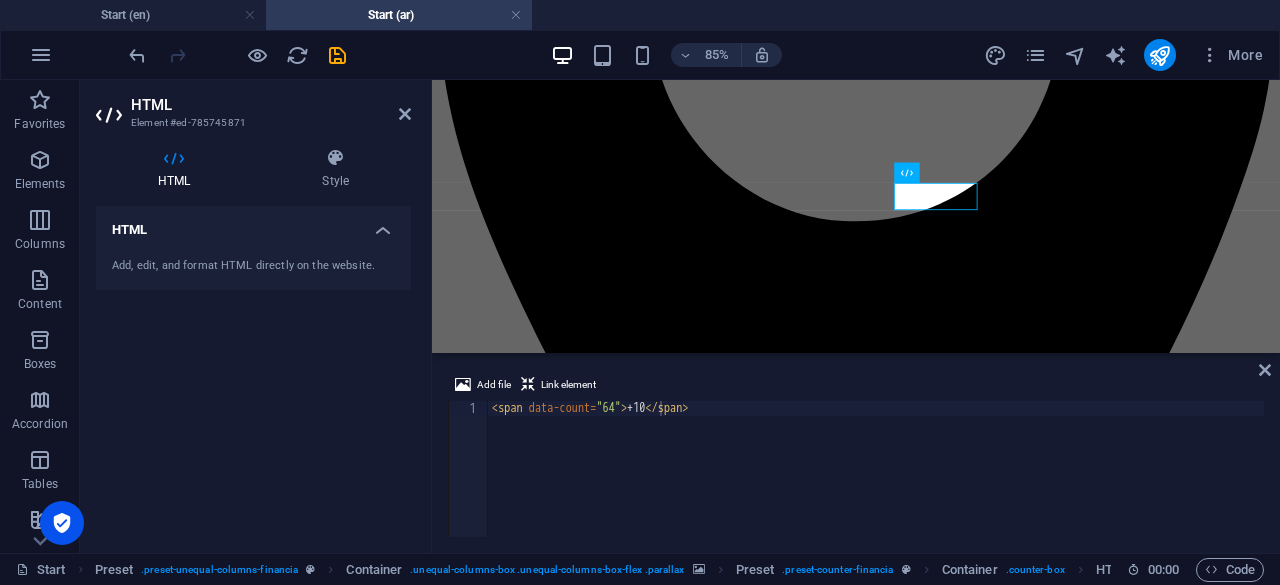 click at bounding box center [931, 6571] 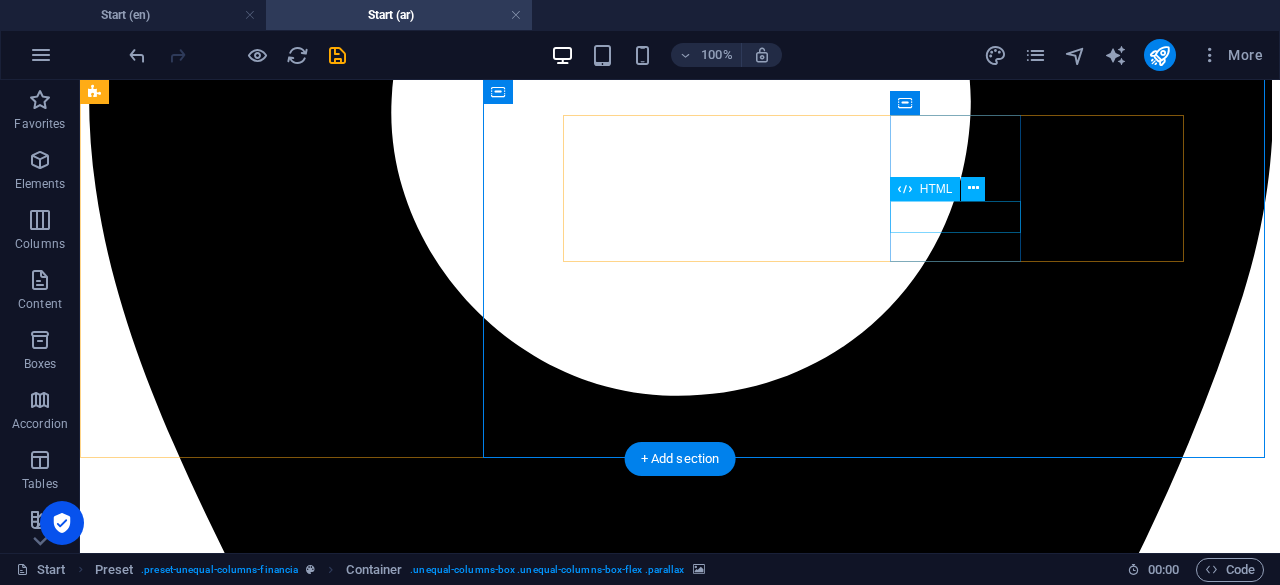 click on "385" at bounding box center [680, 11786] 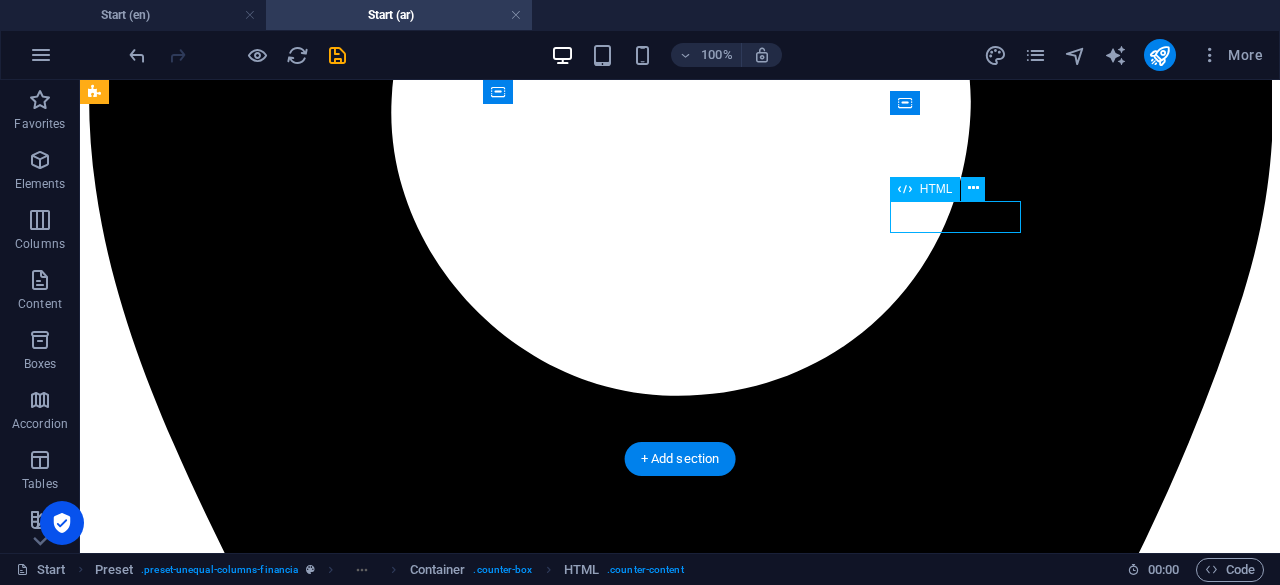 click on "385" at bounding box center [680, 11786] 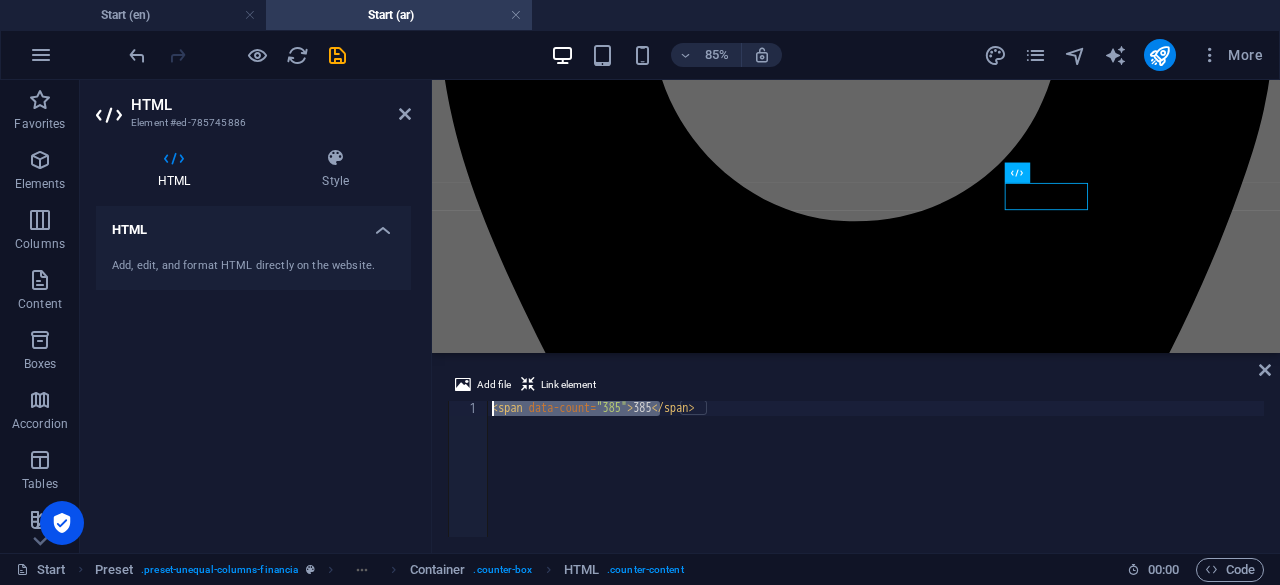 click on "< span   data-count = "385" > 385 </ span >" at bounding box center (876, 484) 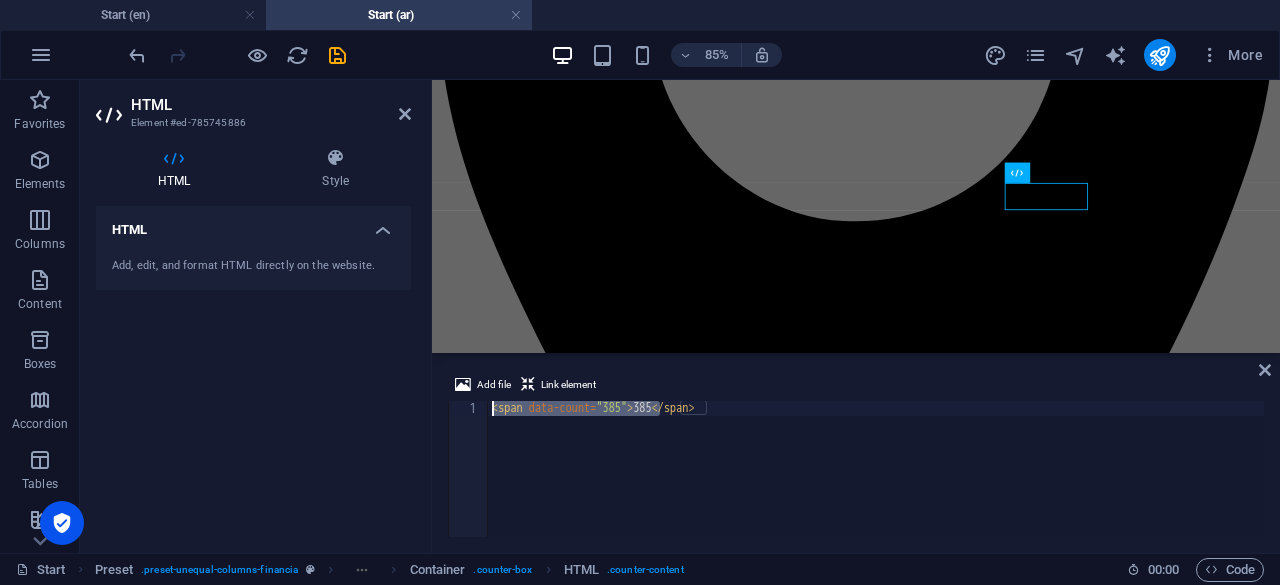 click on "< span   data-count = "385" > 385 </ span >" at bounding box center [876, 469] 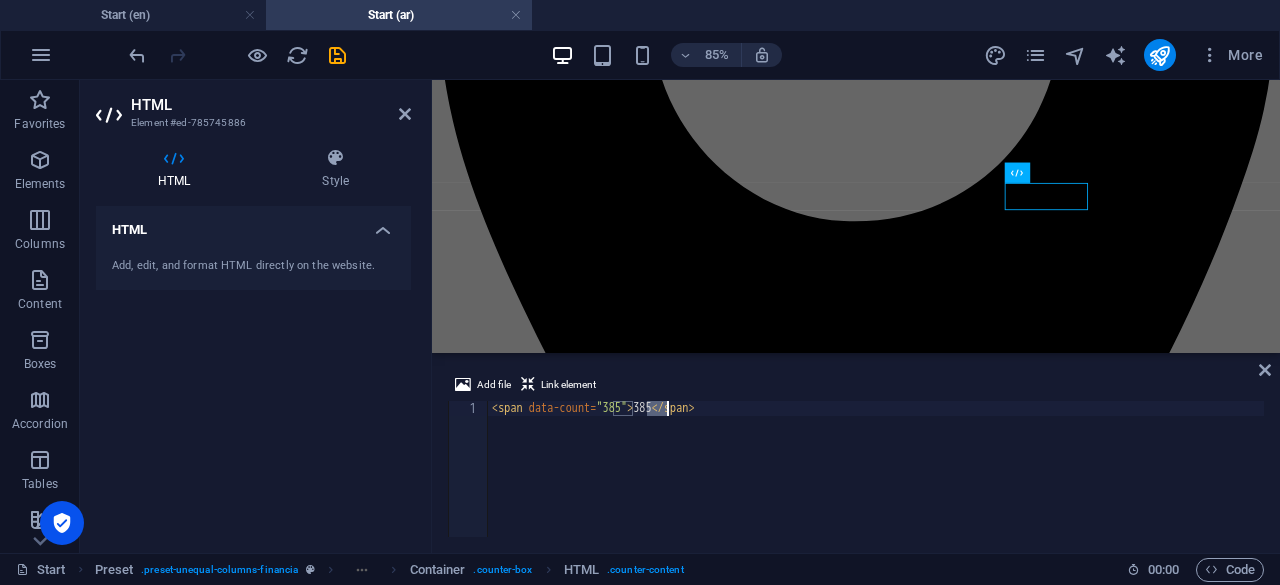 click on "< span   data-count = "385" > 385 </ span >" at bounding box center (876, 484) 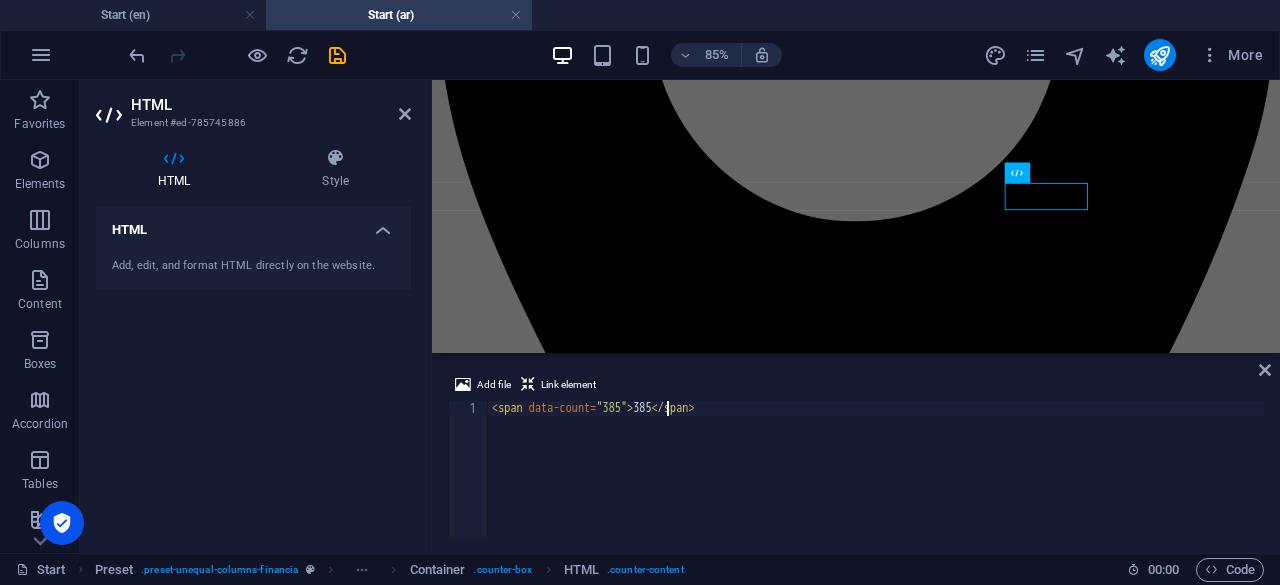 click on "< span   data-count = "385" > 385 </ span >" at bounding box center [876, 484] 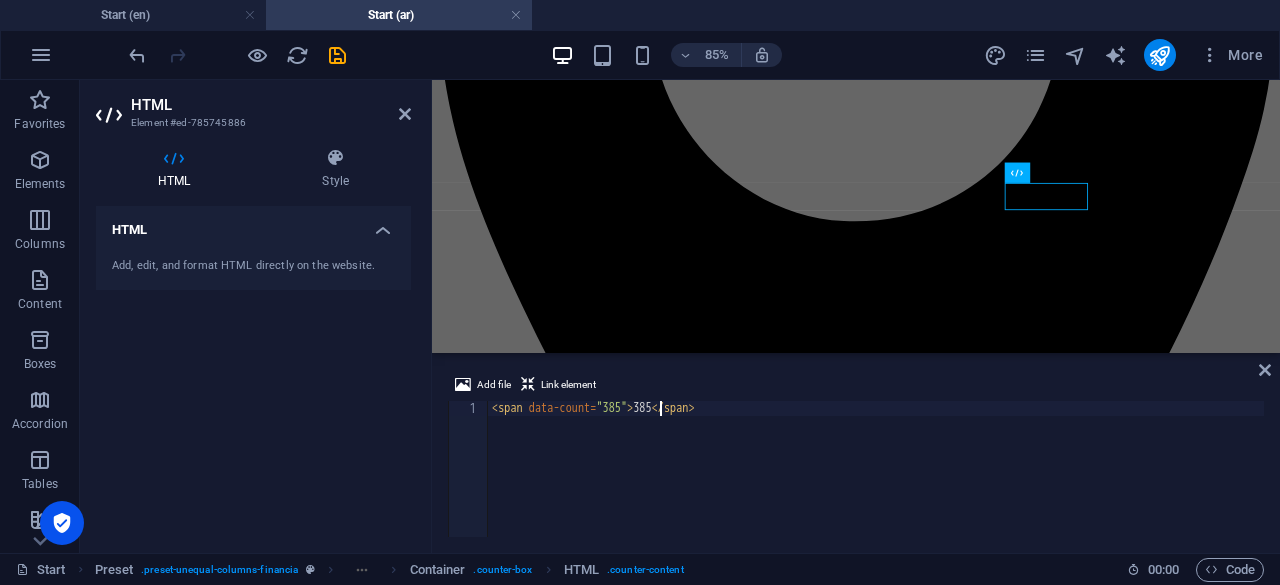 click on "< span   data-count = "385" > 385 </ span >" at bounding box center (876, 484) 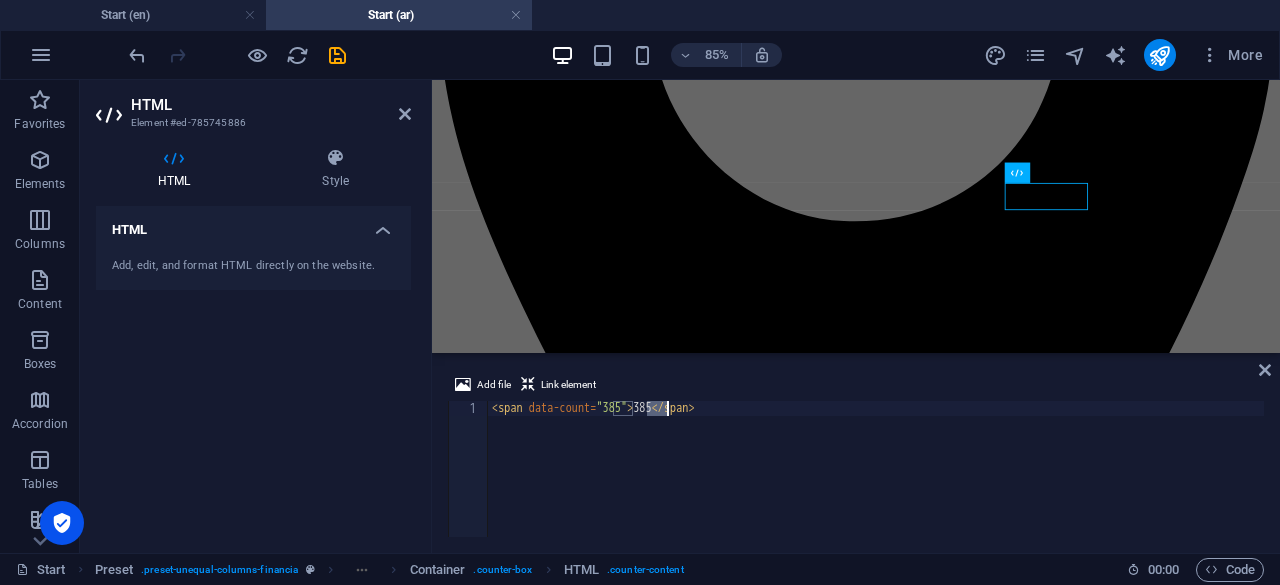 click on "< span   data-count = "385" > 385 </ span >" at bounding box center (876, 484) 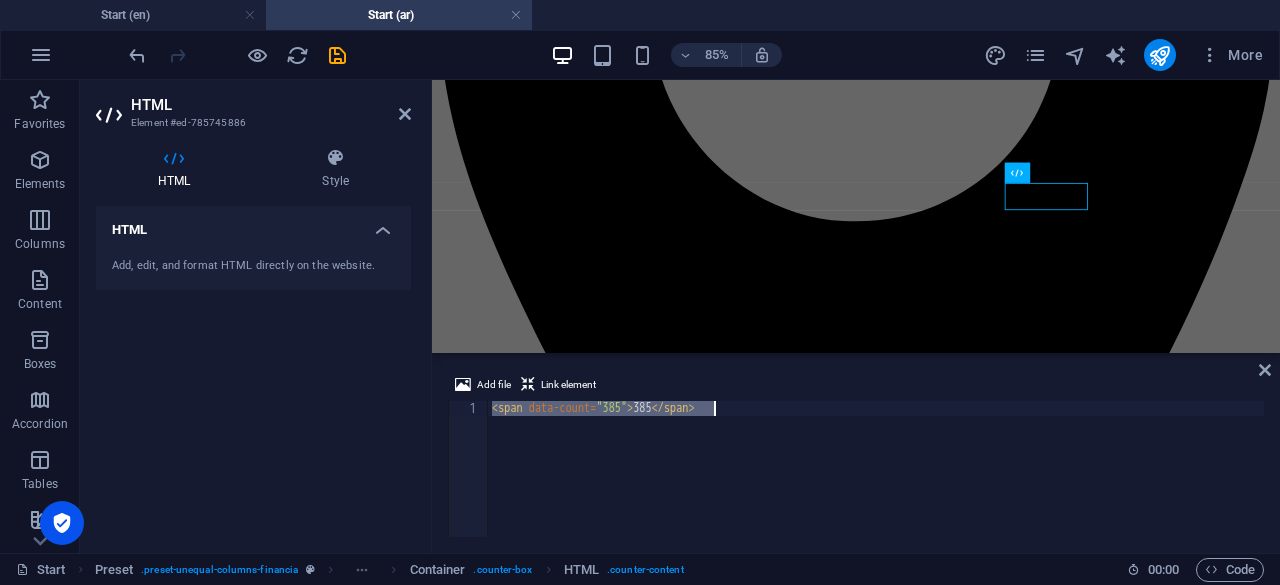 click on "< span   data-count = "385" > 385 </ span >" at bounding box center [876, 469] 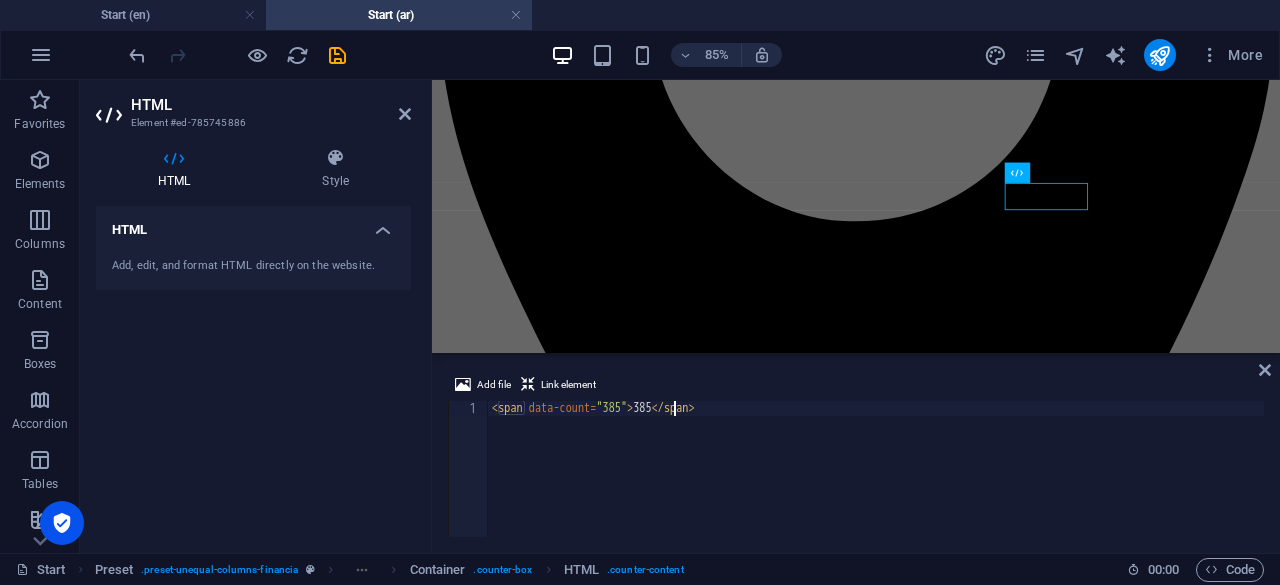click on "< span   data-count = "385" > 385 </ span >" at bounding box center [876, 484] 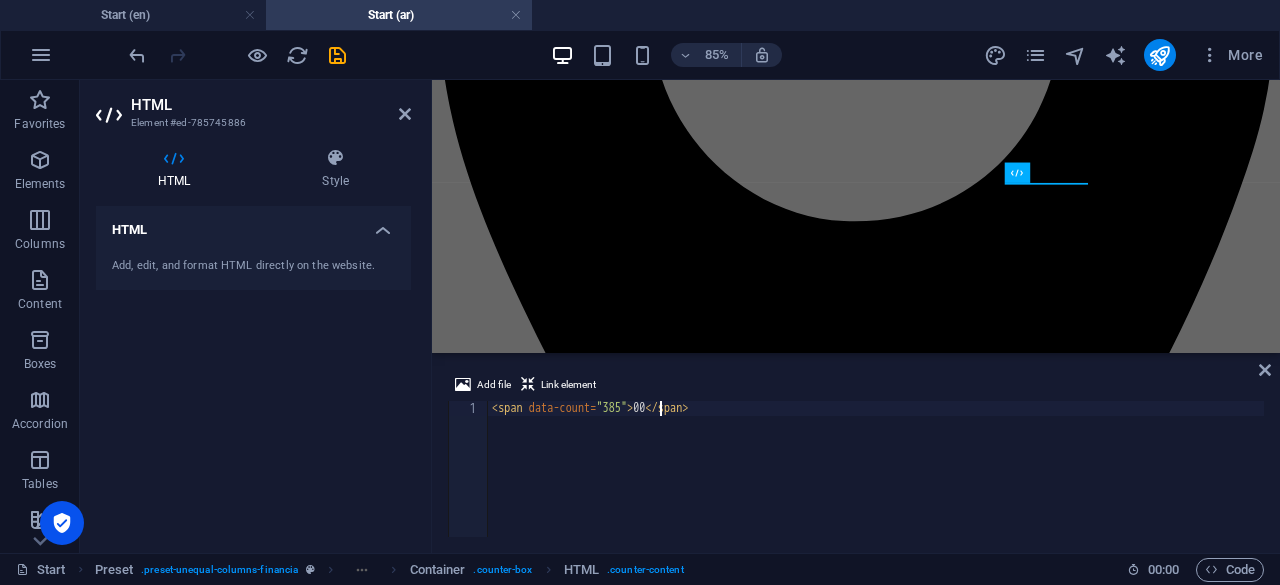 scroll, scrollTop: 0, scrollLeft: 14, axis: horizontal 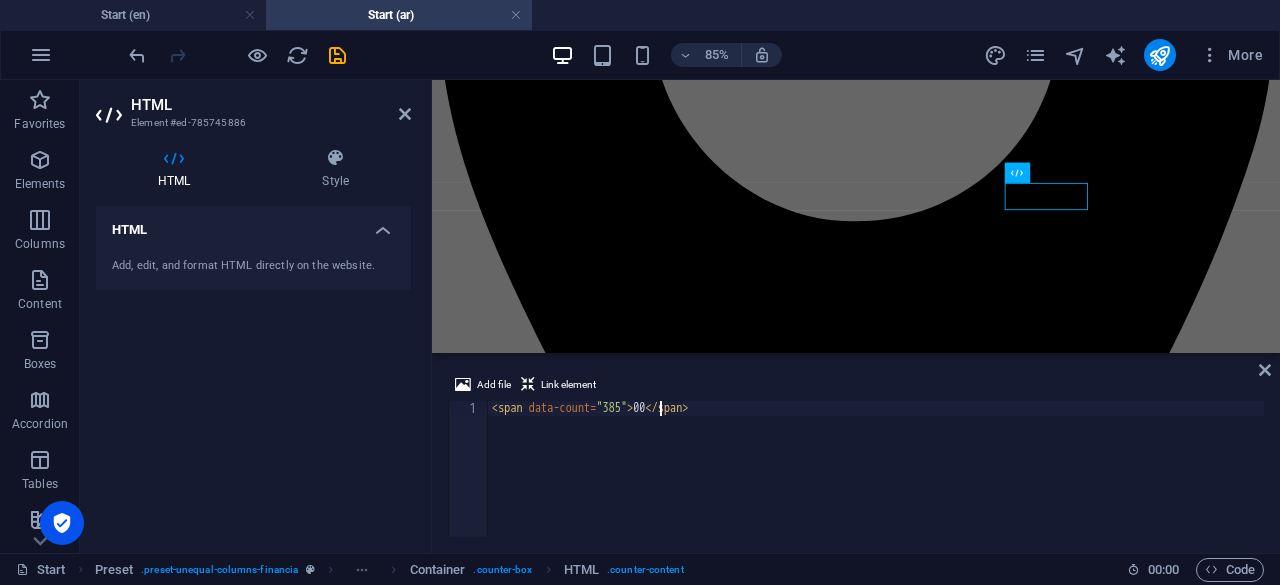 type on "<span data-count="385">00</span>" 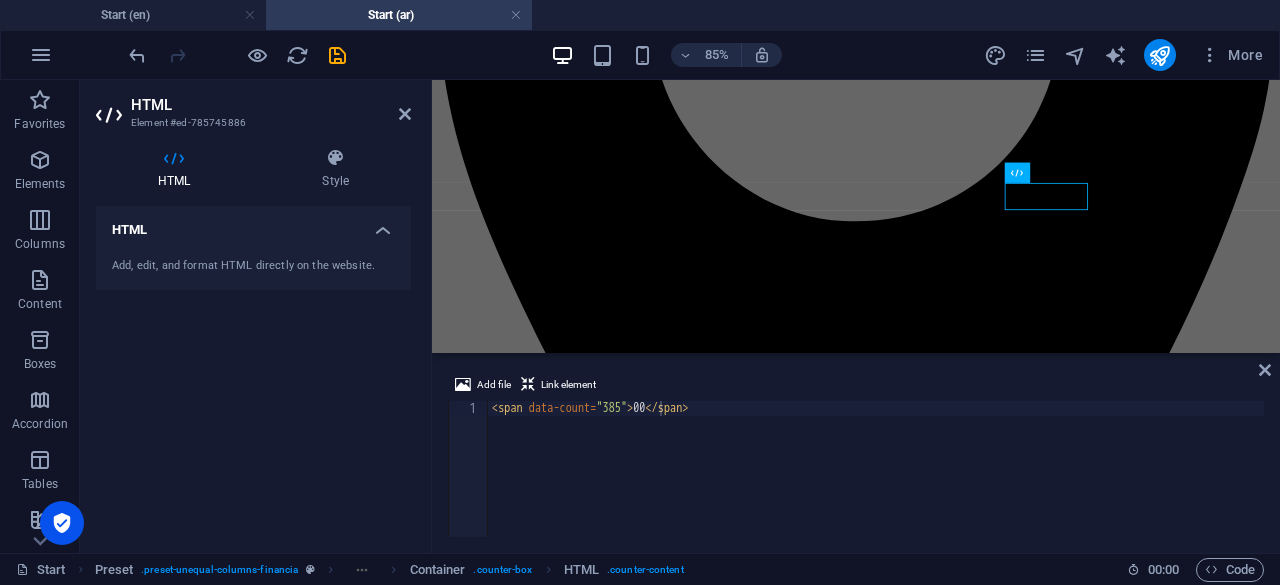 click at bounding box center (931, 6571) 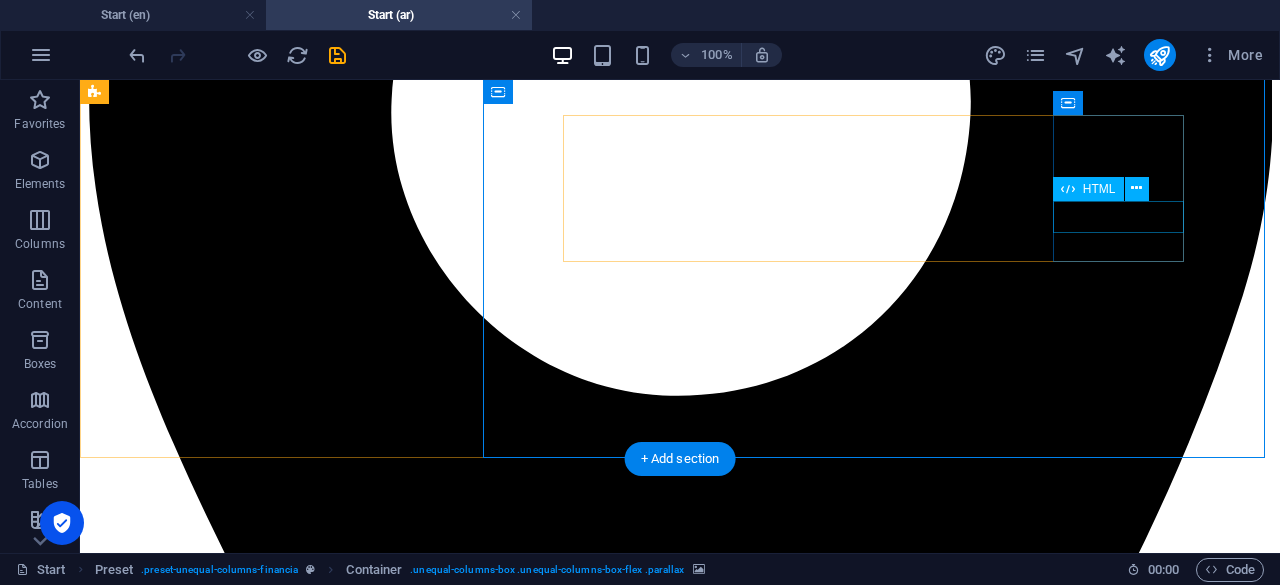click on "18" at bounding box center [680, 13058] 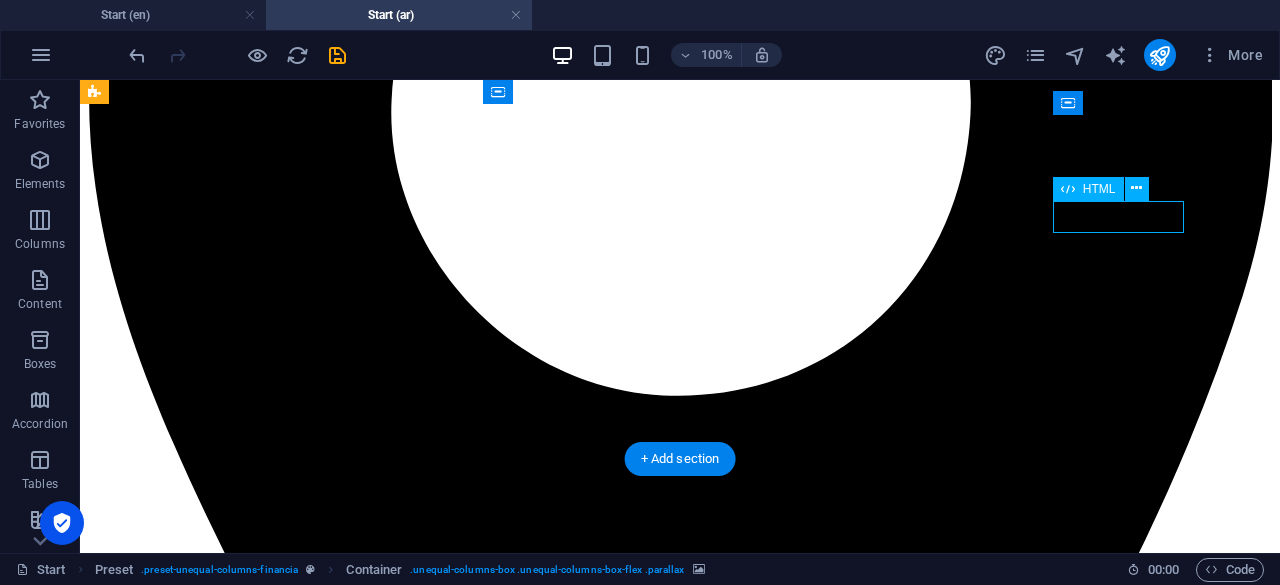 click on "18" at bounding box center [680, 13058] 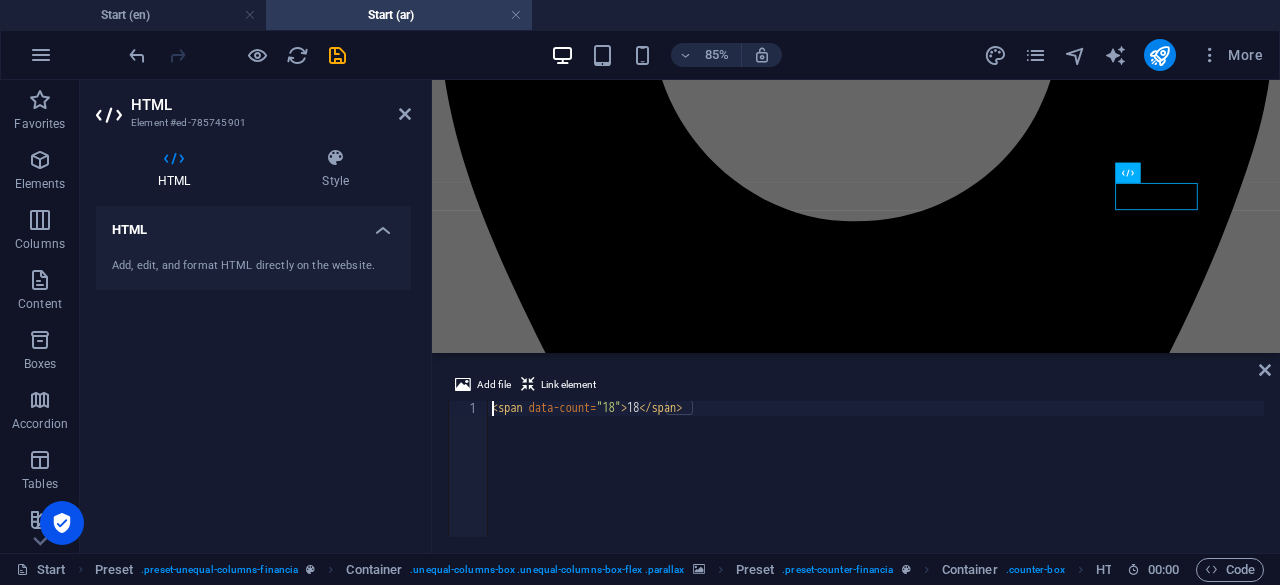 click on "< span   data-count = "18" > 18 </ span >" at bounding box center (876, 484) 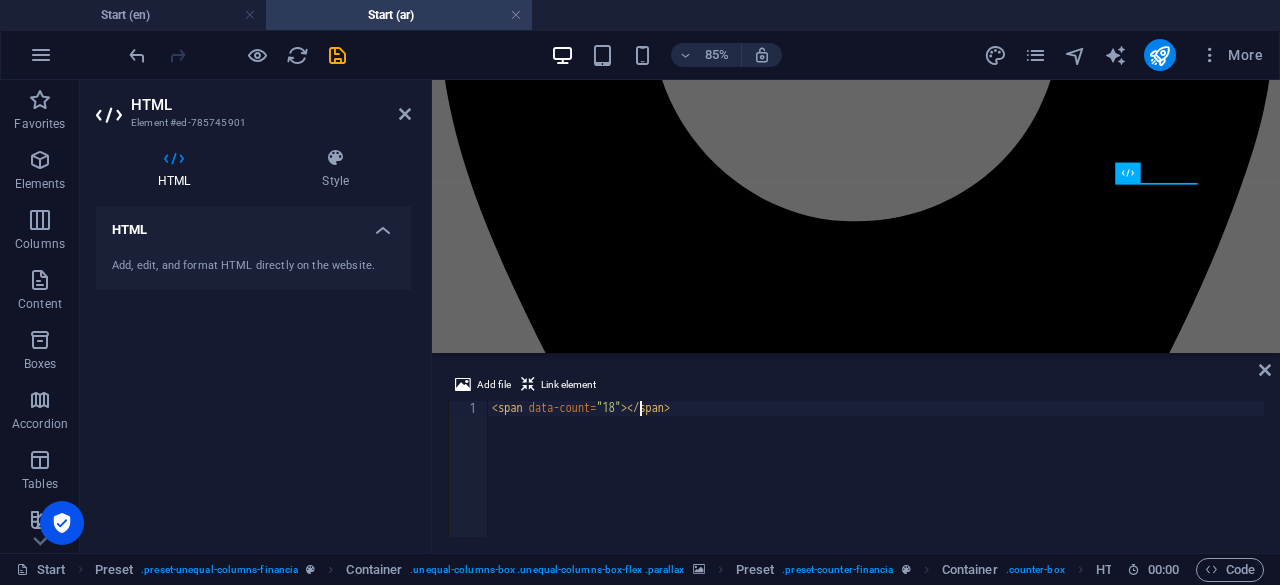 scroll, scrollTop: 0, scrollLeft: 12, axis: horizontal 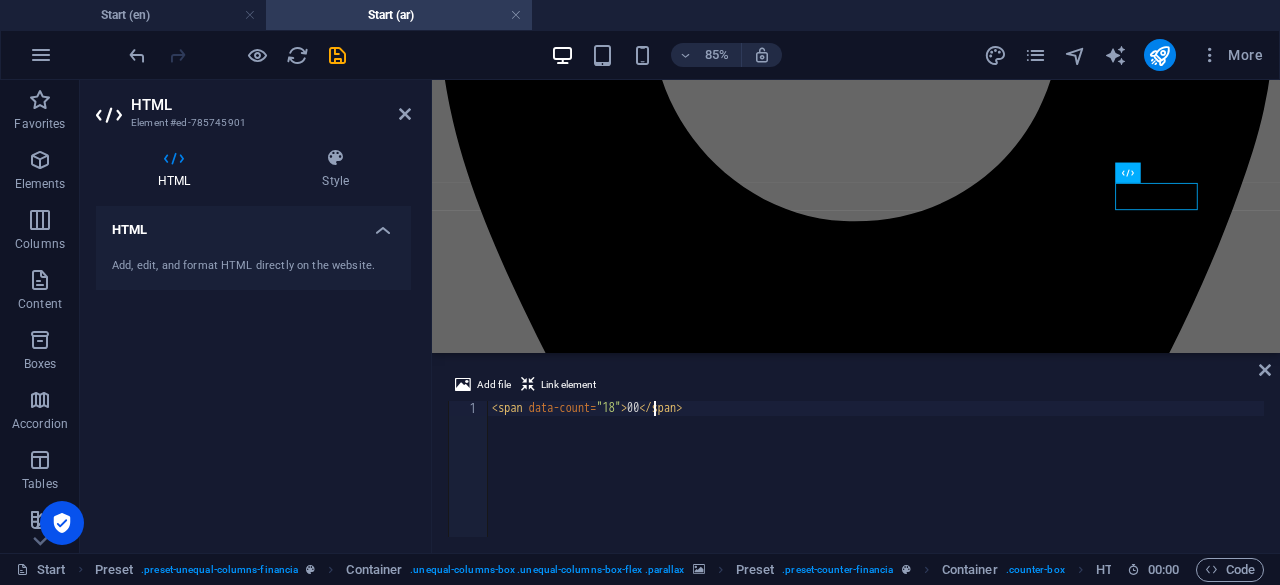 type on "<span data-count="18">00</span>" 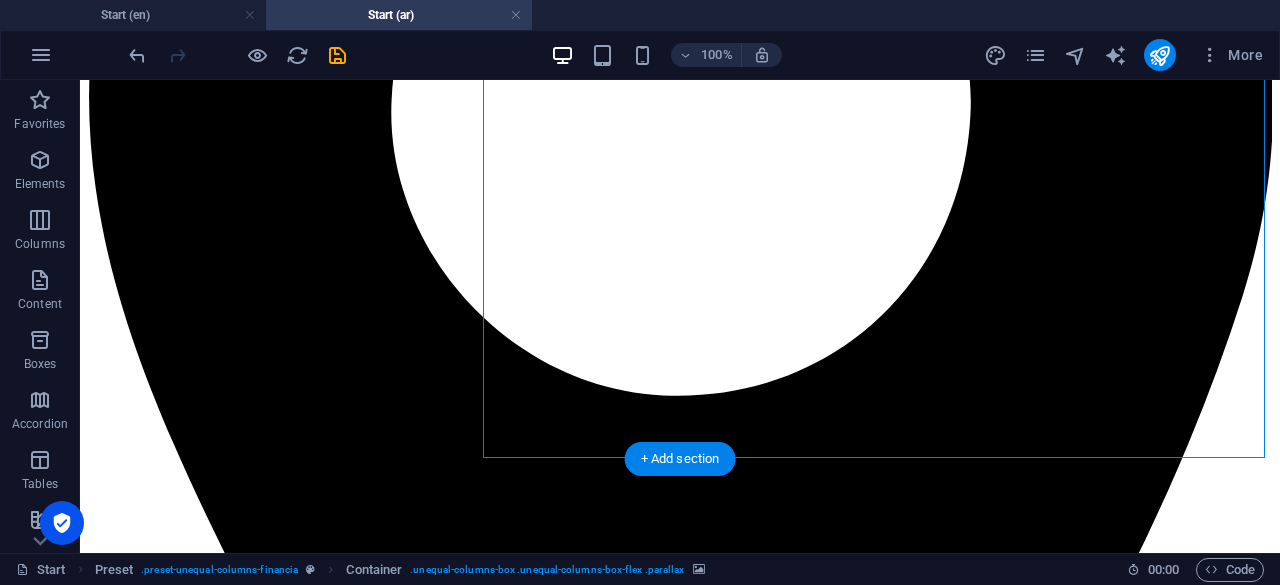 scroll, scrollTop: 963, scrollLeft: 0, axis: vertical 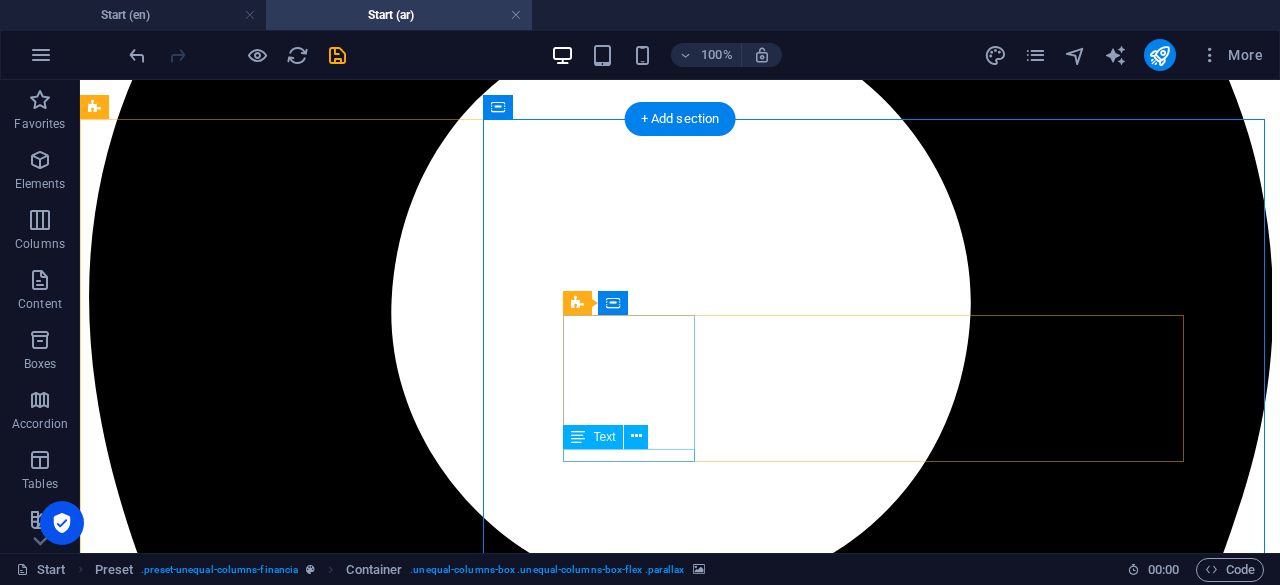 click on "Customers" at bounding box center (680, 9549) 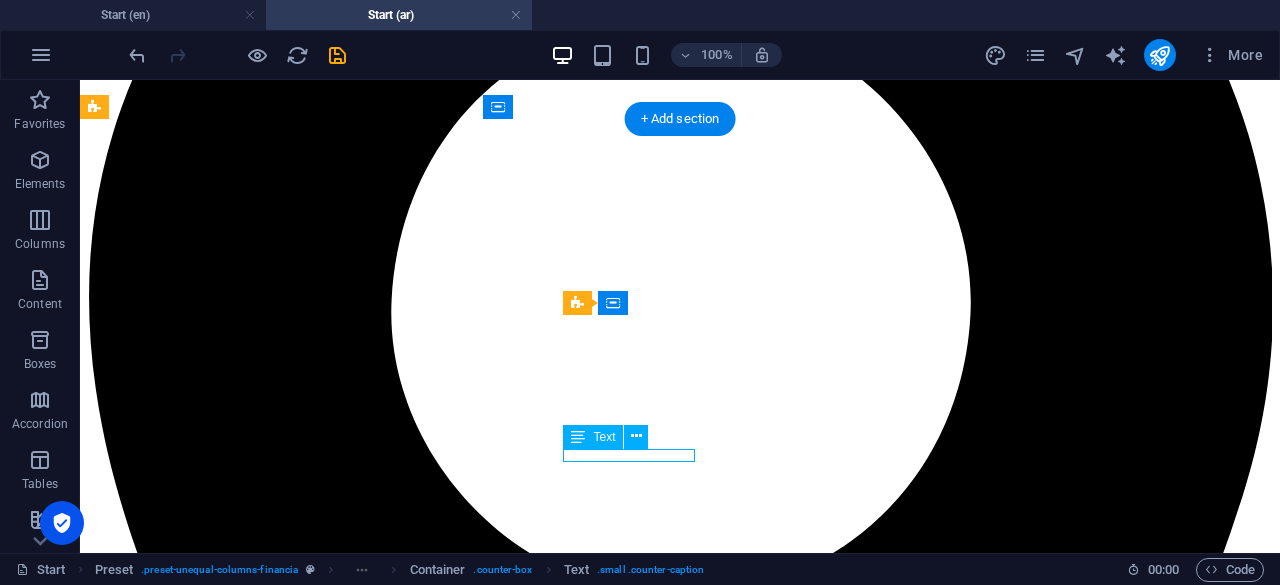 click on "Customers" at bounding box center [680, 9549] 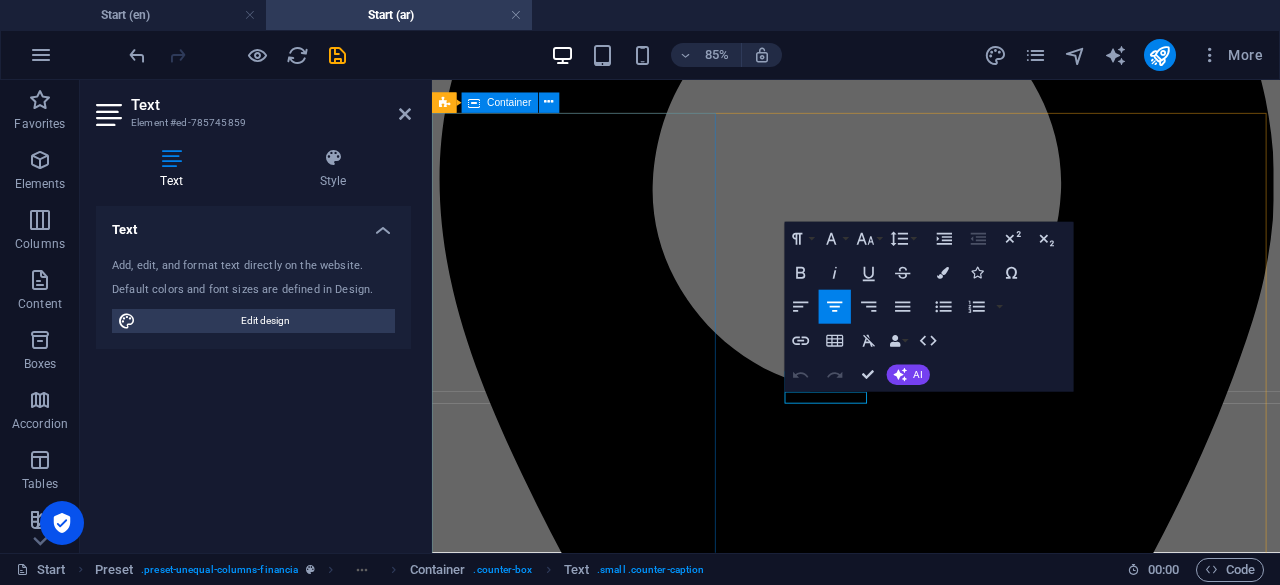 scroll, scrollTop: 1, scrollLeft: 0, axis: vertical 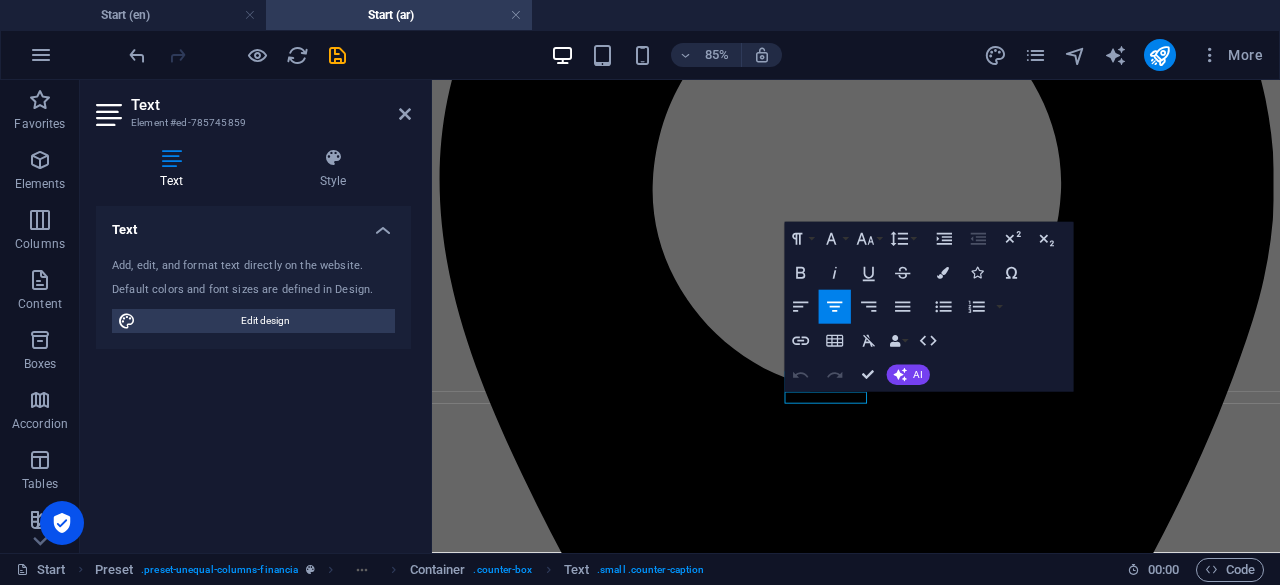 type 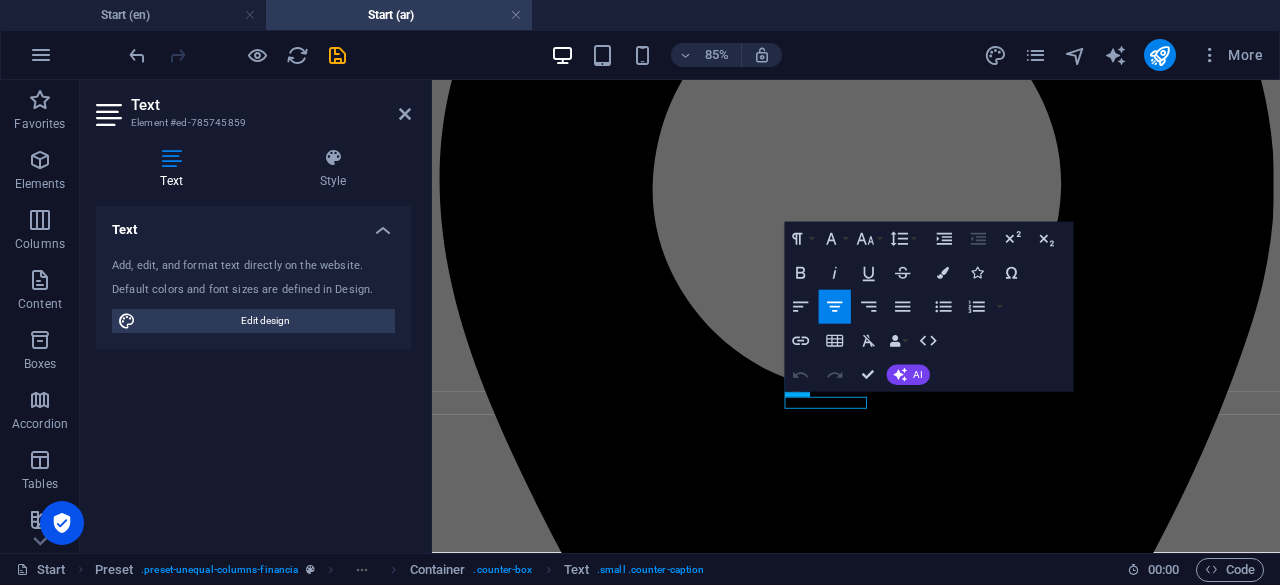 scroll, scrollTop: 957, scrollLeft: 0, axis: vertical 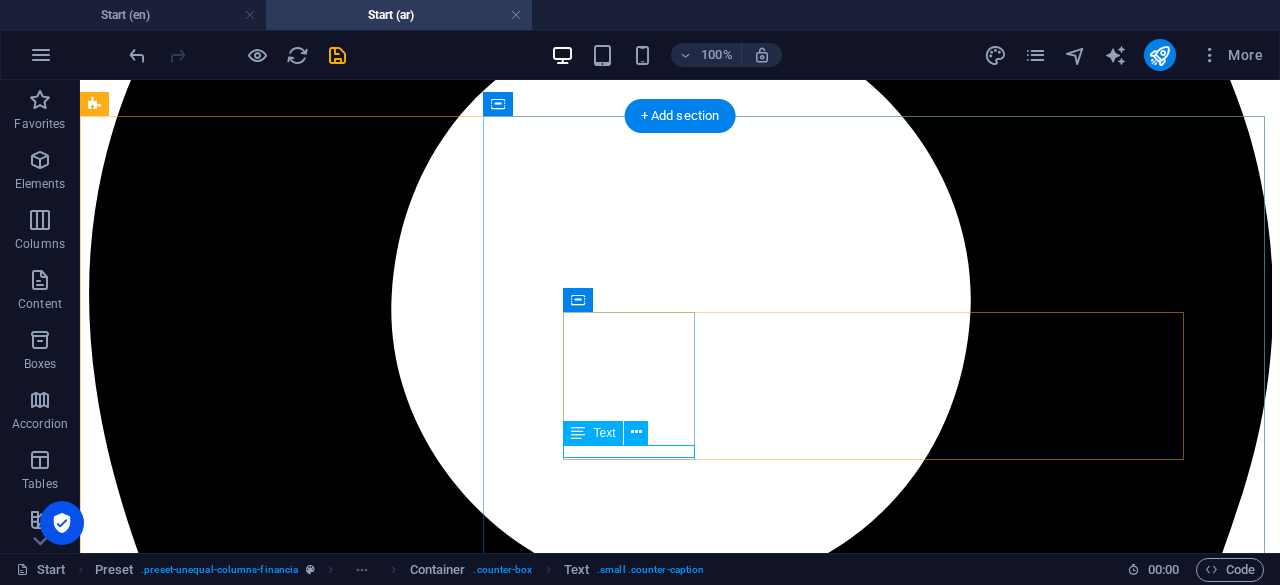 click on "عملائنا" at bounding box center [680, 9546] 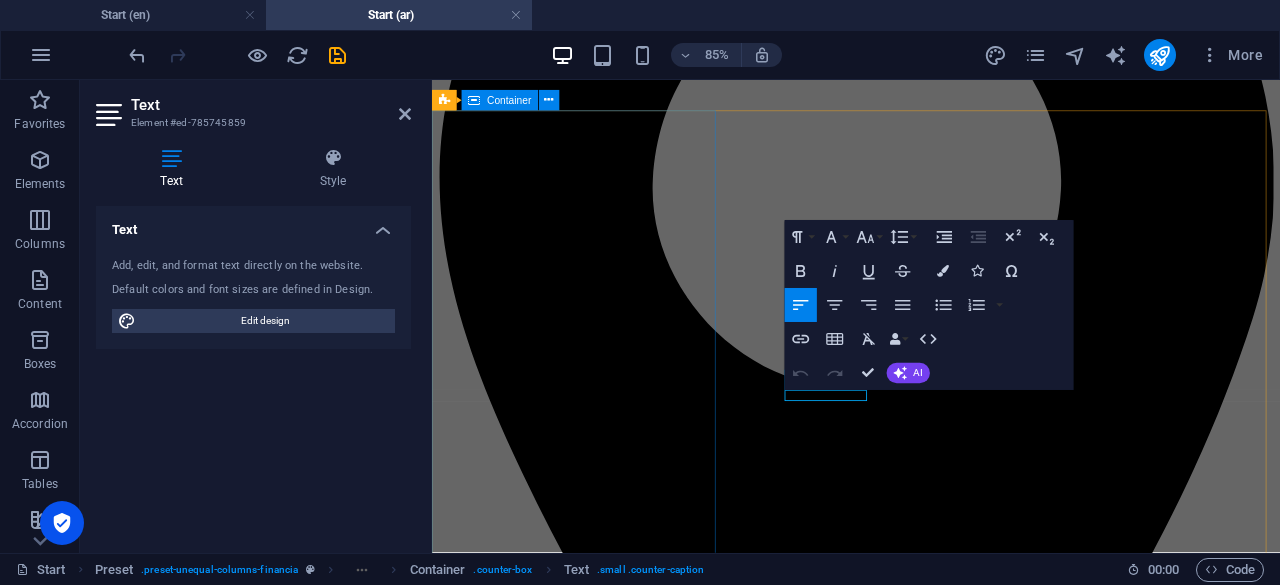 scroll, scrollTop: 1, scrollLeft: 0, axis: vertical 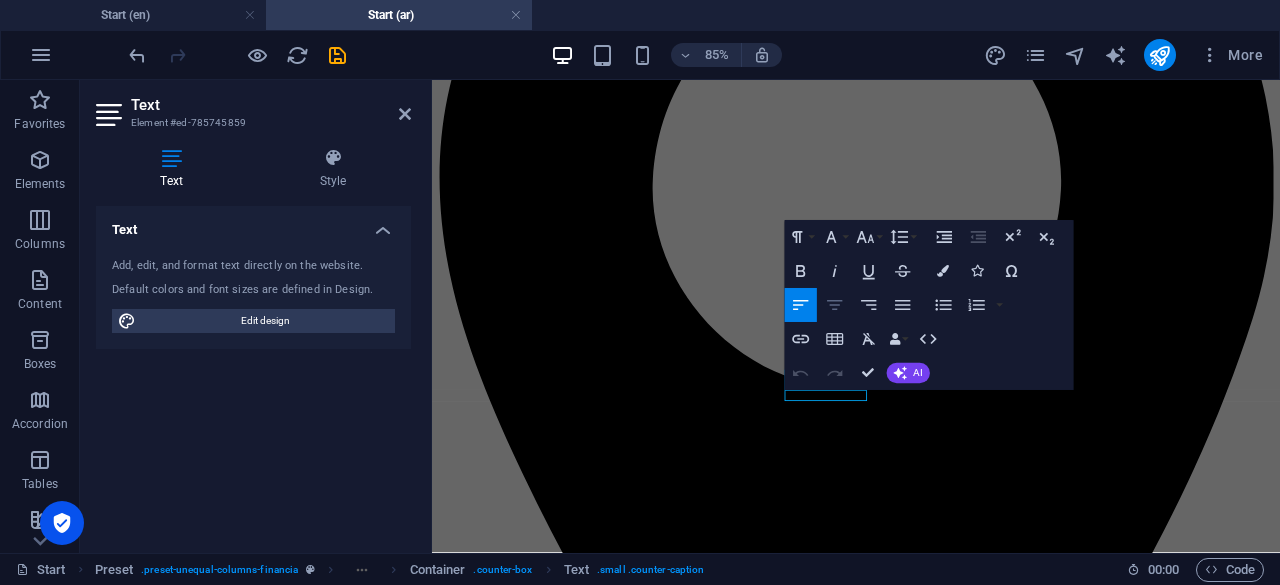 click 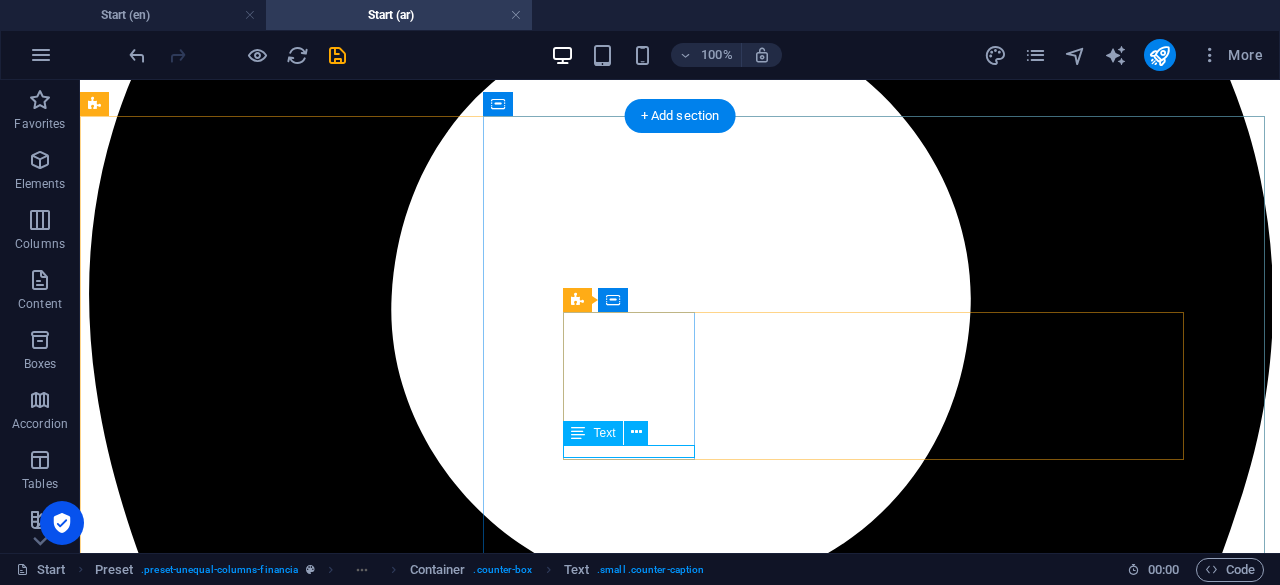 click on "عملائنا" at bounding box center [680, 9546] 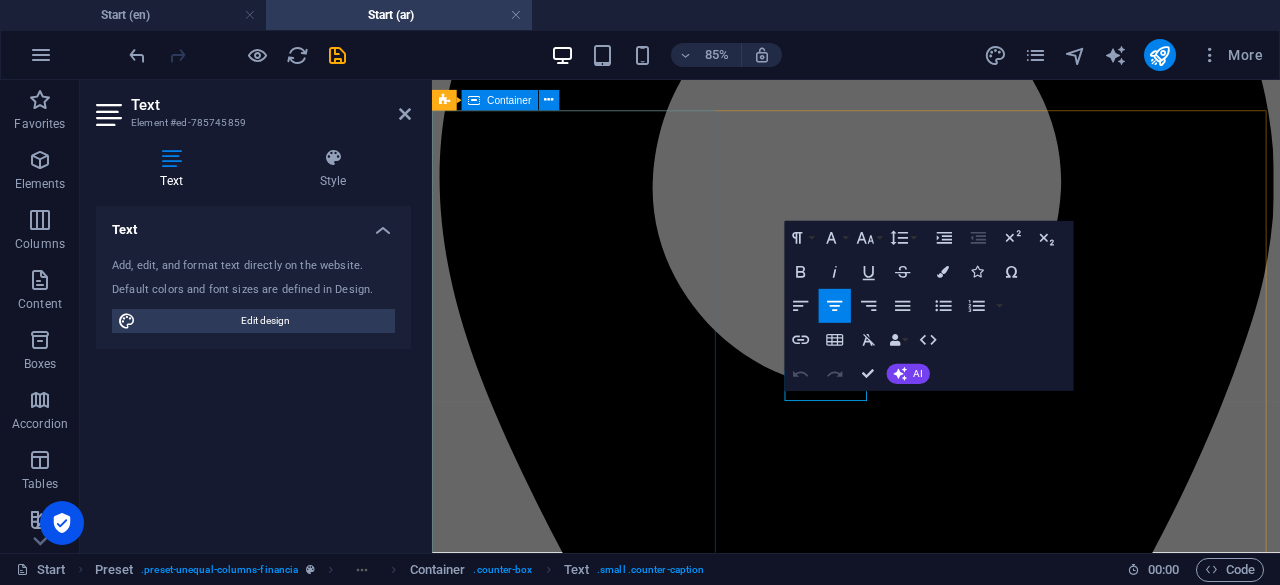 scroll, scrollTop: 1, scrollLeft: 0, axis: vertical 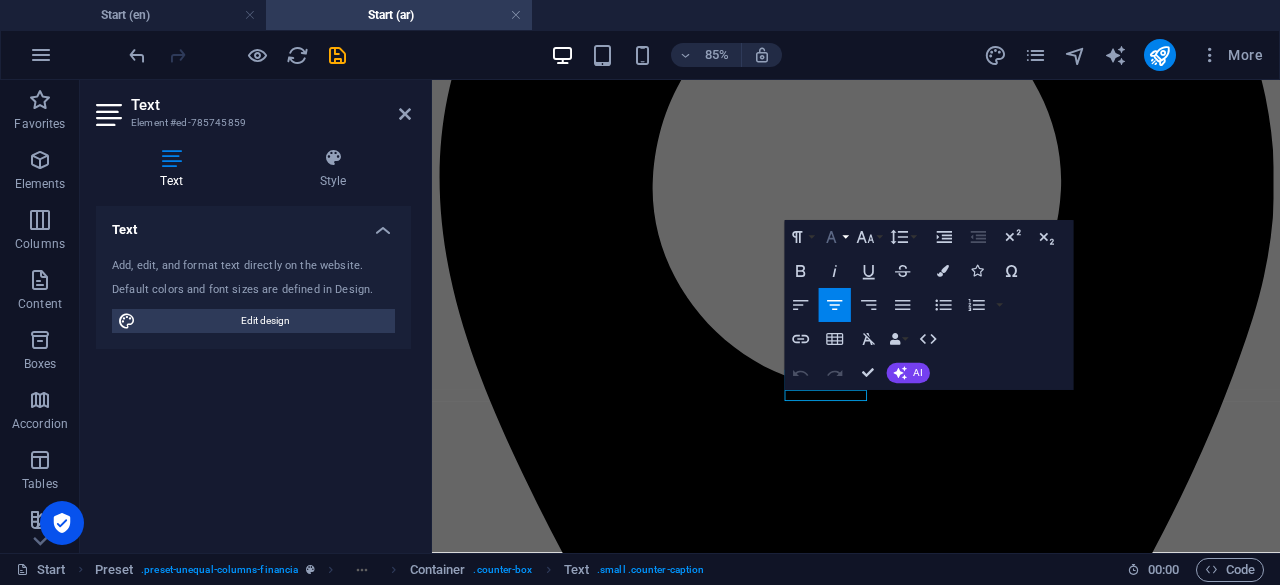 click 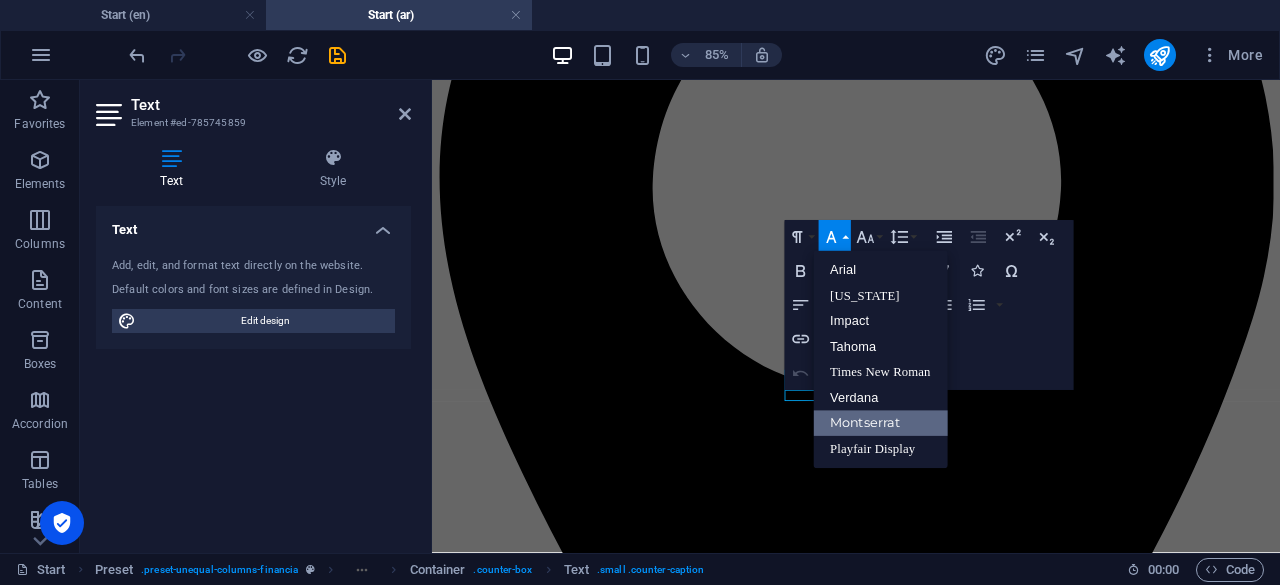 scroll, scrollTop: 0, scrollLeft: 0, axis: both 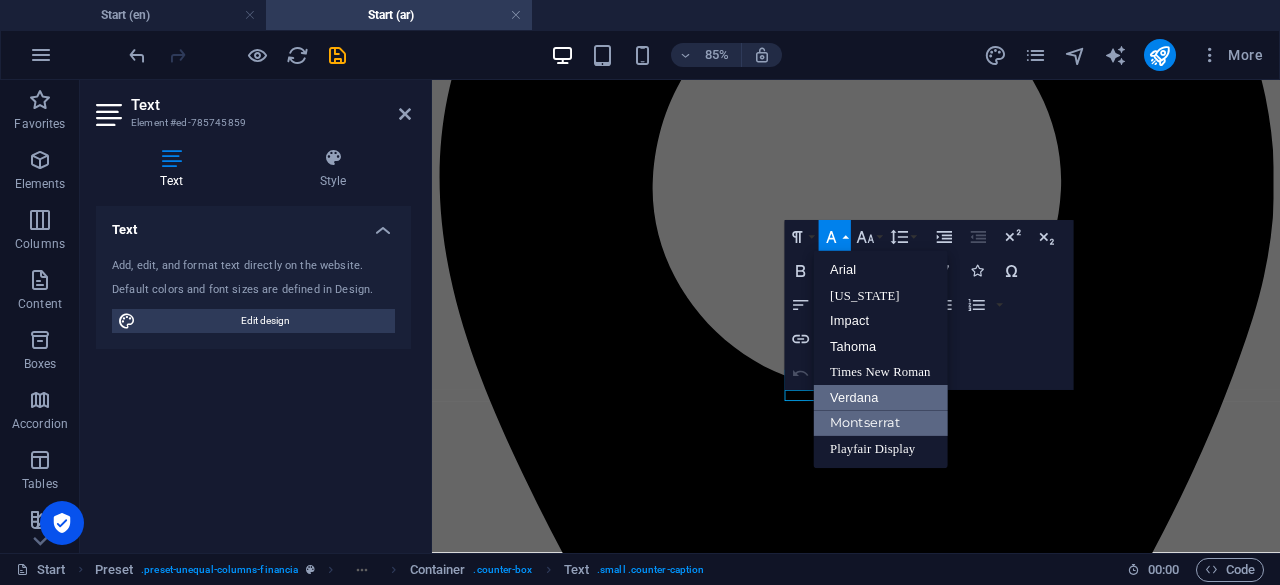 click on "Verdana" at bounding box center [880, 398] 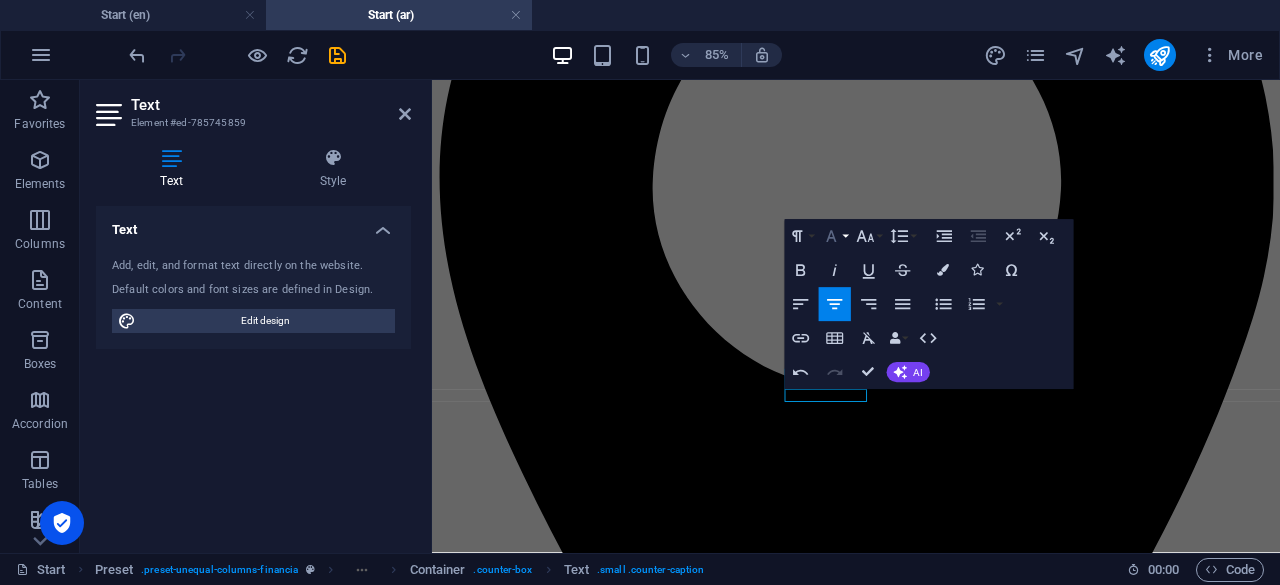 click on "Font Family" at bounding box center [834, 237] 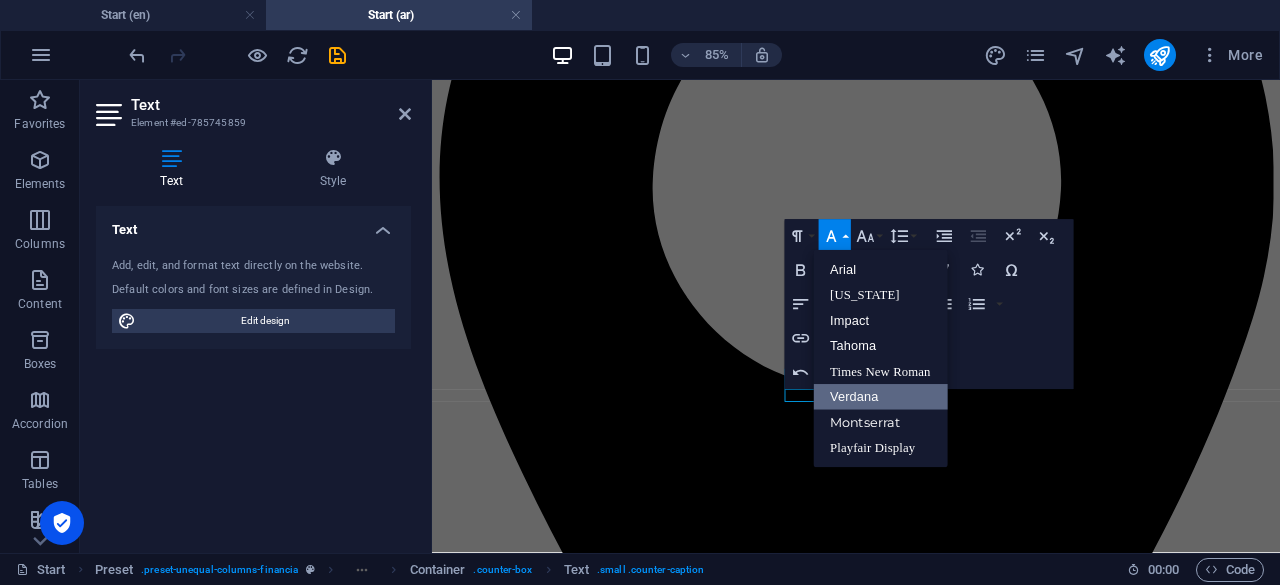 scroll, scrollTop: 0, scrollLeft: 0, axis: both 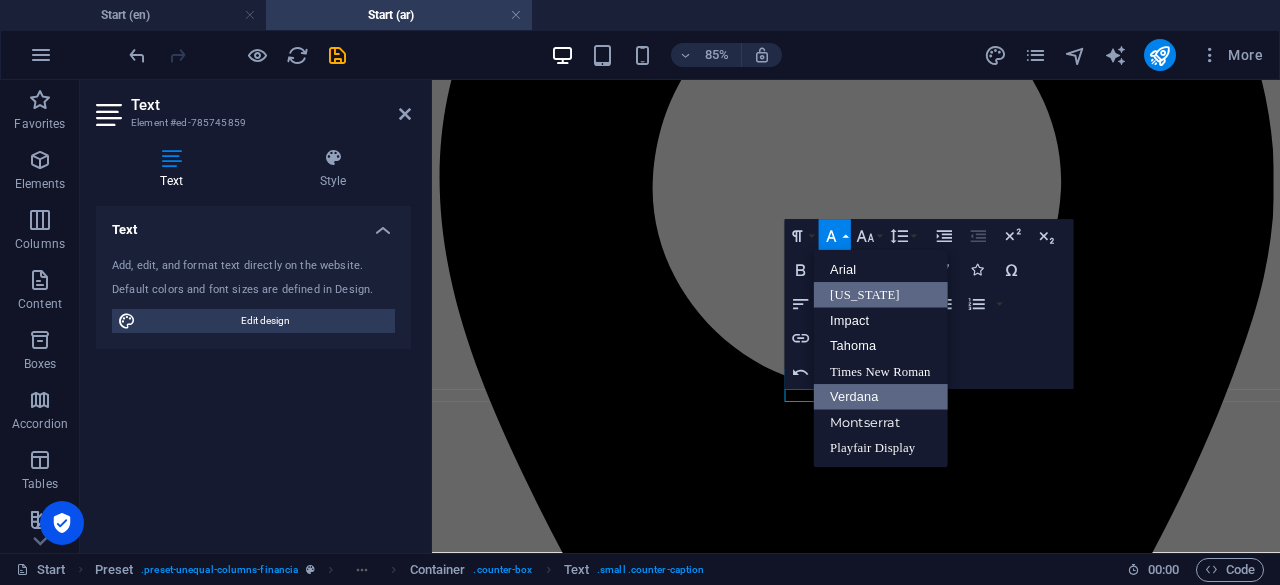 click on "[US_STATE]" at bounding box center [880, 296] 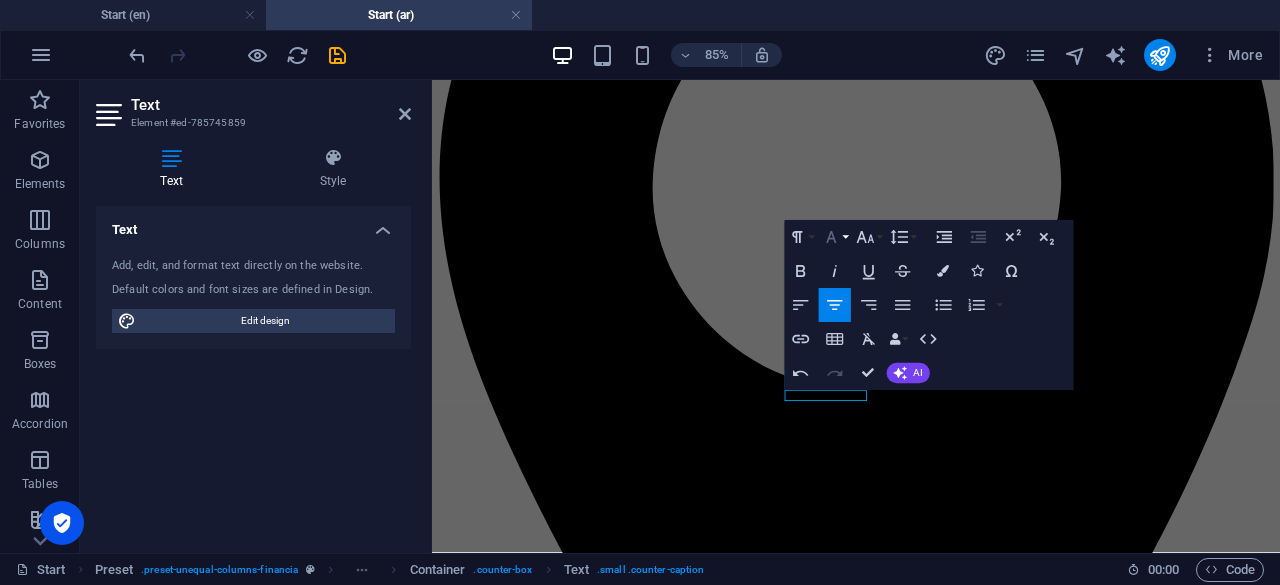 click 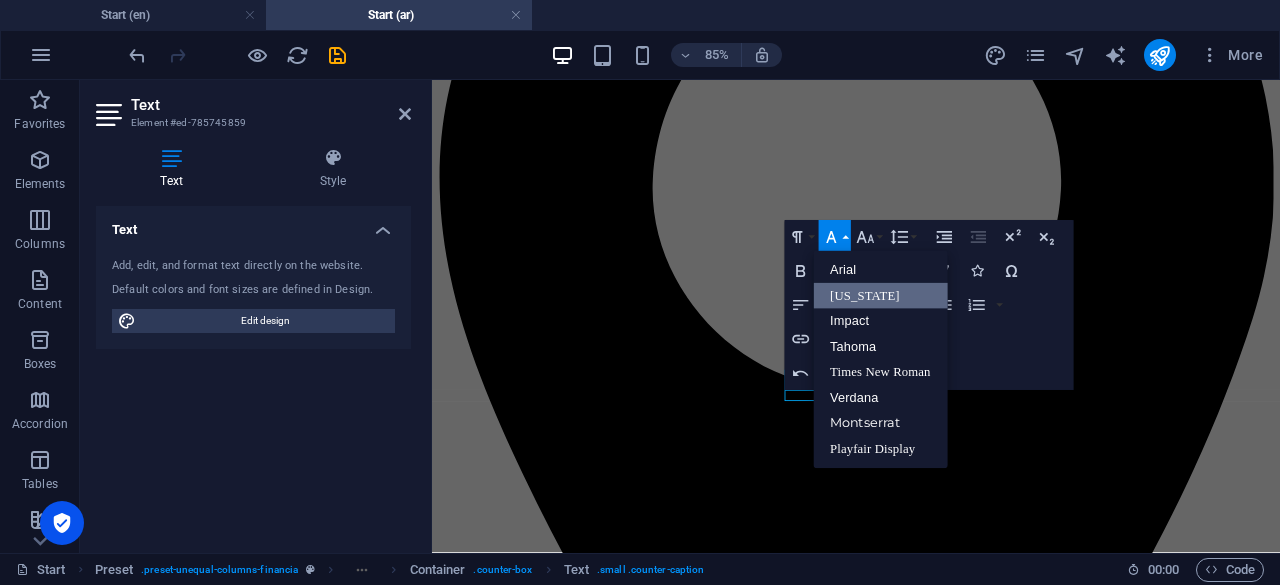 scroll, scrollTop: 0, scrollLeft: 0, axis: both 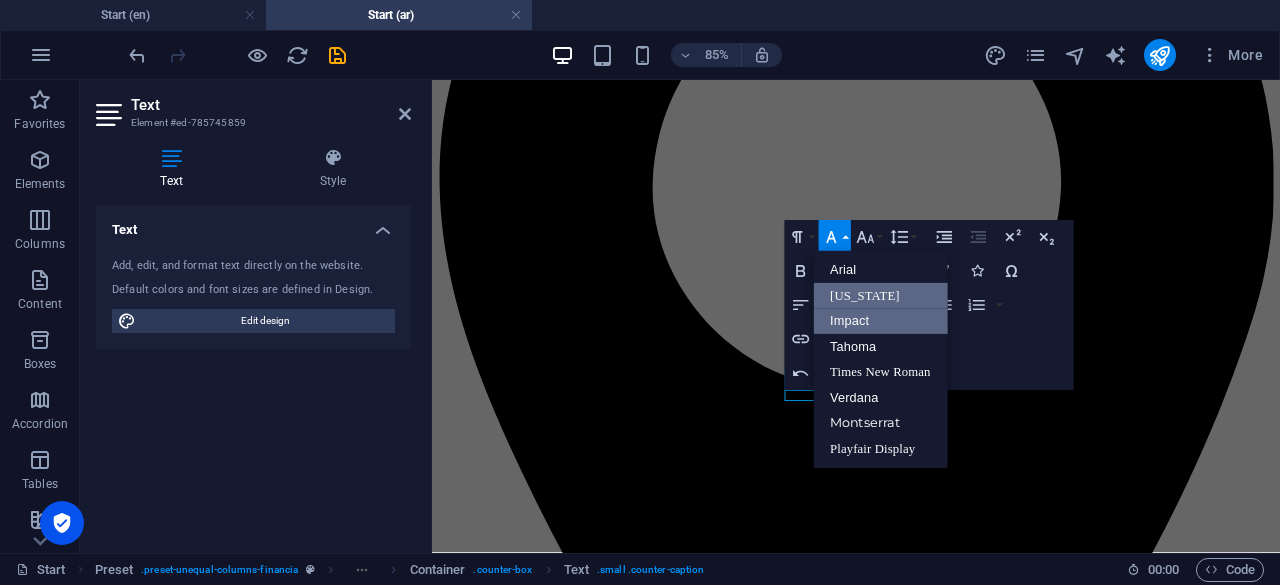 click on "Impact" at bounding box center (880, 321) 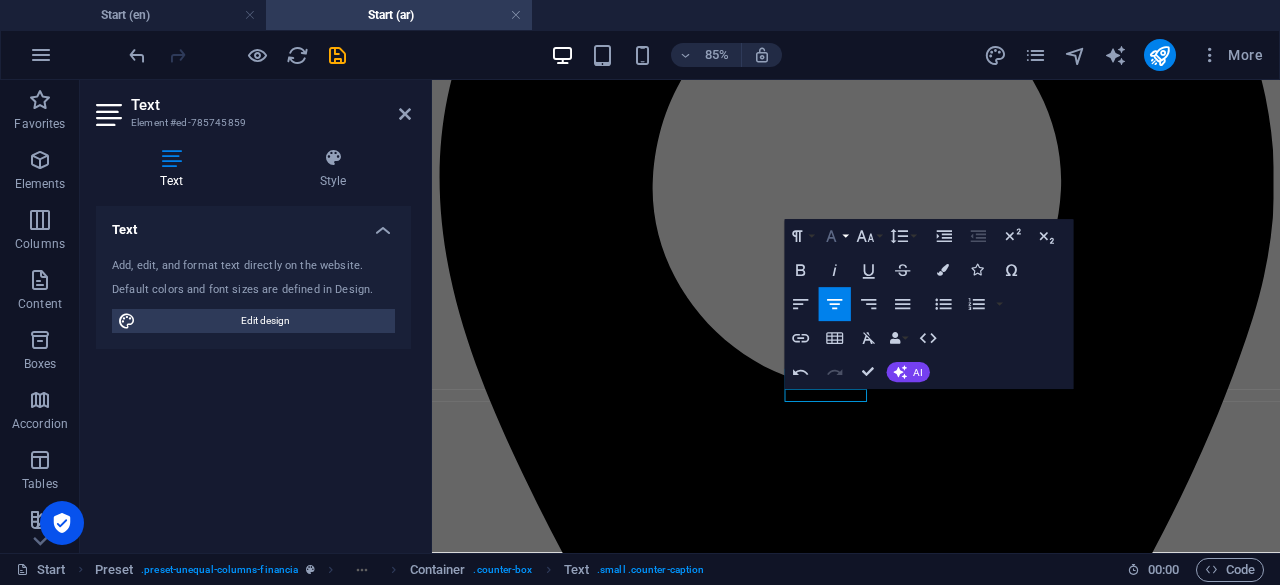 click 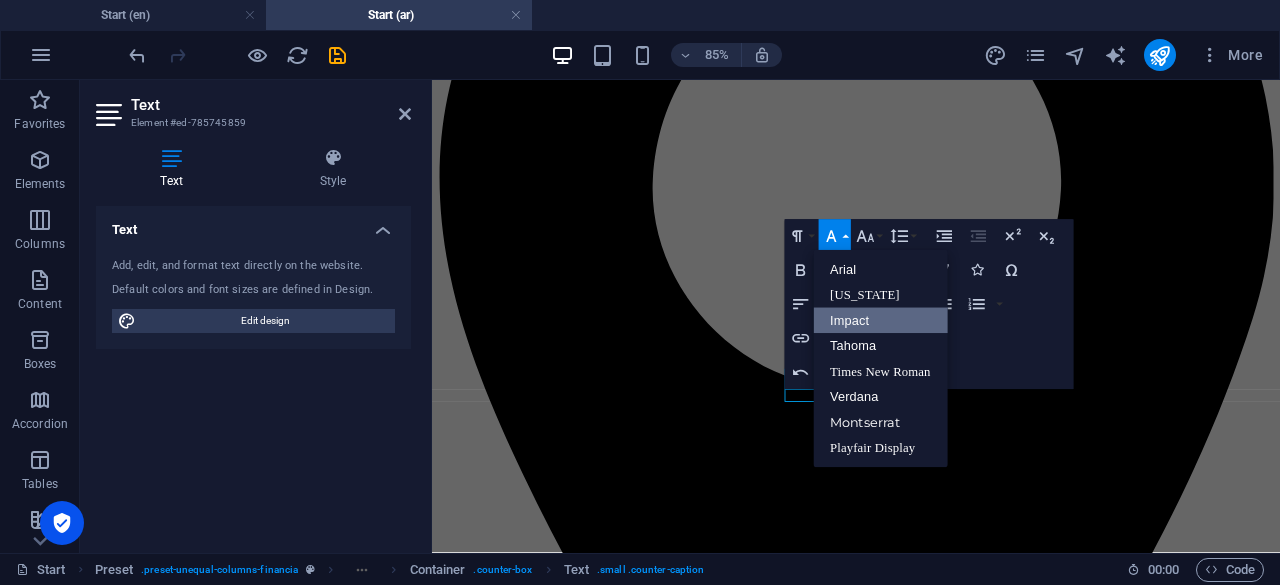 scroll, scrollTop: 0, scrollLeft: 0, axis: both 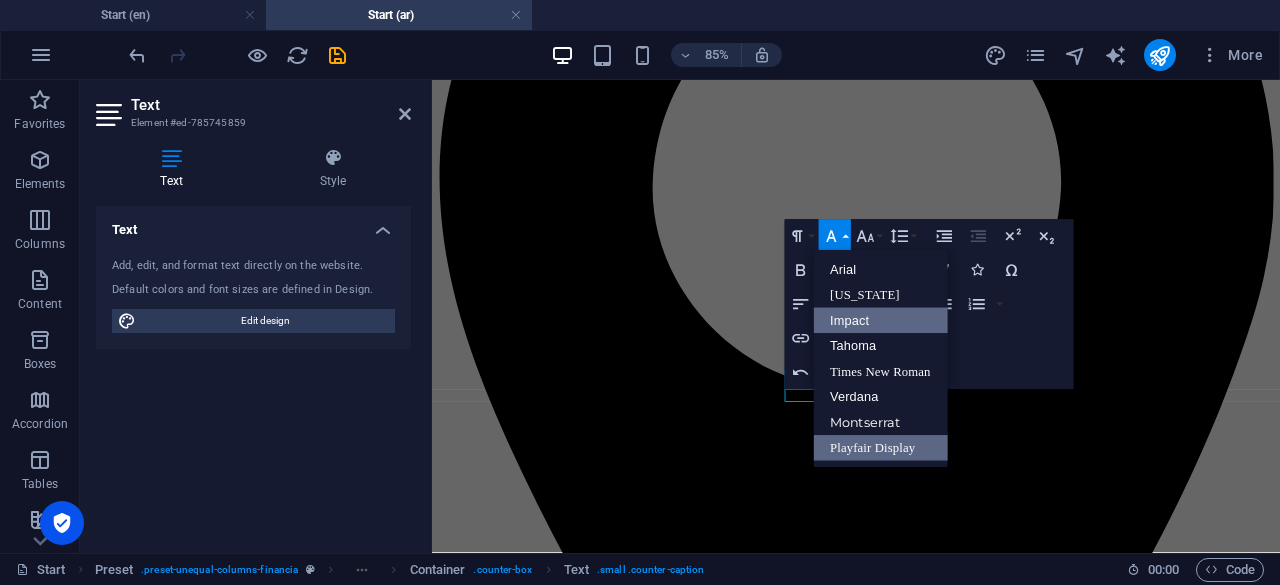 click on "Playfair Display" at bounding box center (880, 449) 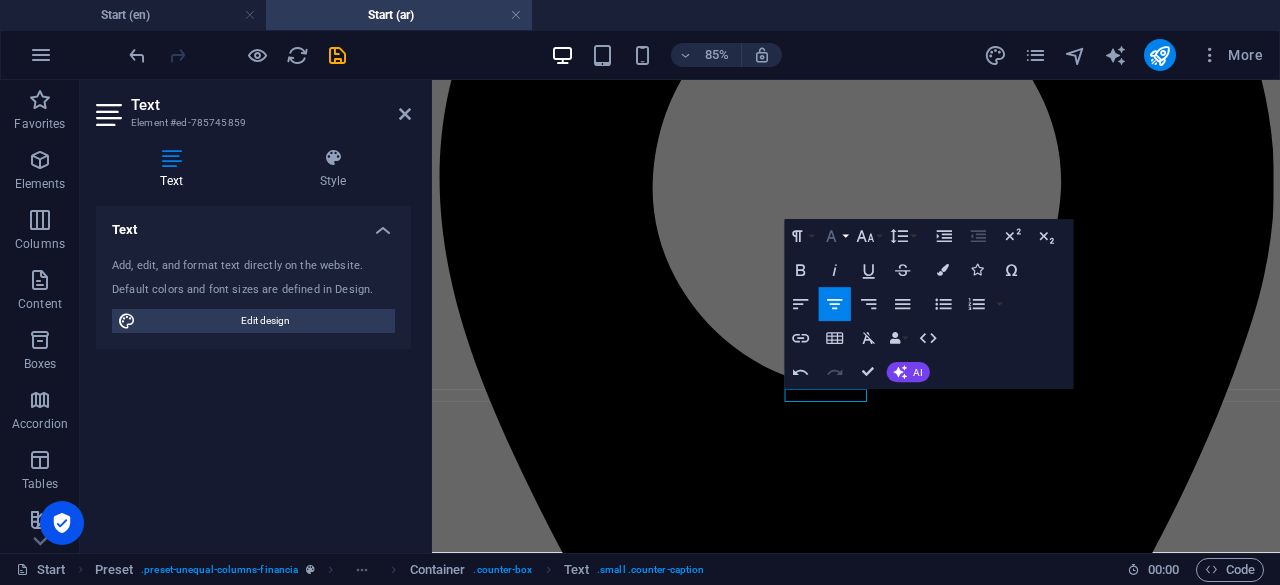 click 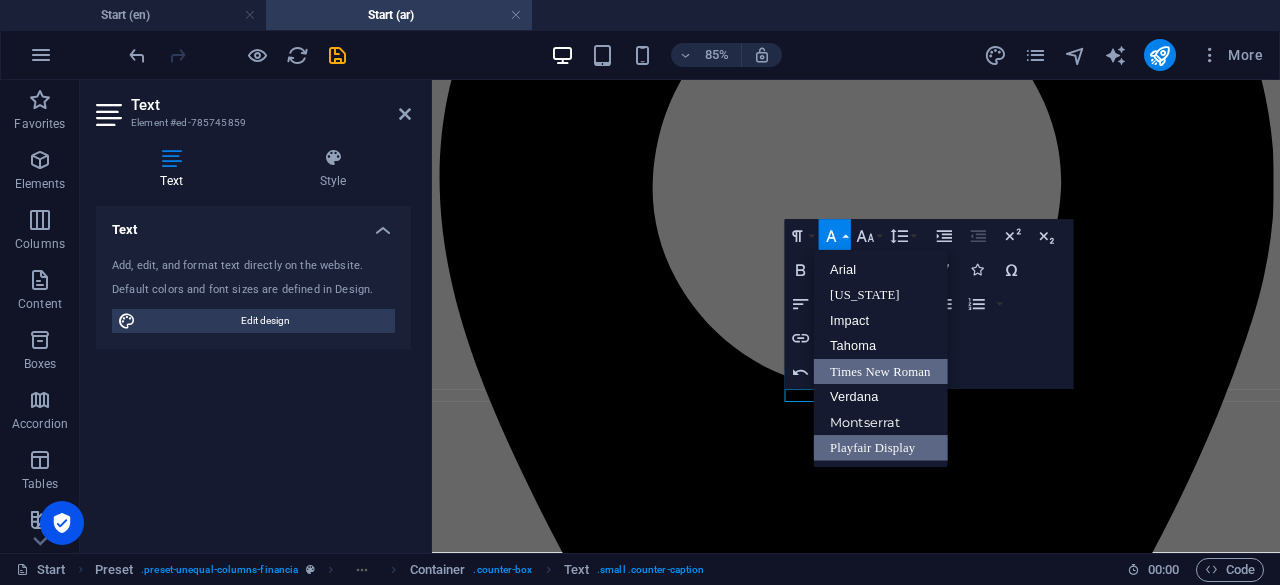 scroll, scrollTop: 0, scrollLeft: 0, axis: both 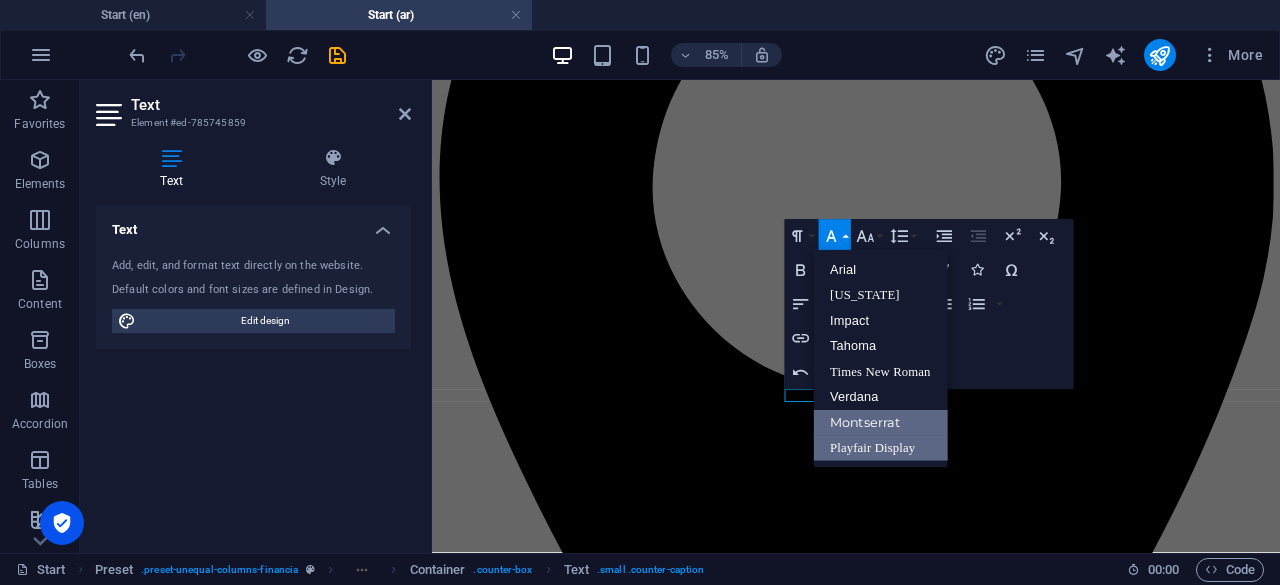 click on "Montserrat" at bounding box center [880, 423] 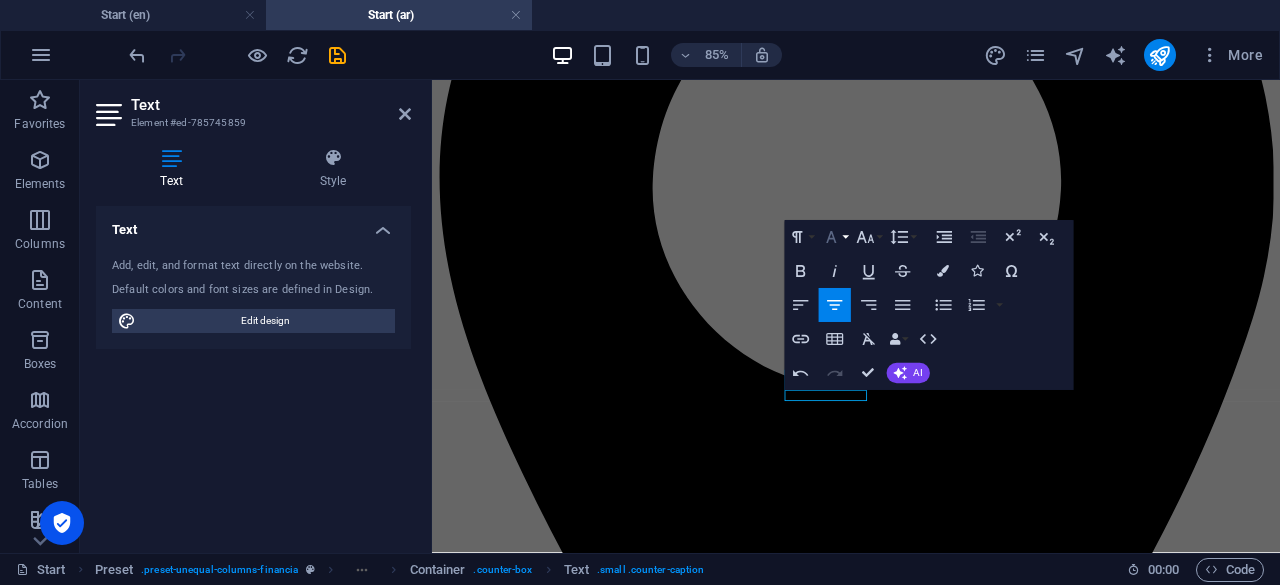 click 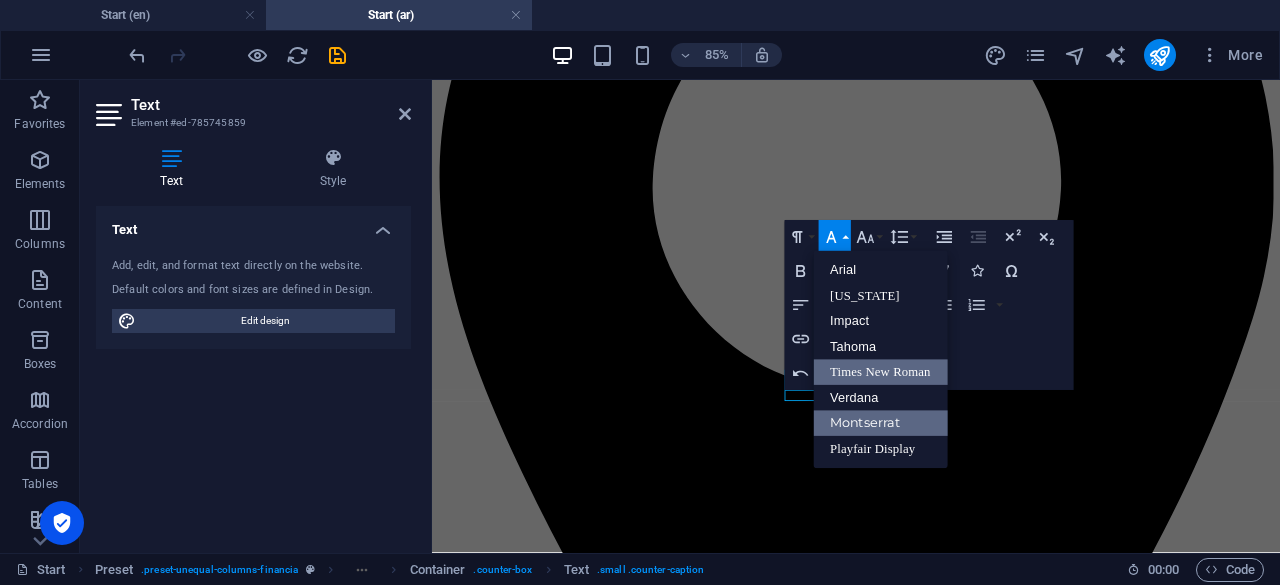 scroll, scrollTop: 0, scrollLeft: 0, axis: both 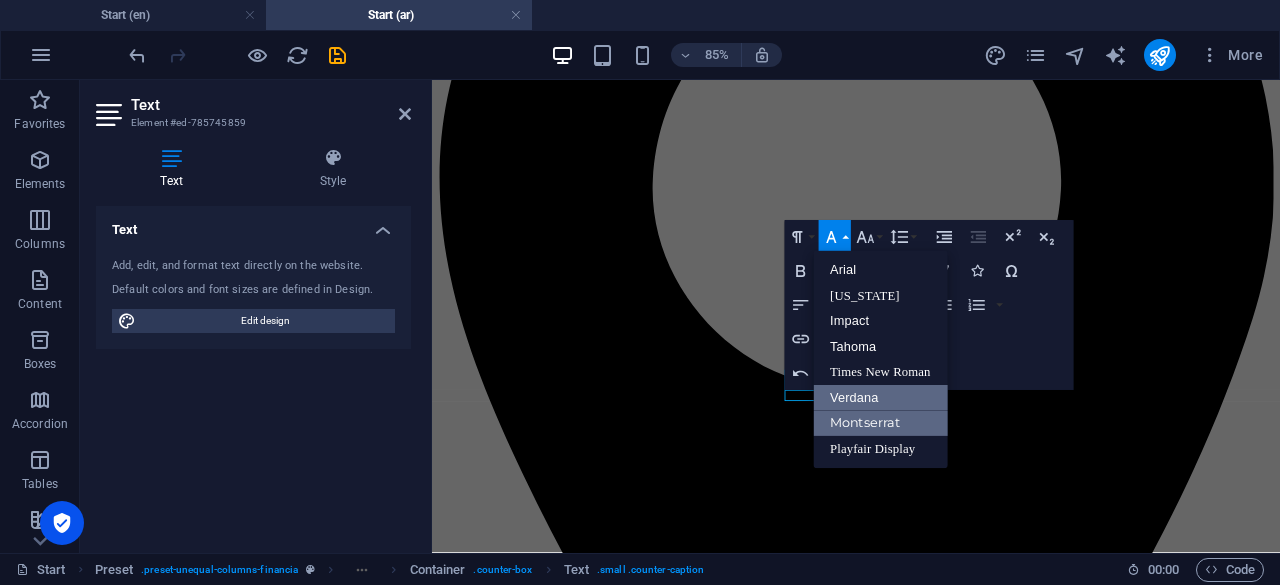 click on "Verdana" at bounding box center [880, 398] 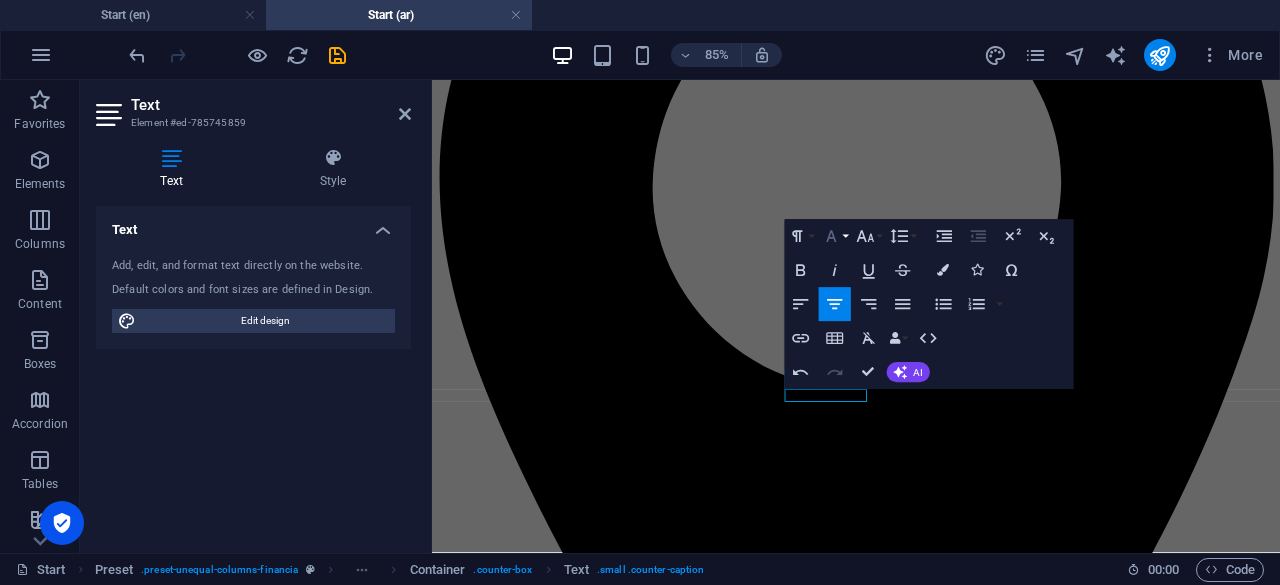 click 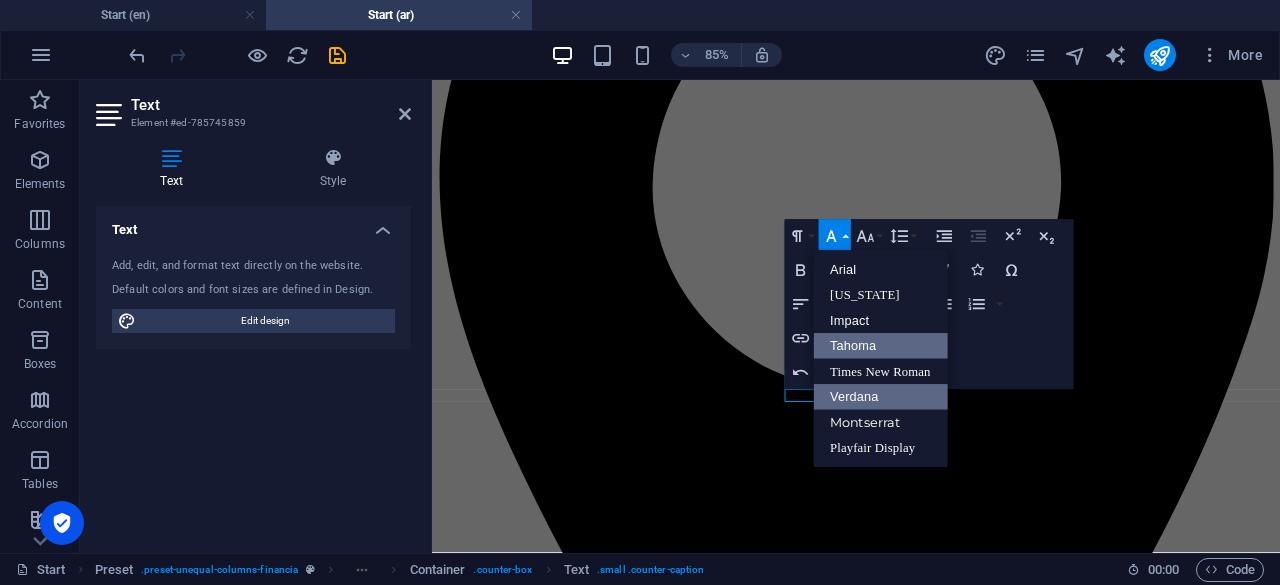 scroll, scrollTop: 0, scrollLeft: 0, axis: both 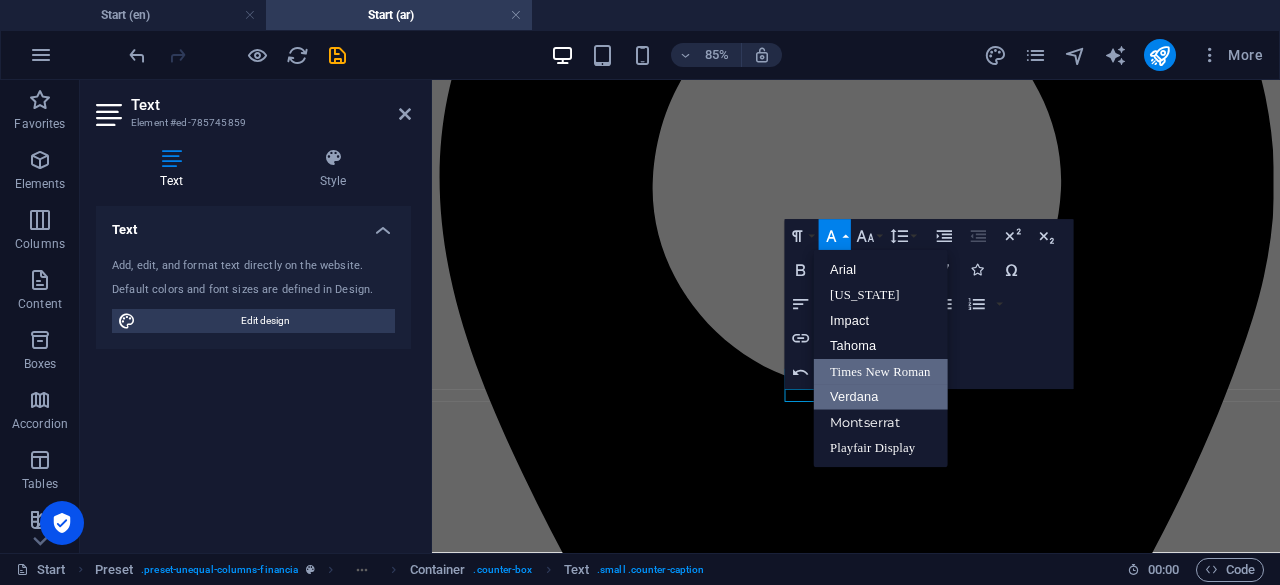 click on "Times New Roman" at bounding box center [880, 372] 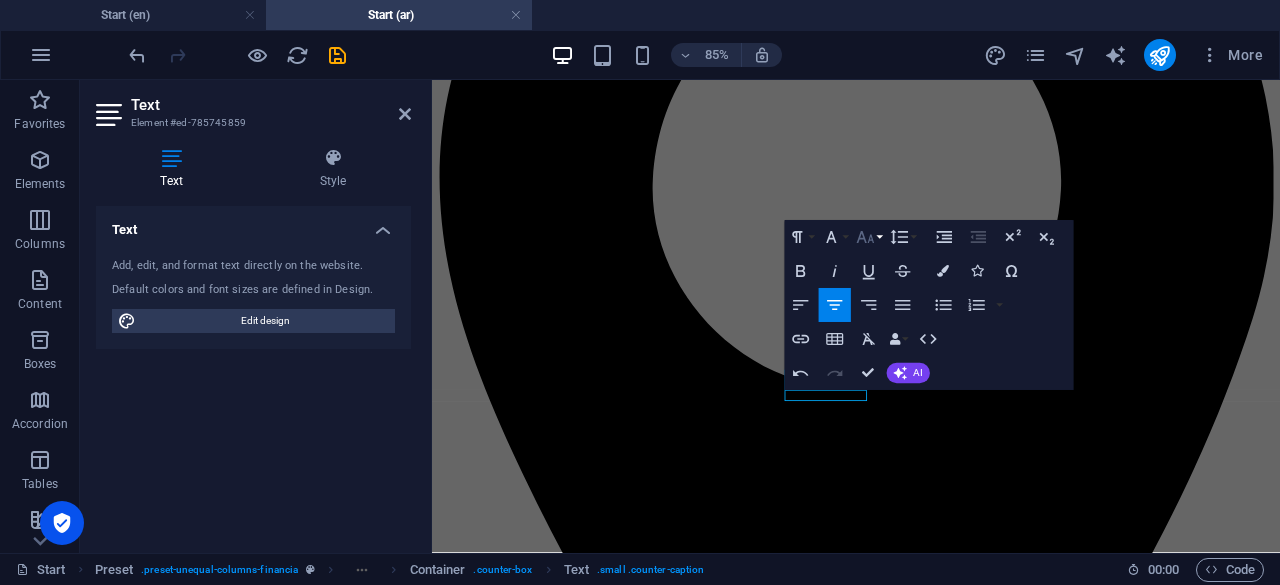 click 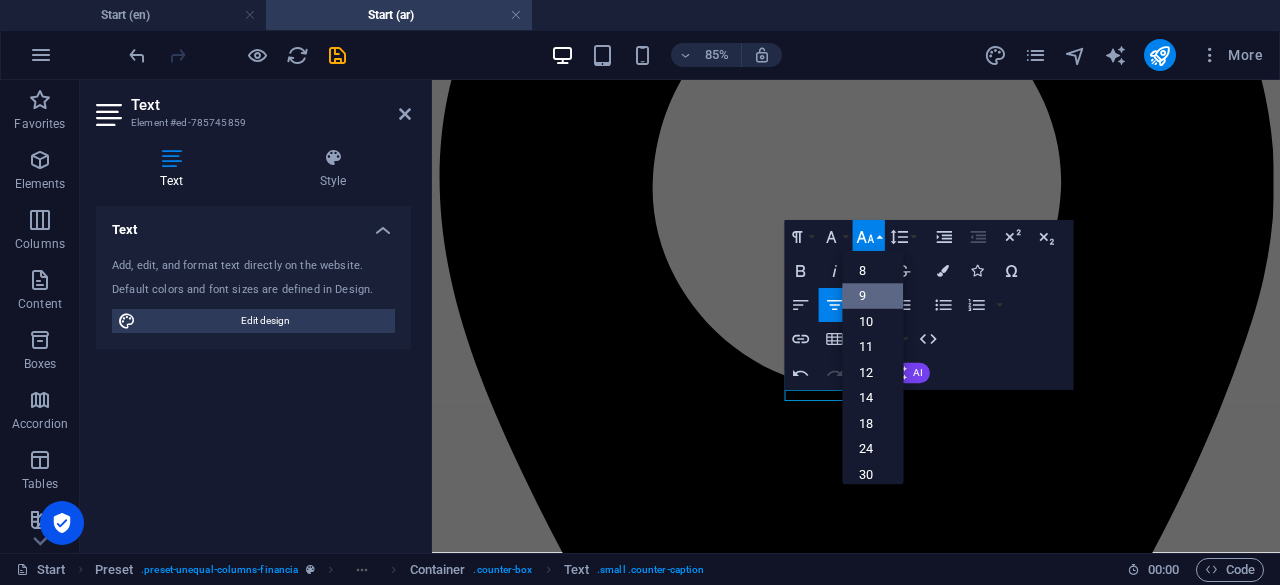 click on "9" at bounding box center (872, 296) 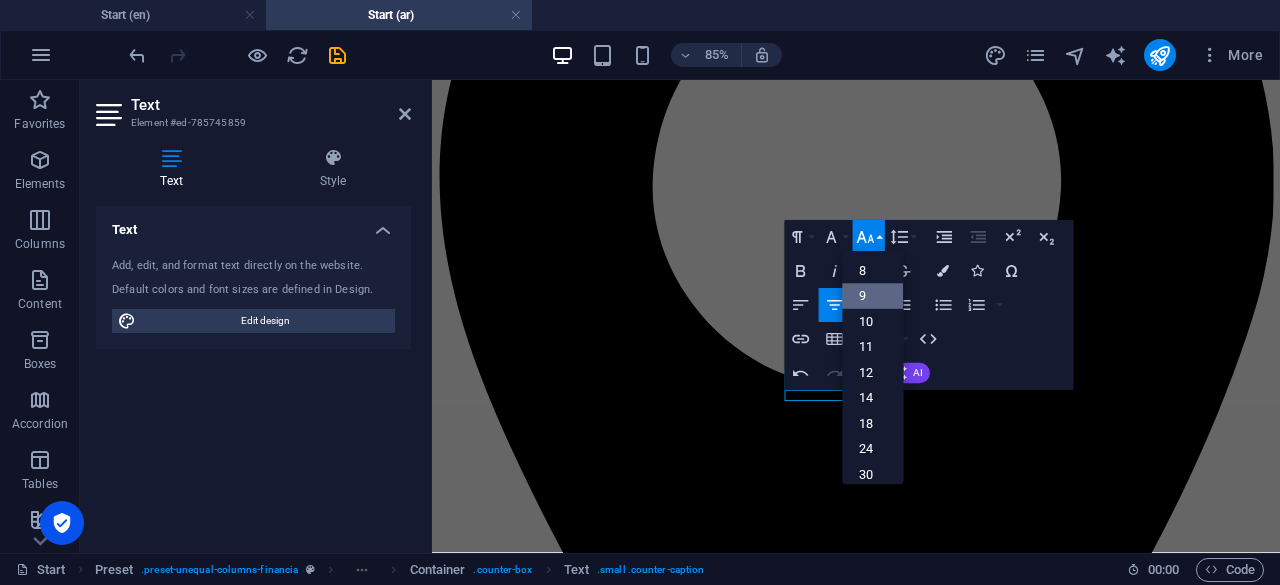 scroll 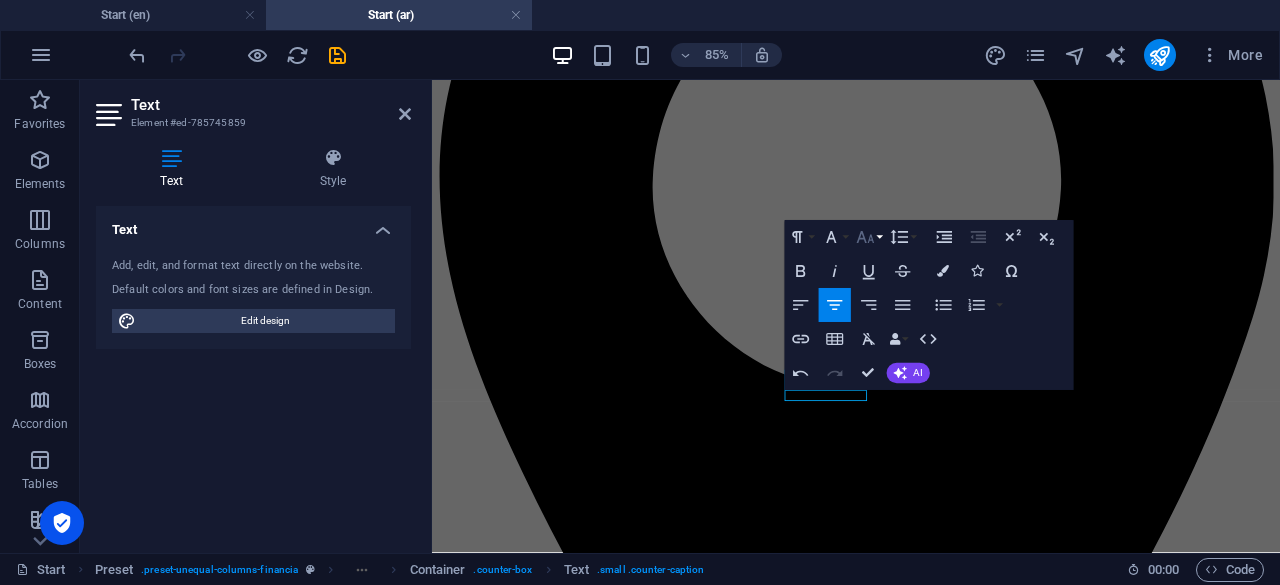 click 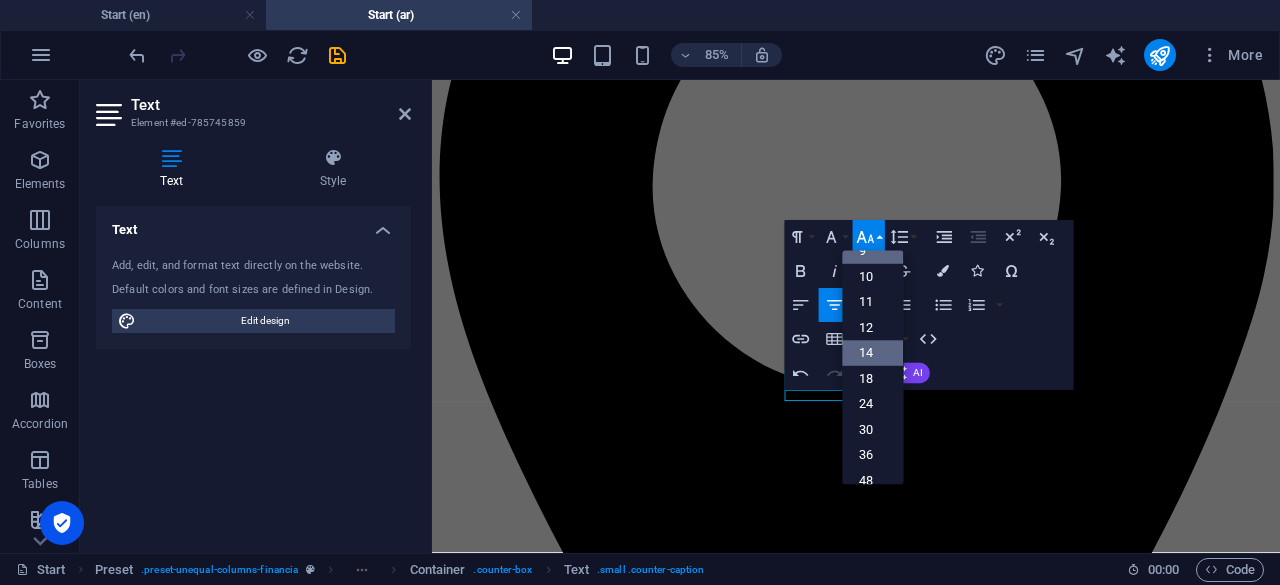 click on "14" at bounding box center (872, 354) 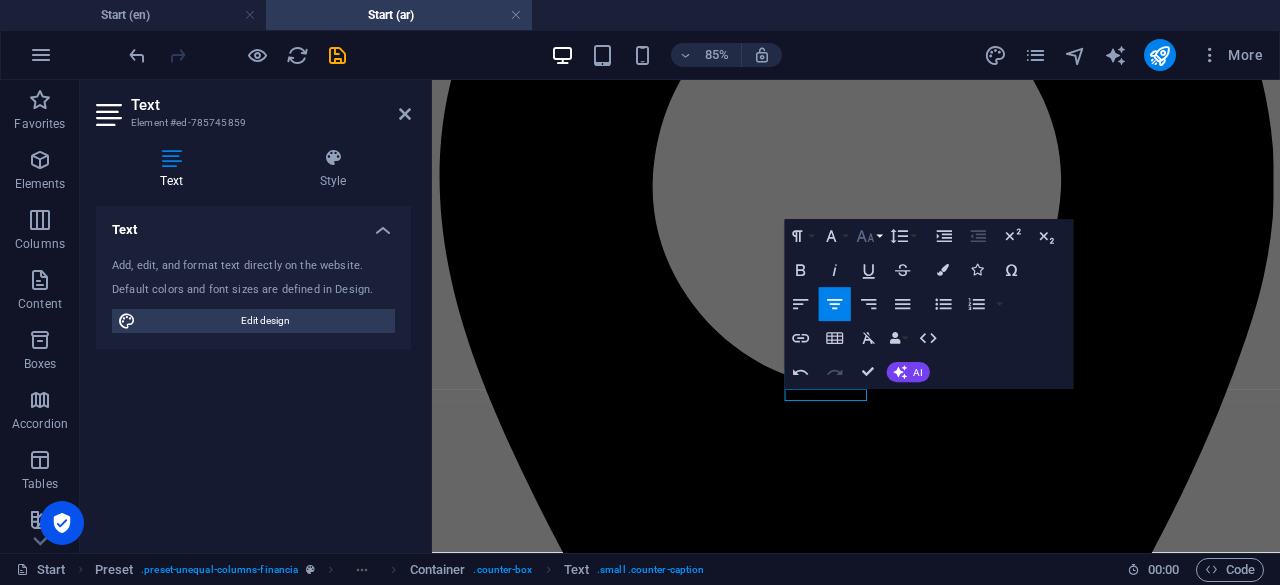click 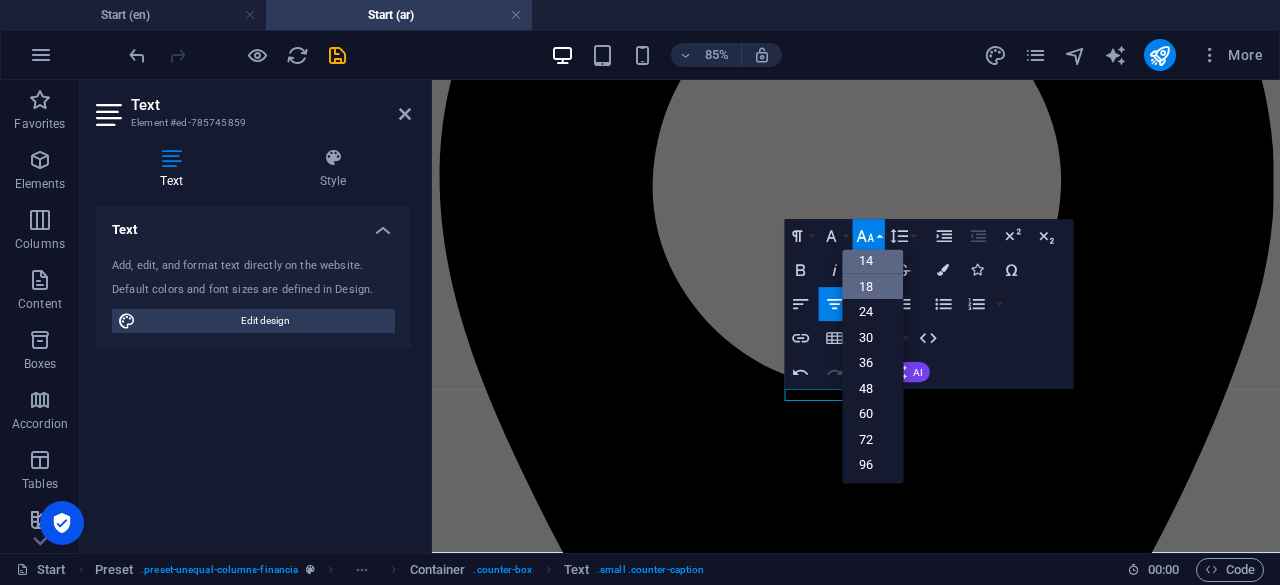 click on "18" at bounding box center [872, 287] 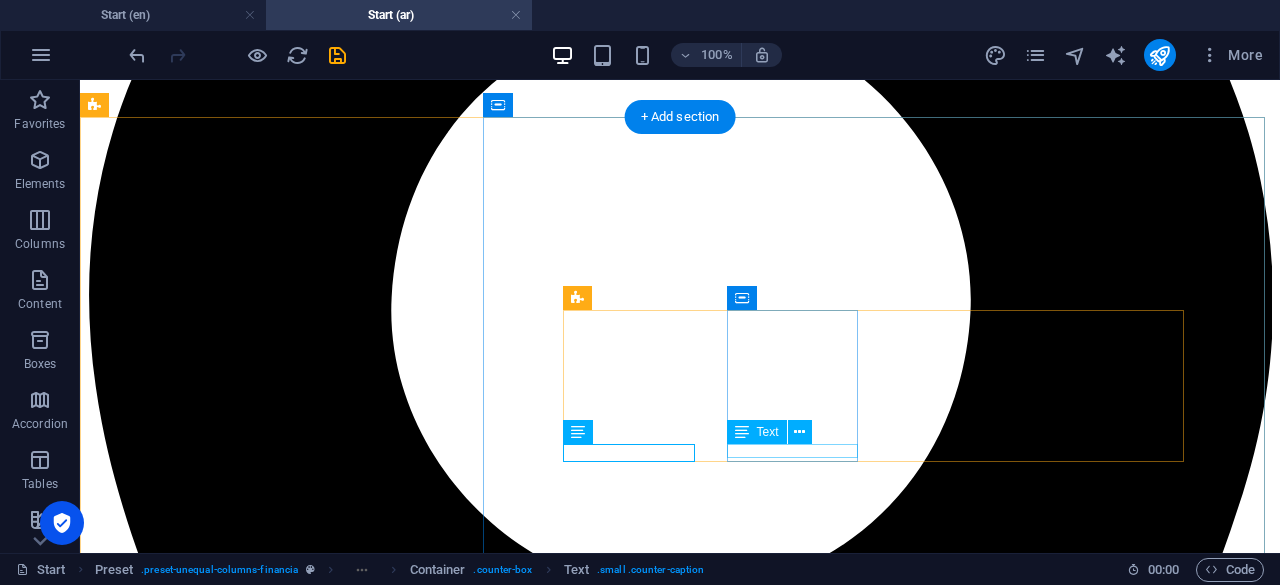 click on "Advisors" at bounding box center [680, 10822] 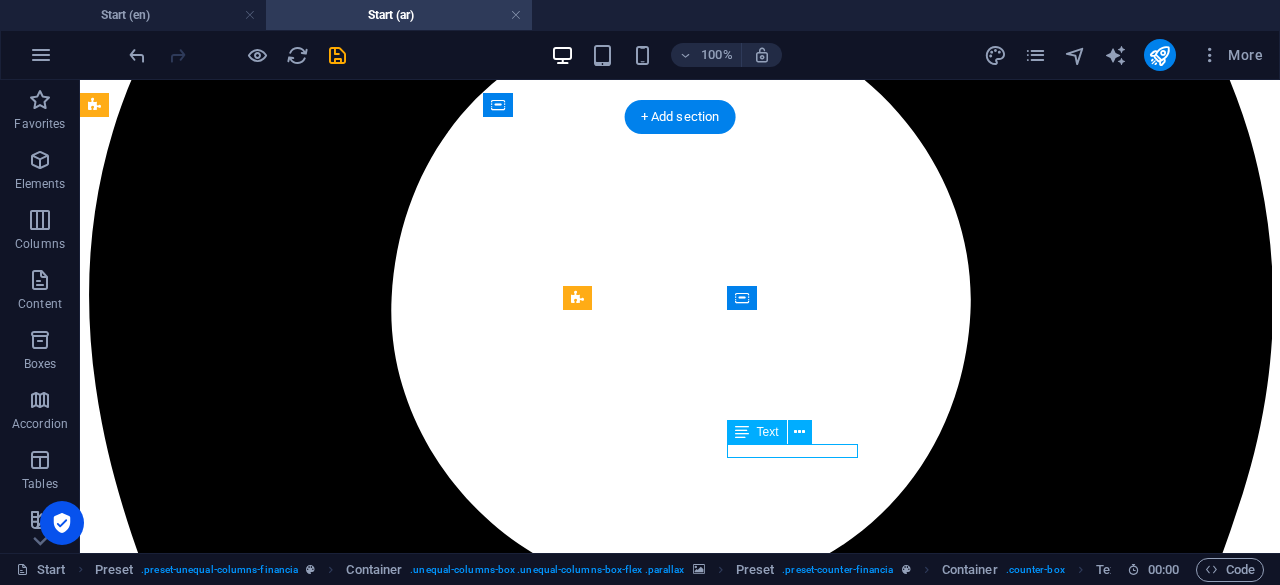 click on "Advisors" at bounding box center [680, 10822] 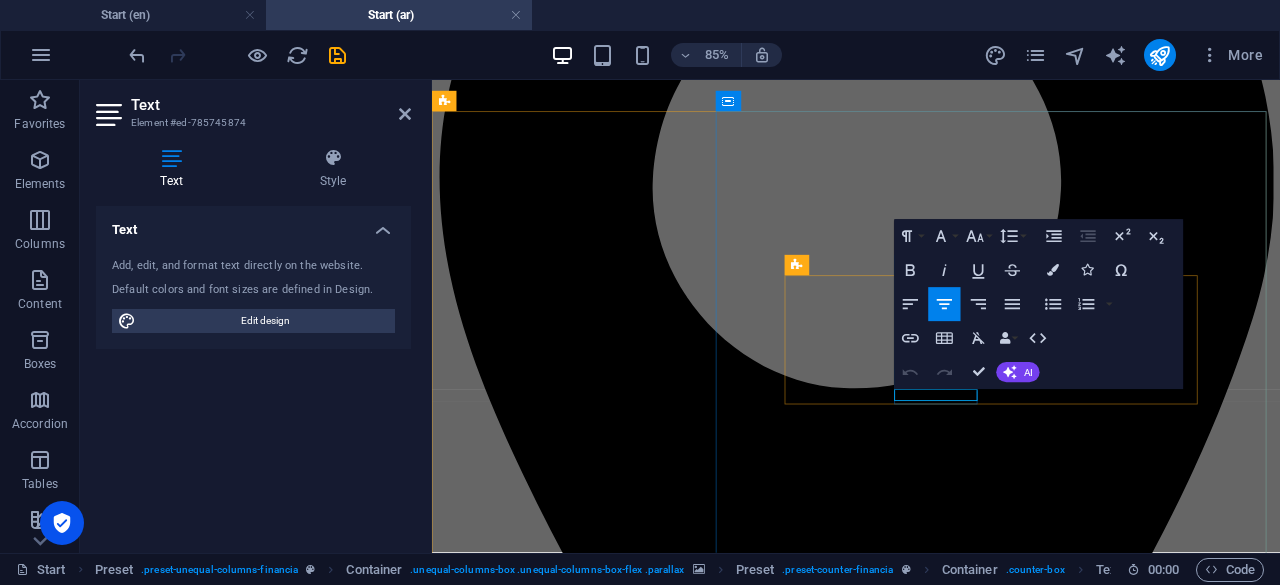 type 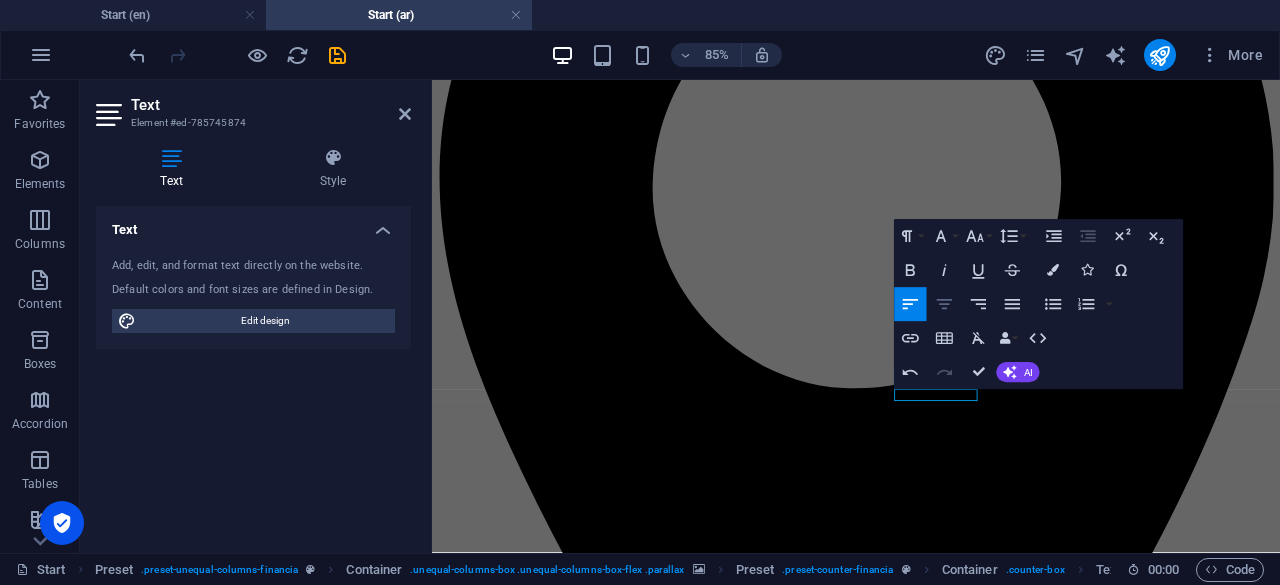 click 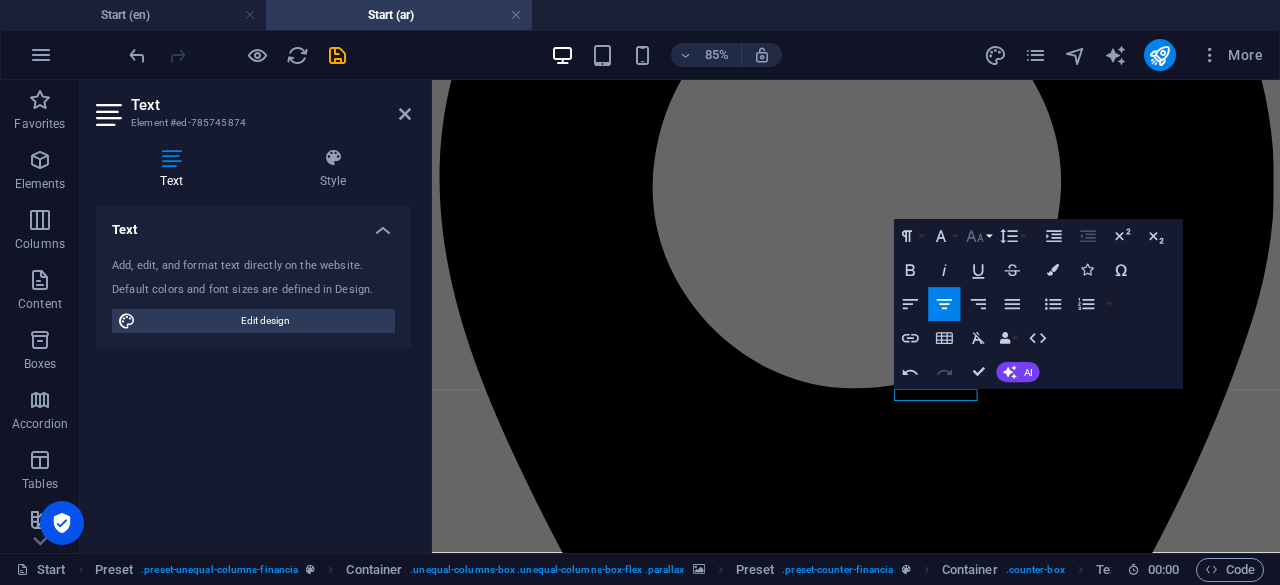 click 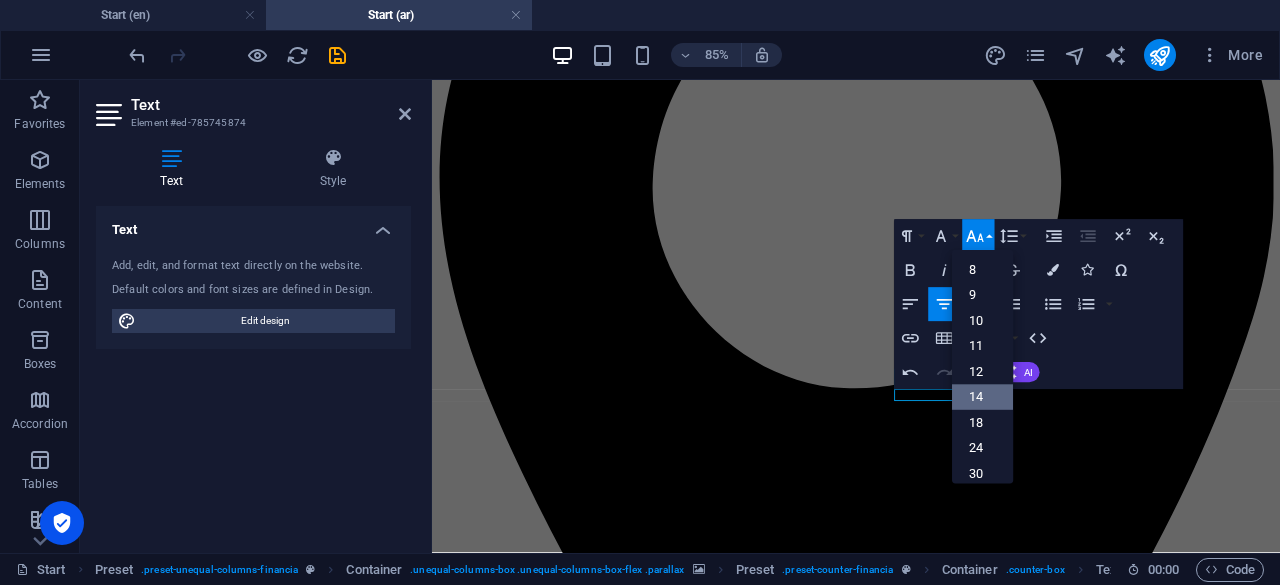 click on "14" at bounding box center [982, 398] 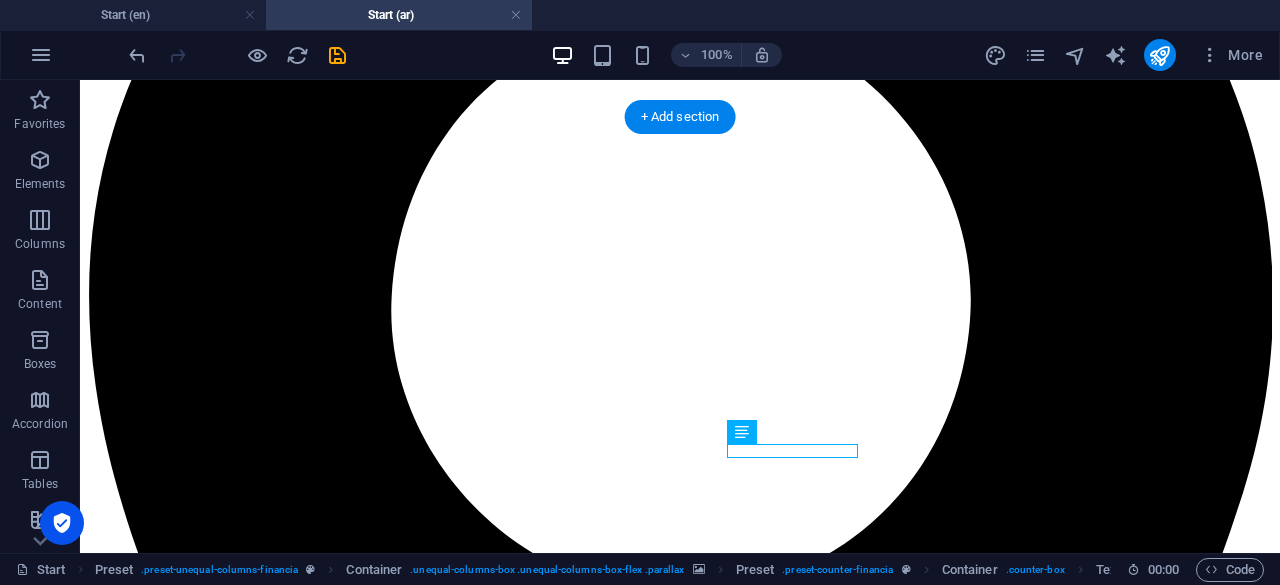 click at bounding box center (680, 7774) 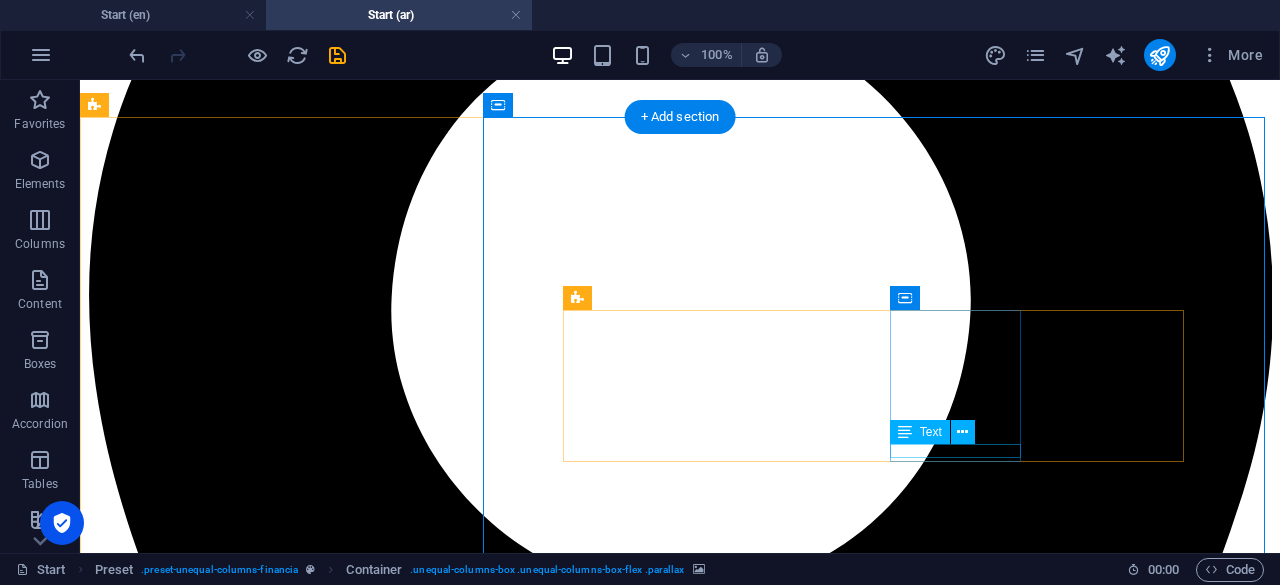 click on "Investments" at bounding box center (680, 12097) 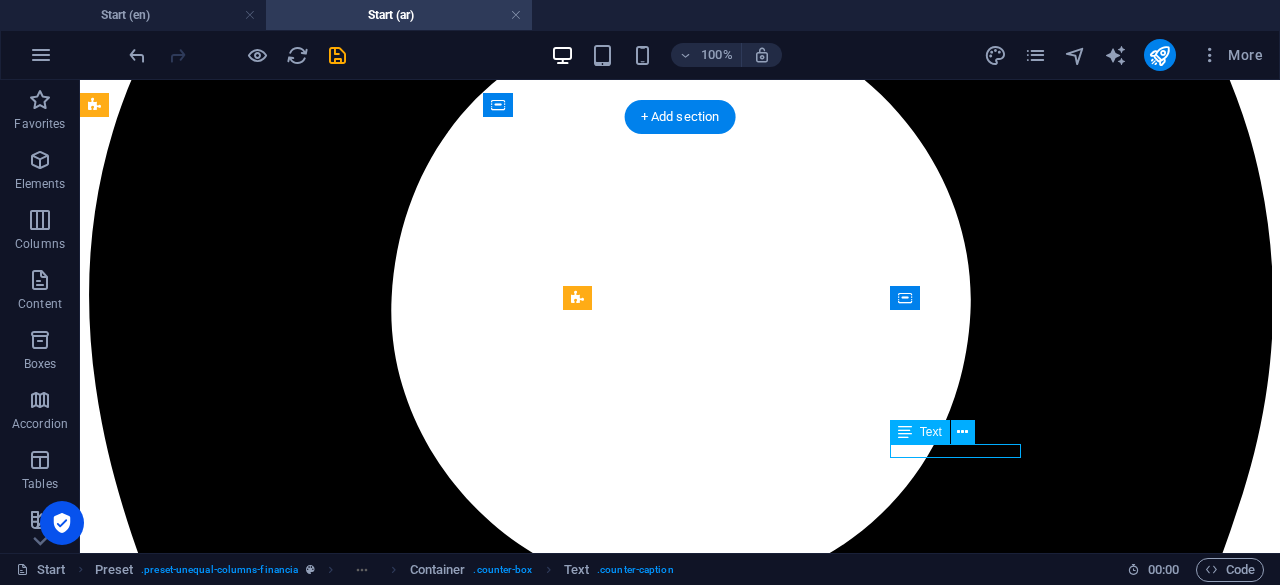 click on "Investments" at bounding box center (680, 12097) 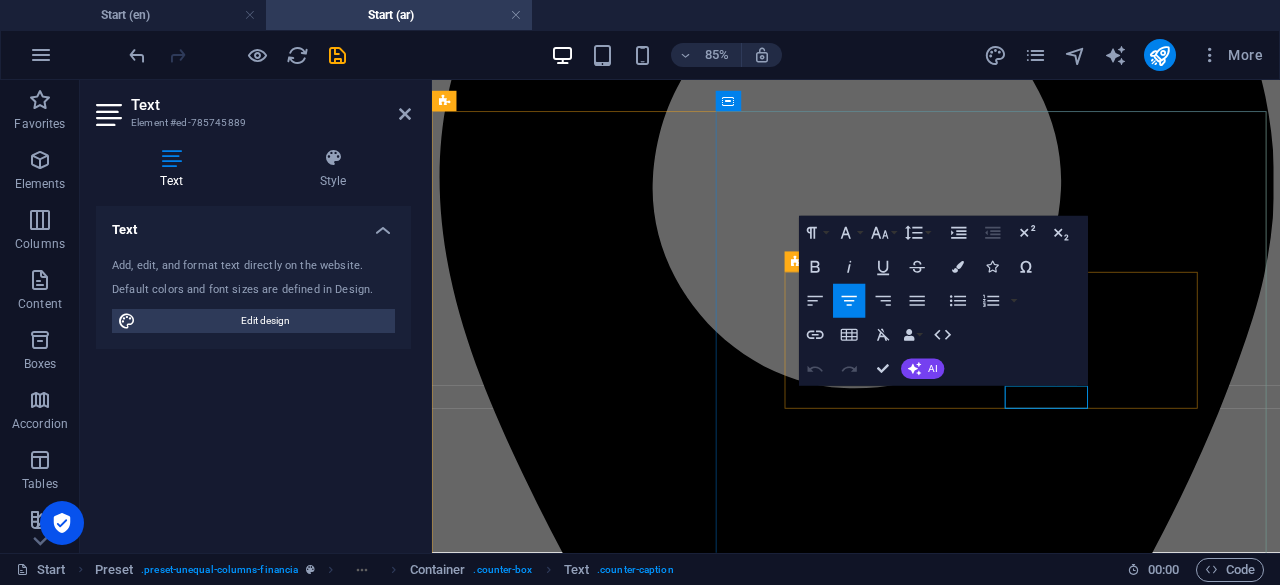 type 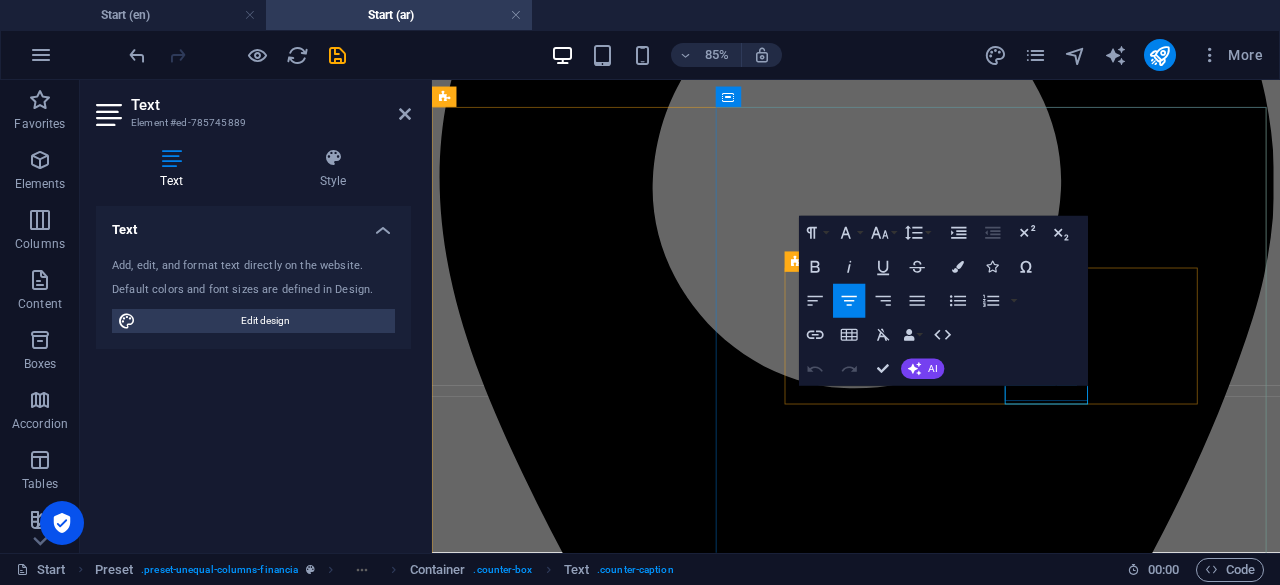 scroll, scrollTop: 970, scrollLeft: 0, axis: vertical 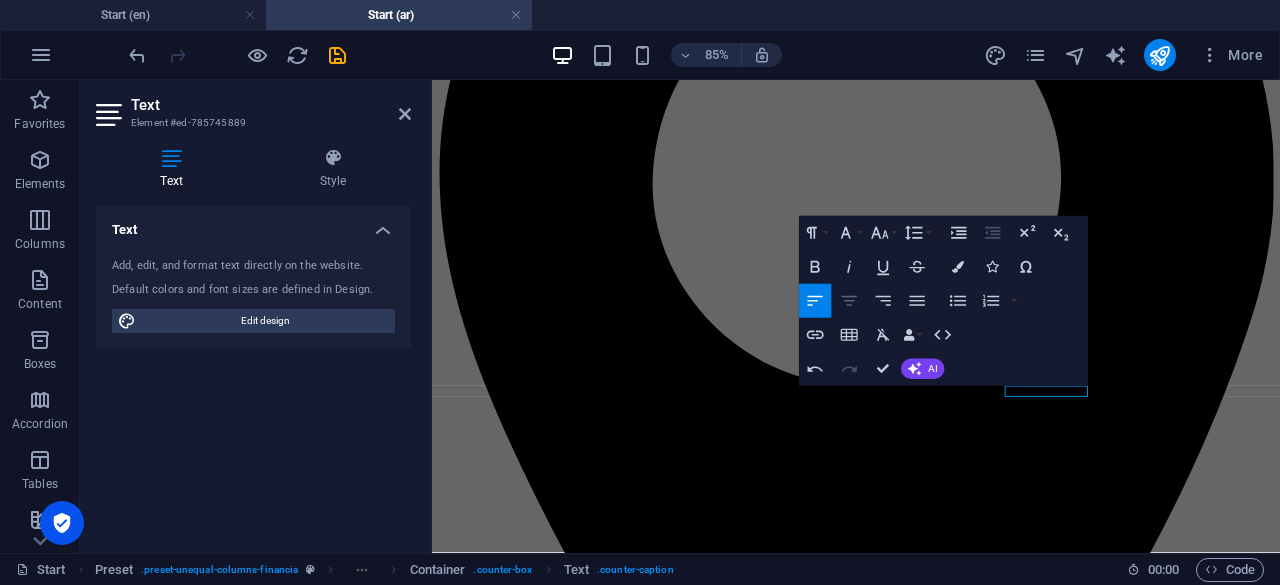 click 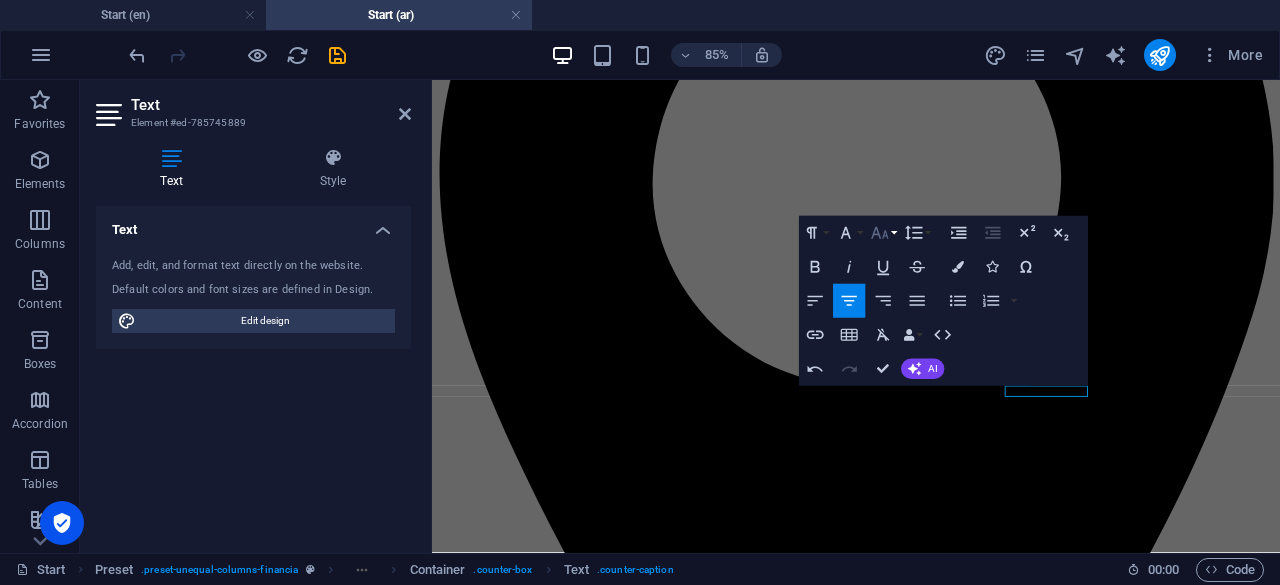 click 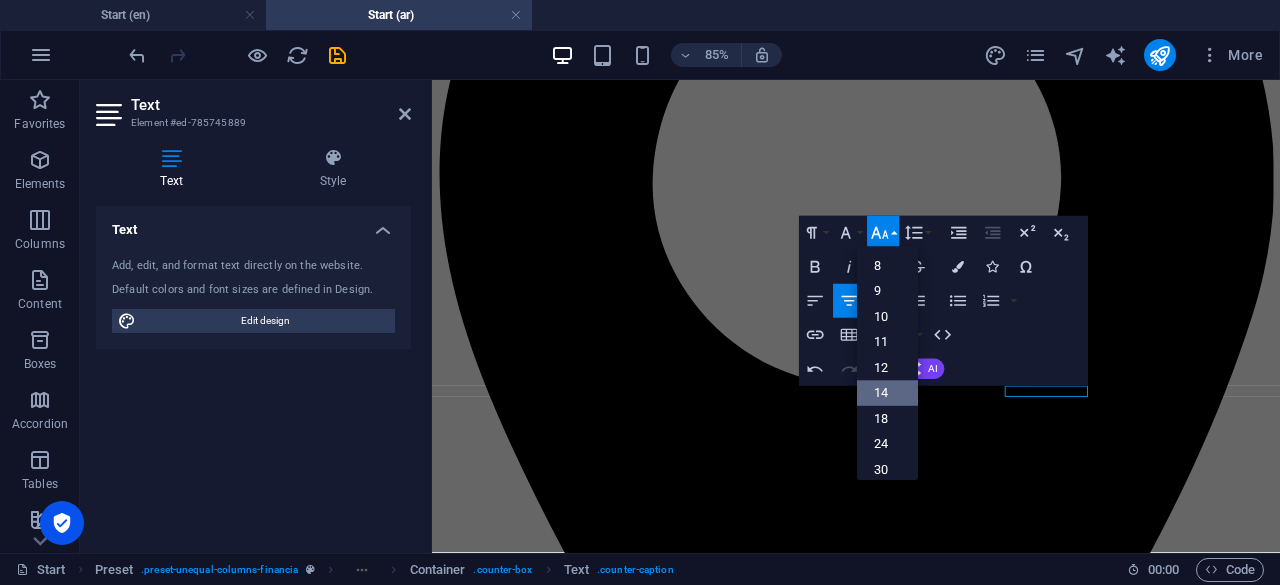 click on "14" at bounding box center (887, 394) 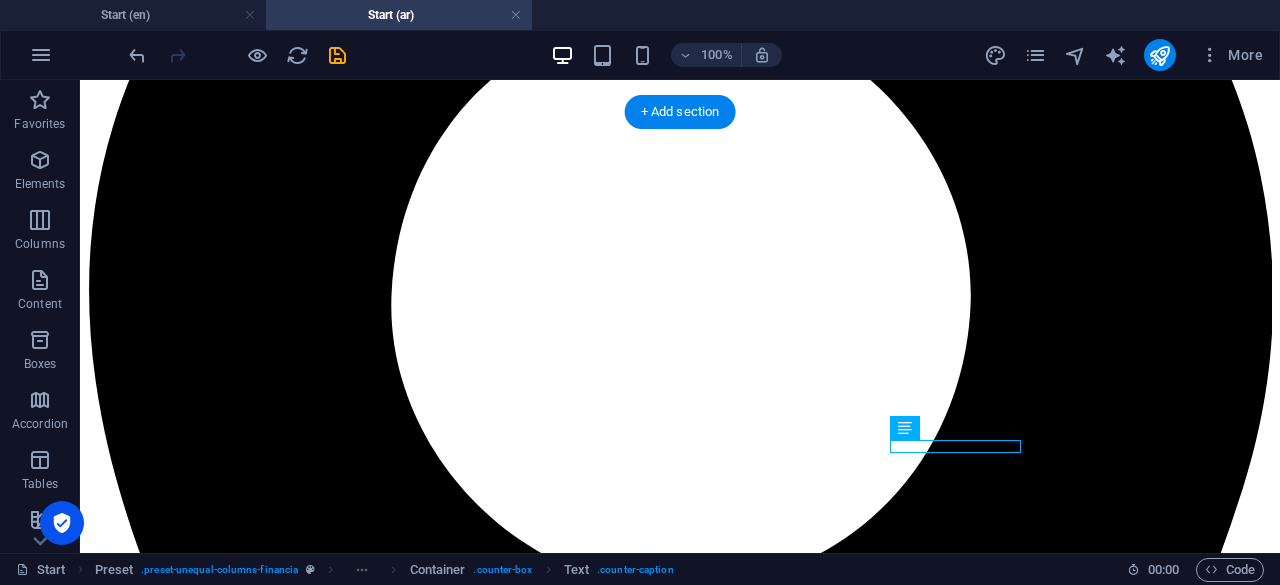 click at bounding box center [680, 7772] 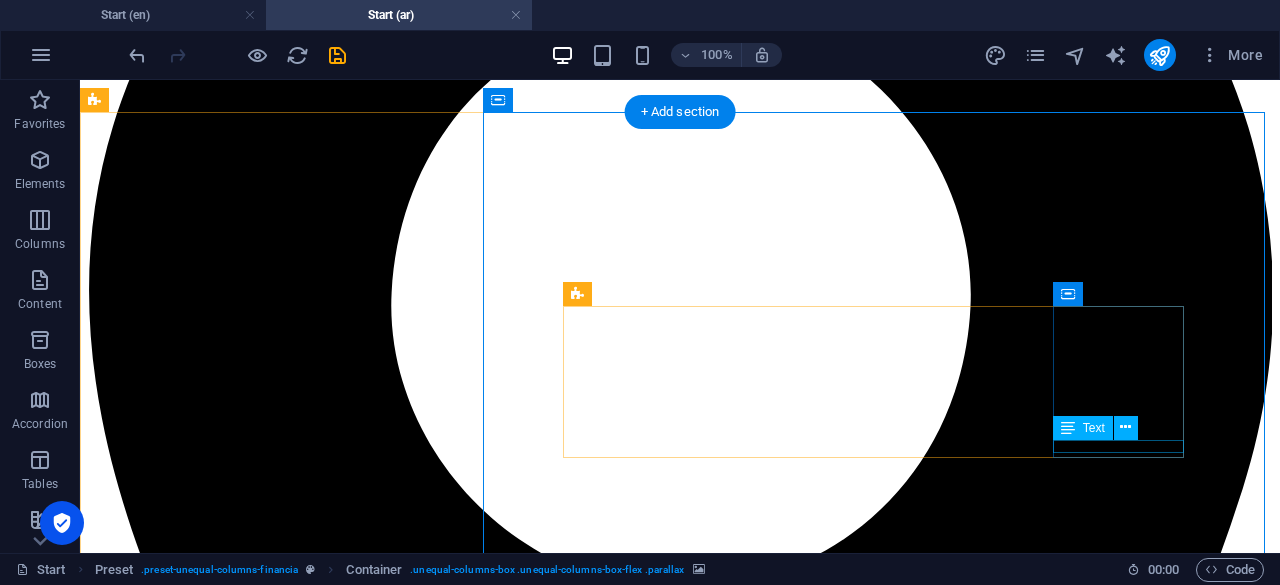 click on "Countries" at bounding box center [680, 13364] 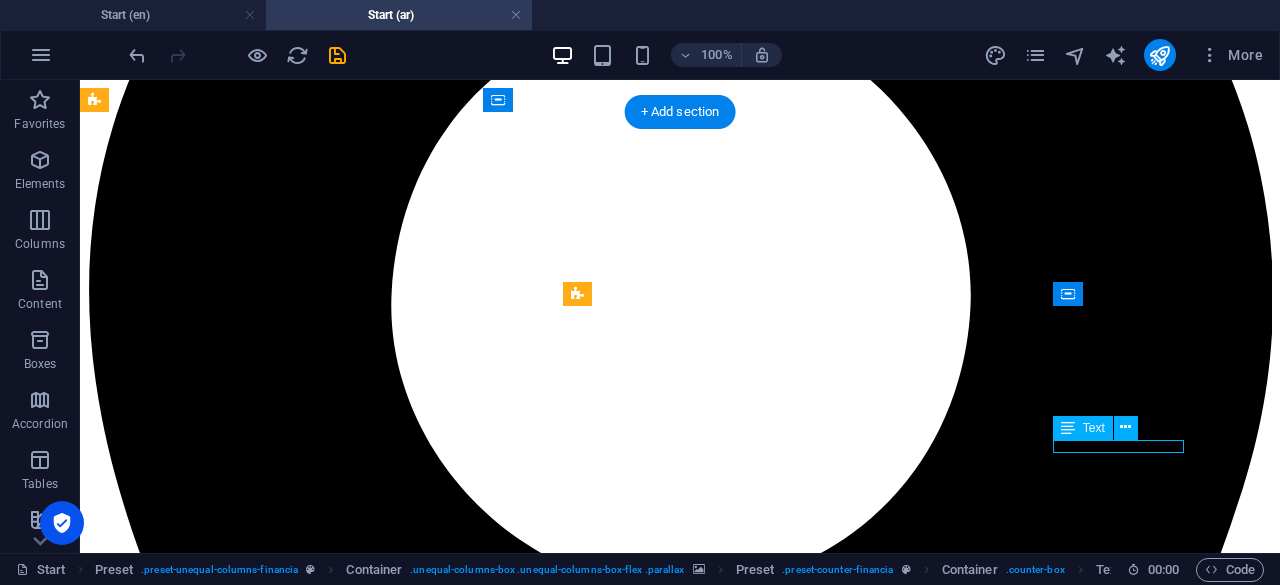 click on "Countries" at bounding box center (680, 13364) 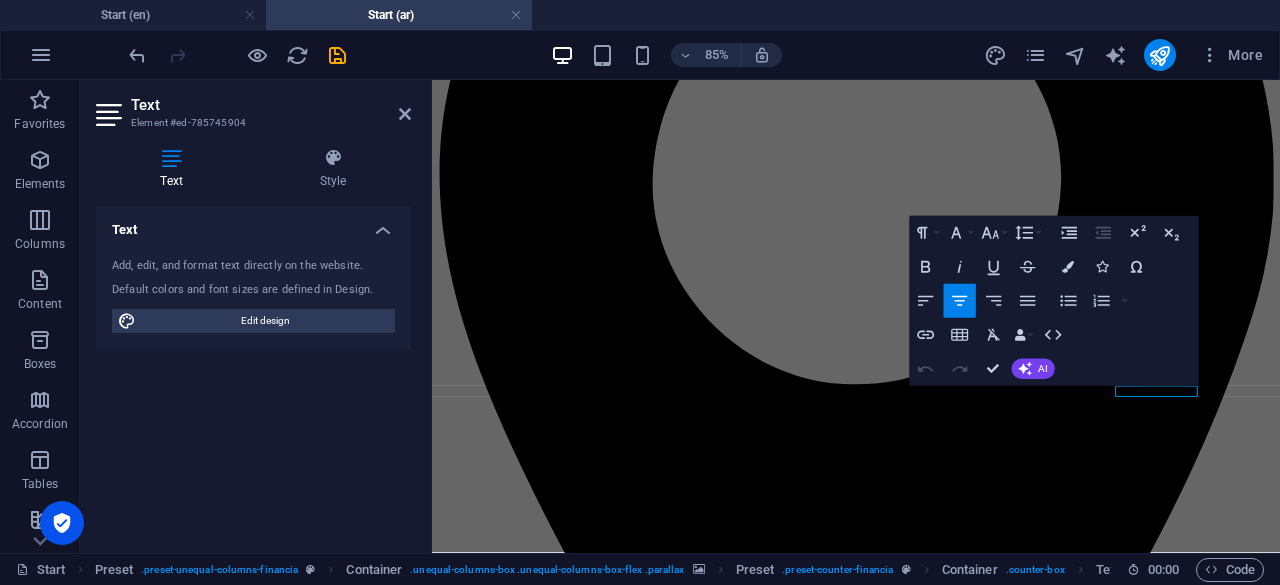 type 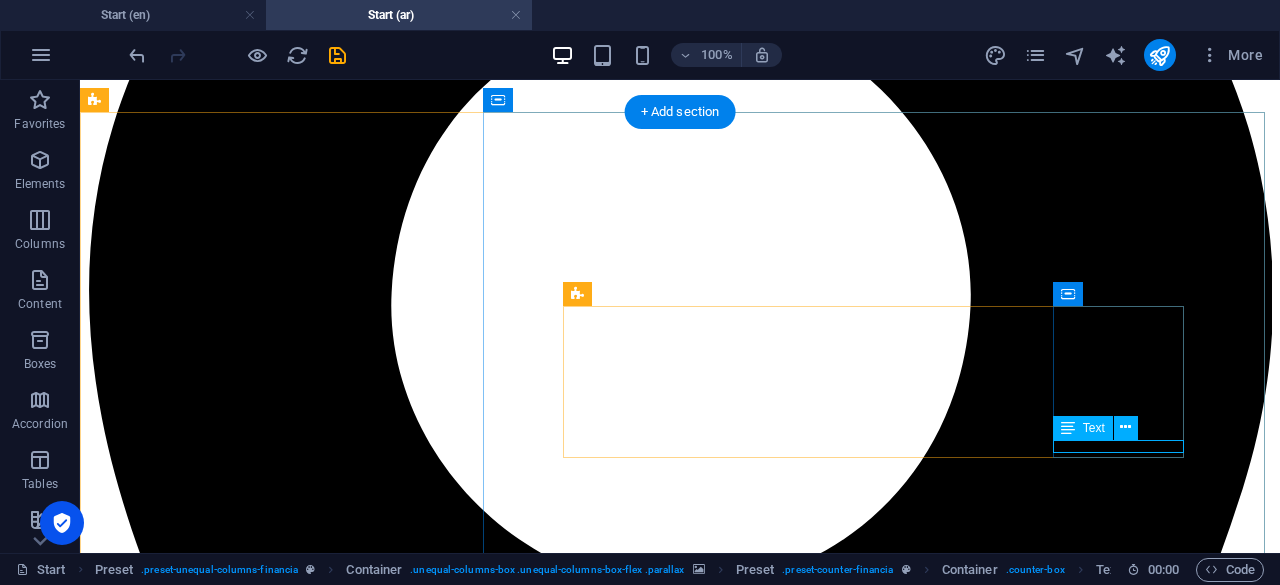 click on "مناطقنا" at bounding box center (680, 13364) 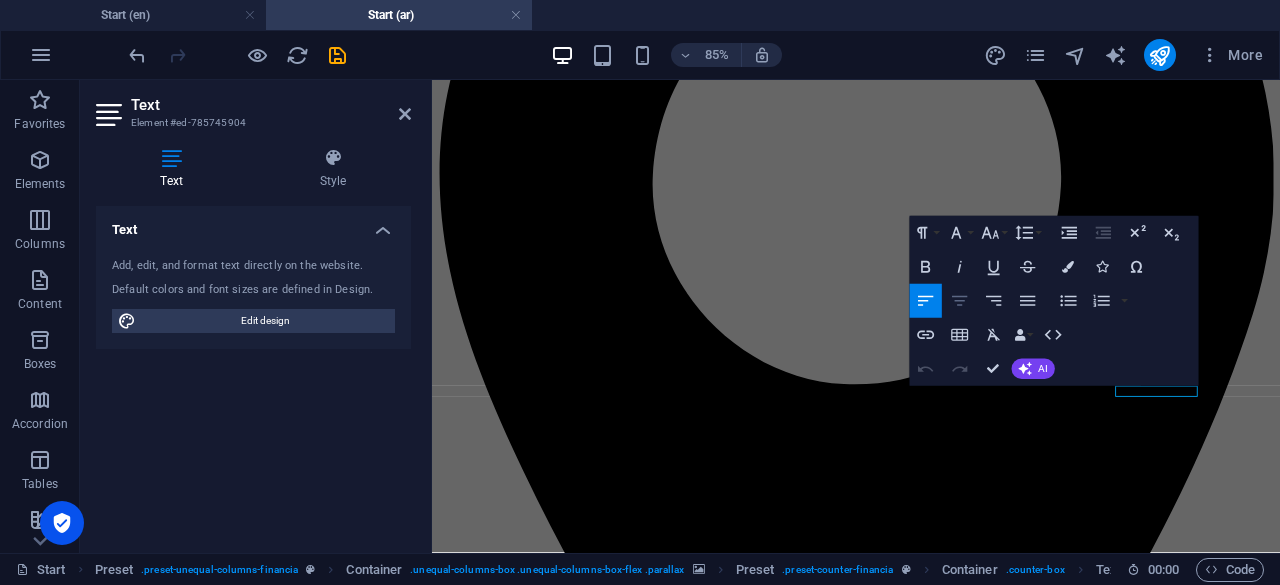 click 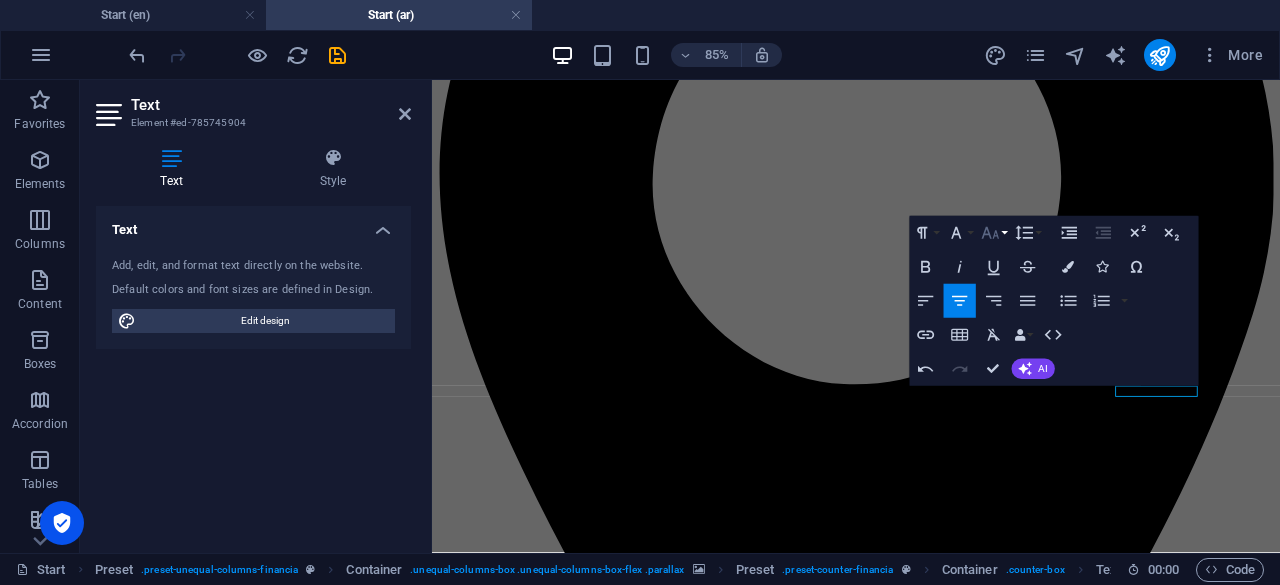 click 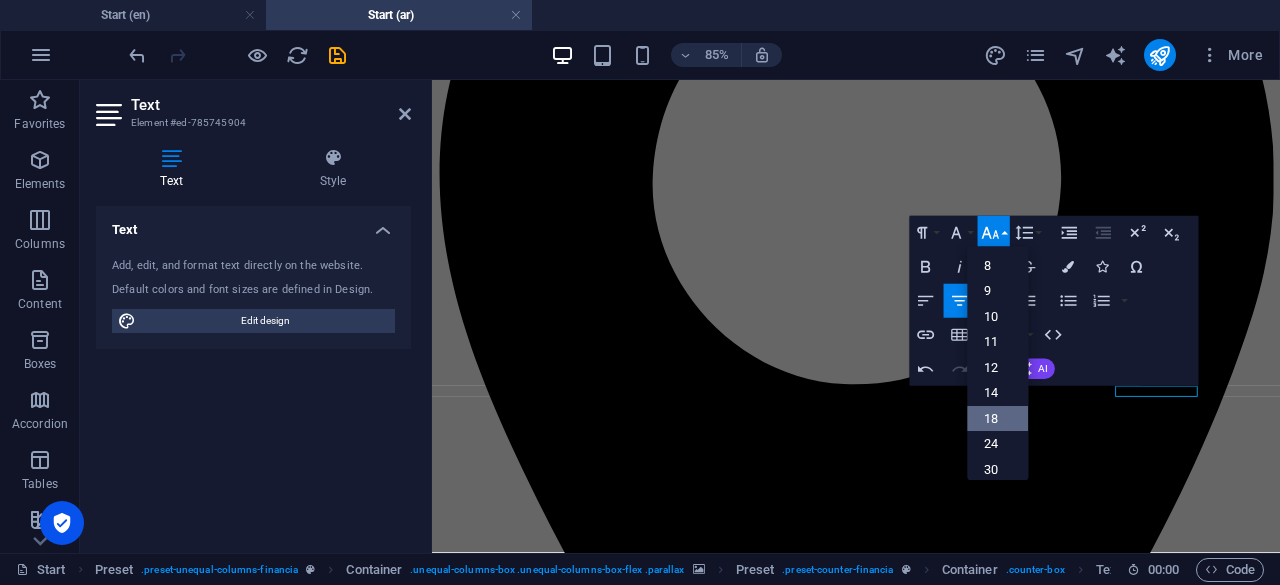 click on "18" at bounding box center [997, 419] 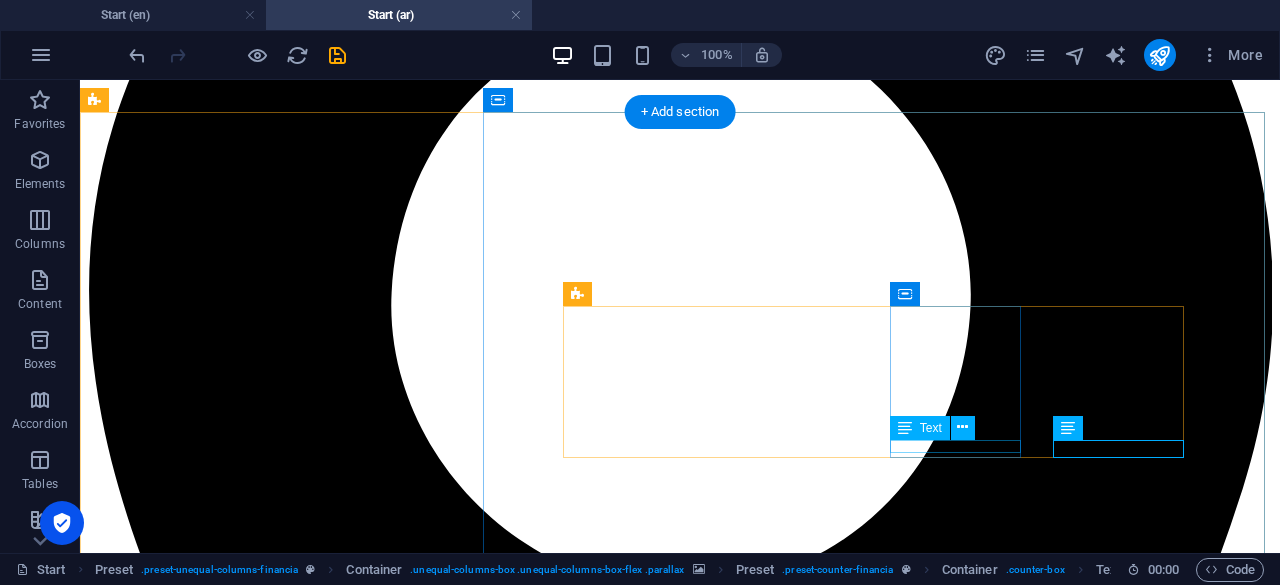 click on "استثمارتنا" at bounding box center [680, 12092] 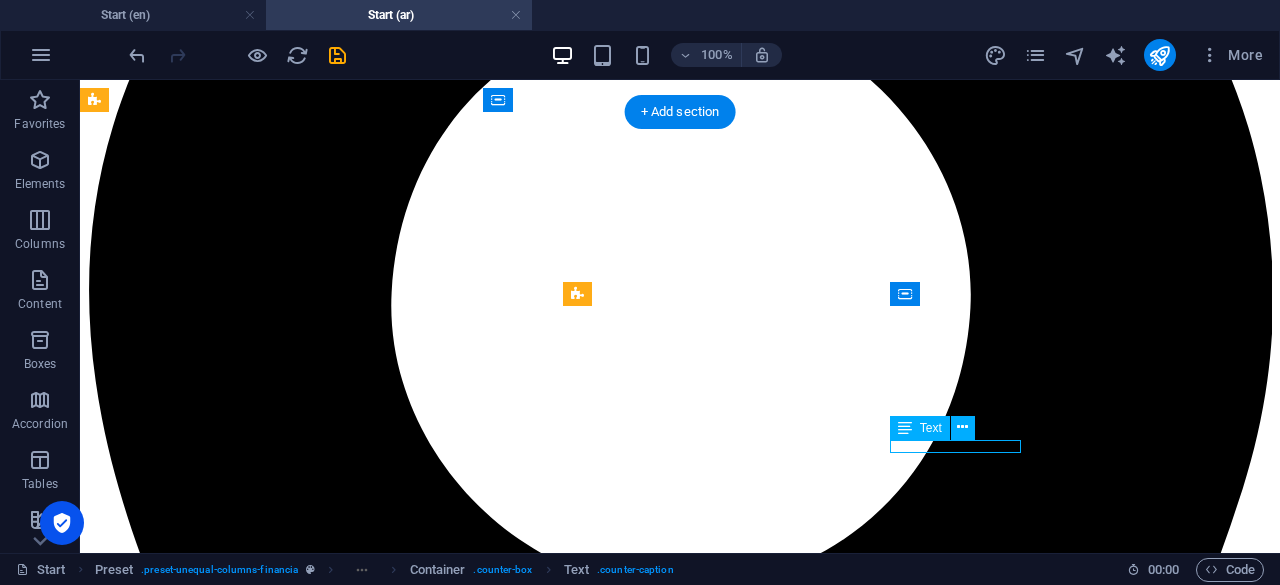 click on "استثمارتنا" at bounding box center (680, 12092) 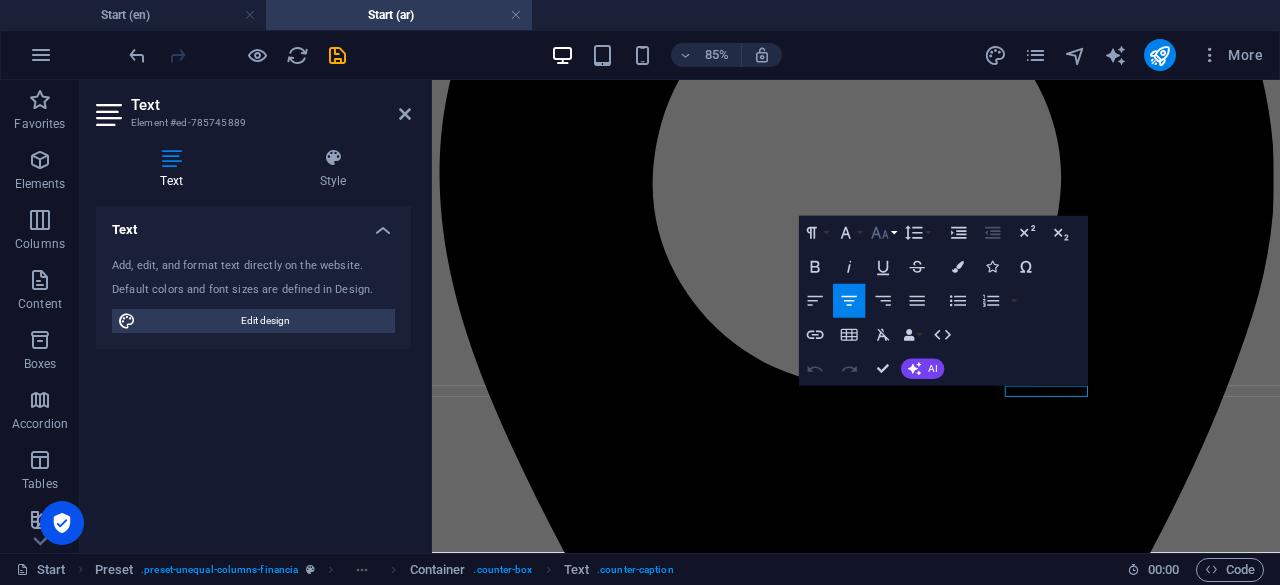 click on "Font Size" at bounding box center [883, 233] 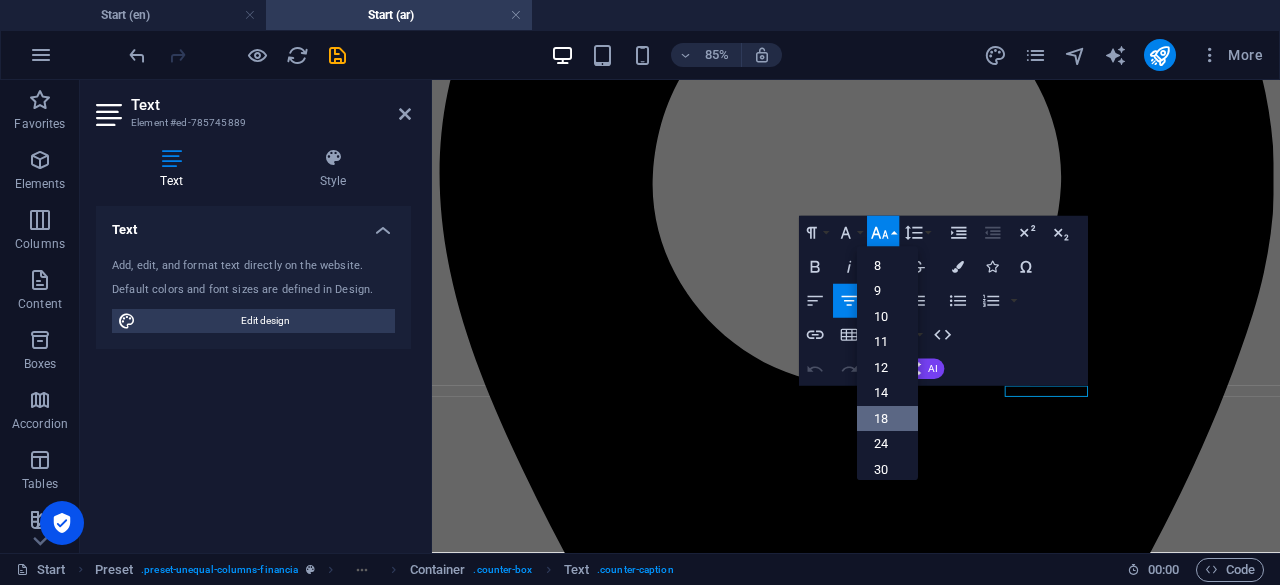 click on "18" at bounding box center [887, 419] 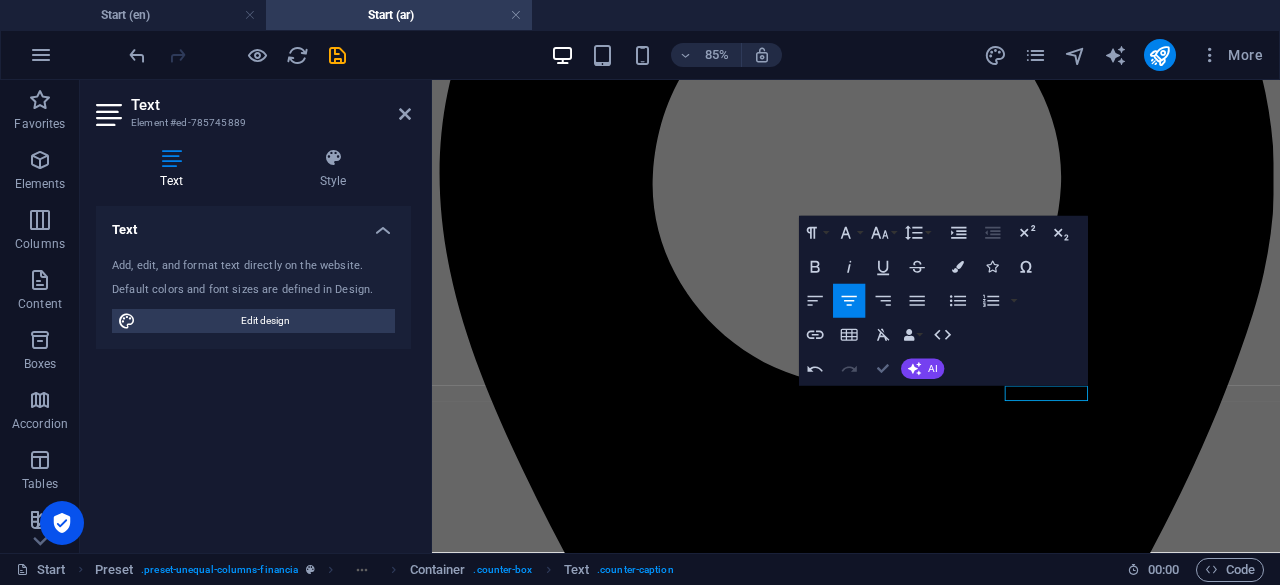 drag, startPoint x: 890, startPoint y: 367, endPoint x: 811, endPoint y: 291, distance: 109.62208 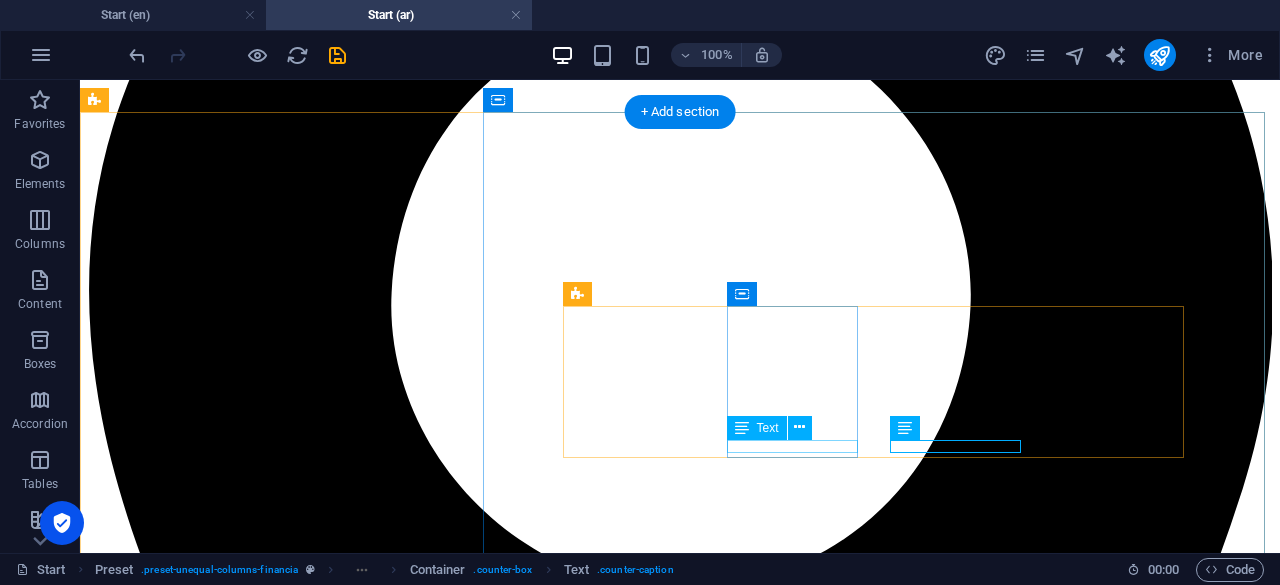click on "موظفيننا" at bounding box center [680, 10859] 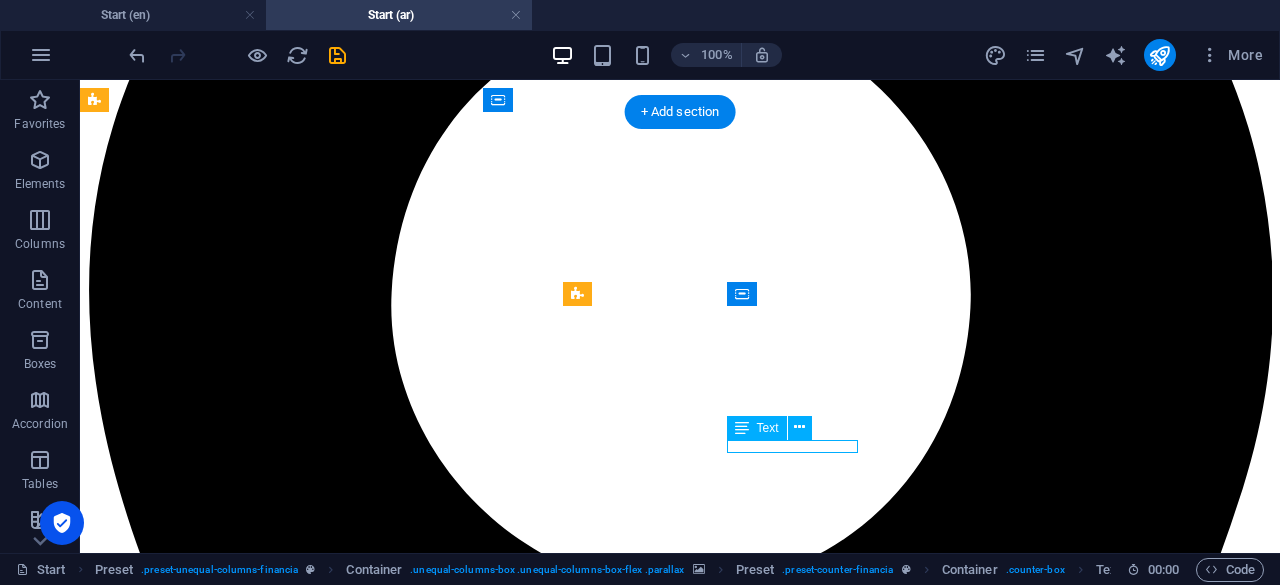 click on "موظفيننا" at bounding box center [680, 10859] 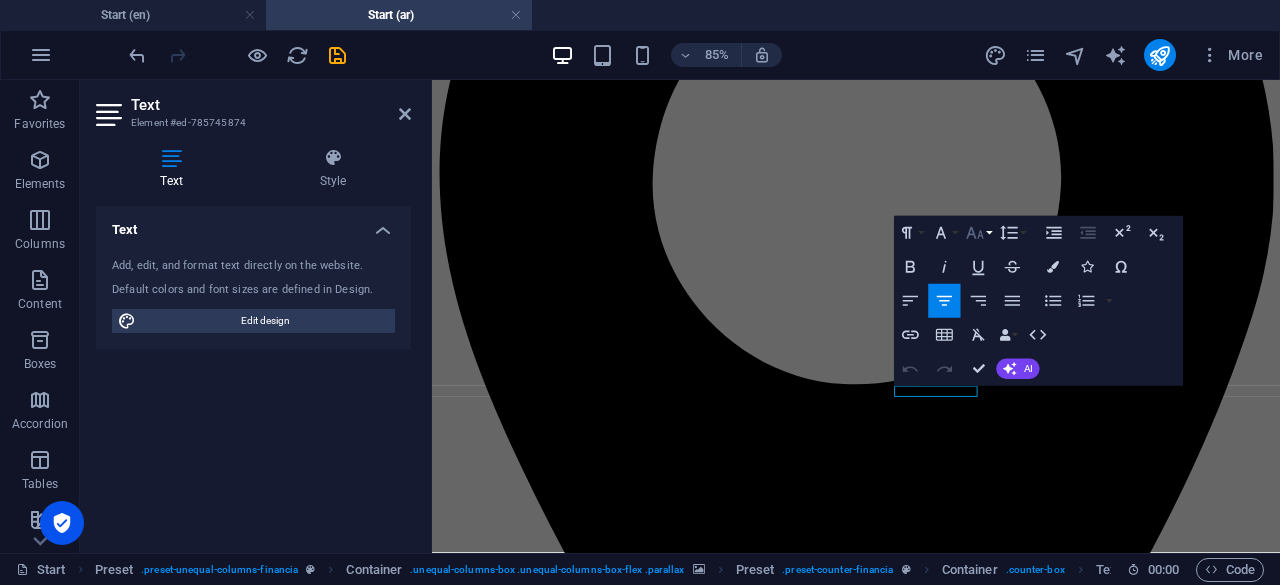 click 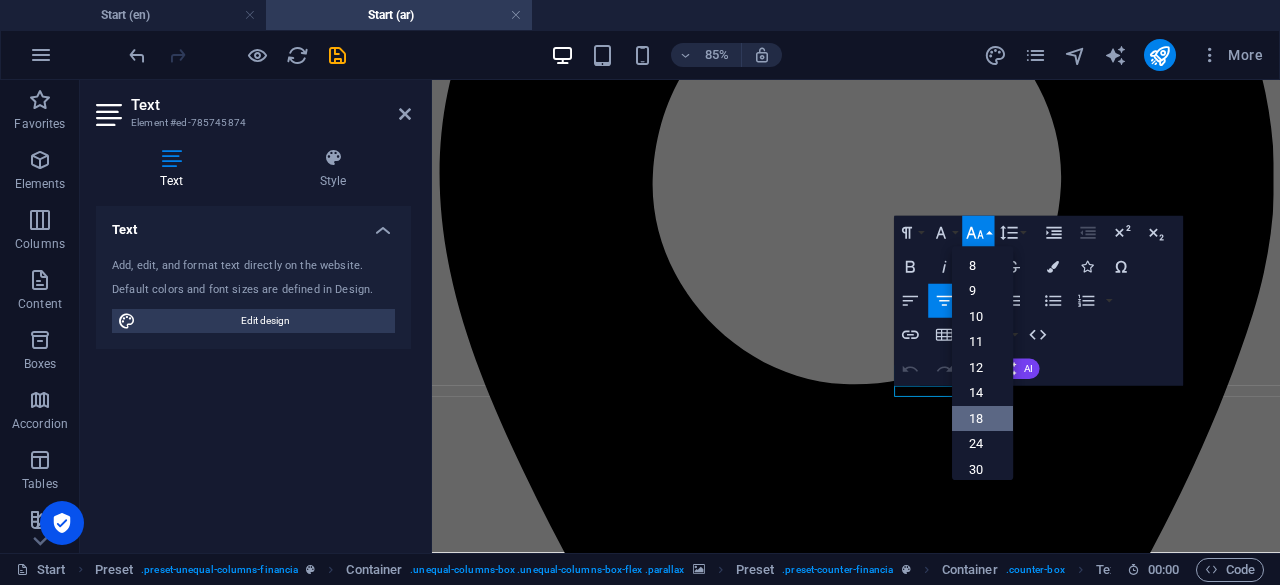 click on "18" at bounding box center (982, 419) 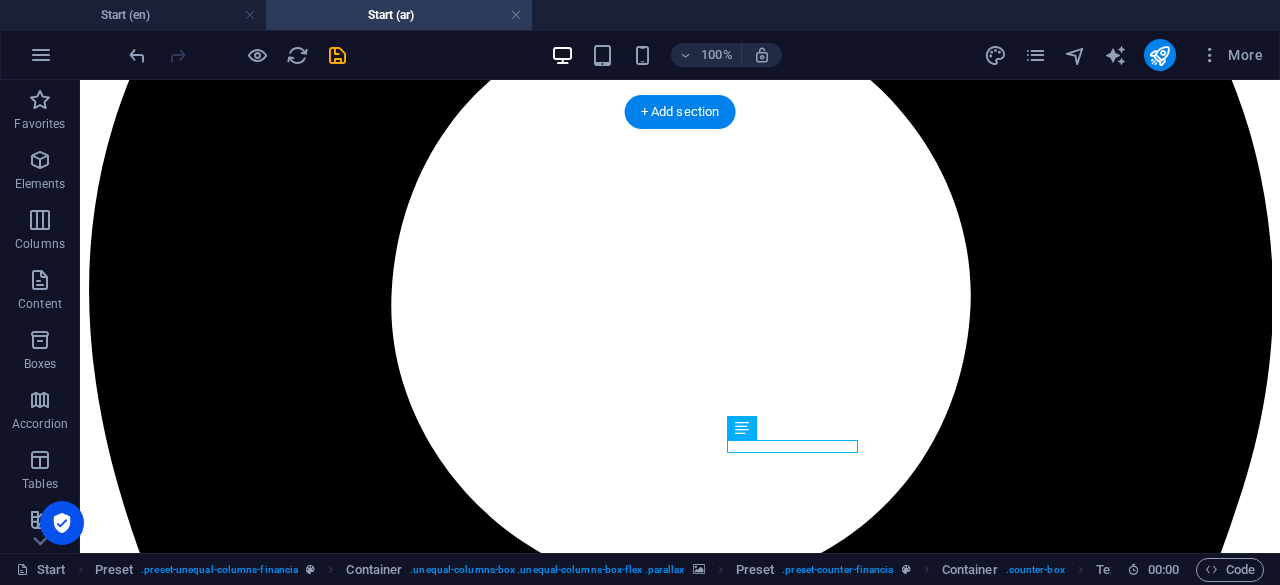 click at bounding box center (680, 7772) 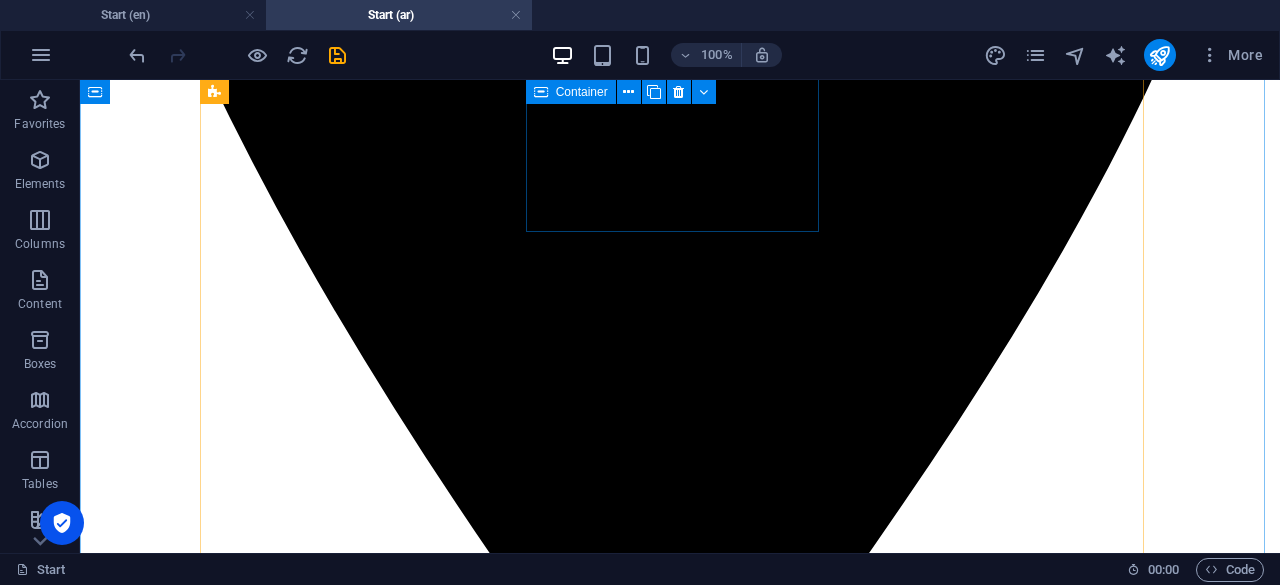 scroll, scrollTop: 1470, scrollLeft: 0, axis: vertical 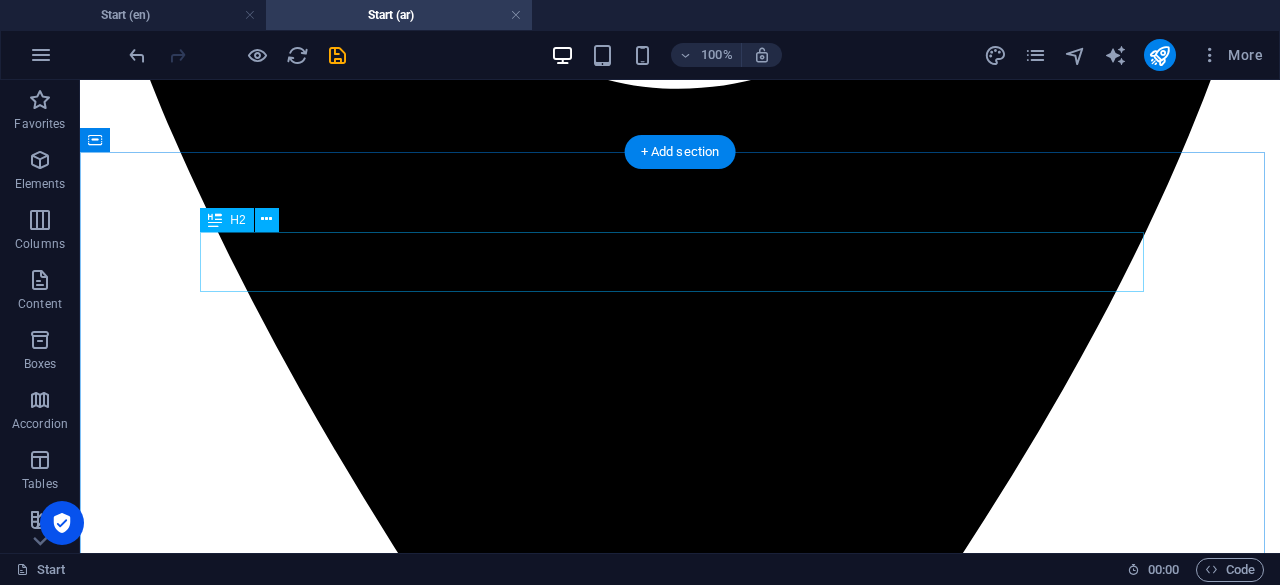 click on "AlWasila services" at bounding box center [680, 12925] 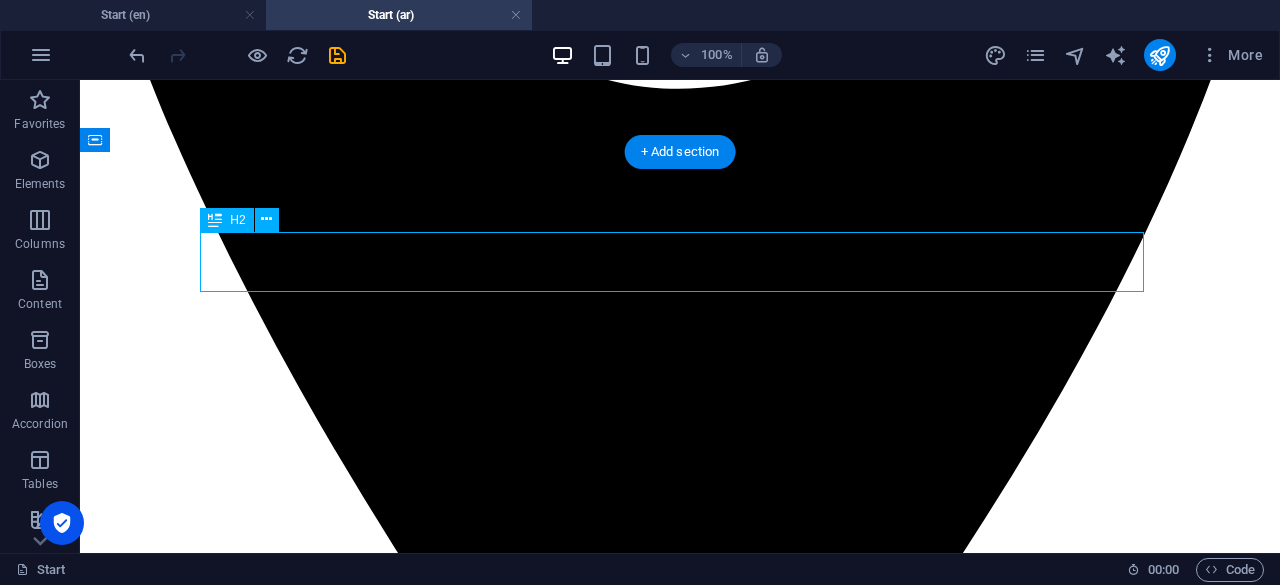 click on "AlWasila services" at bounding box center [680, 12925] 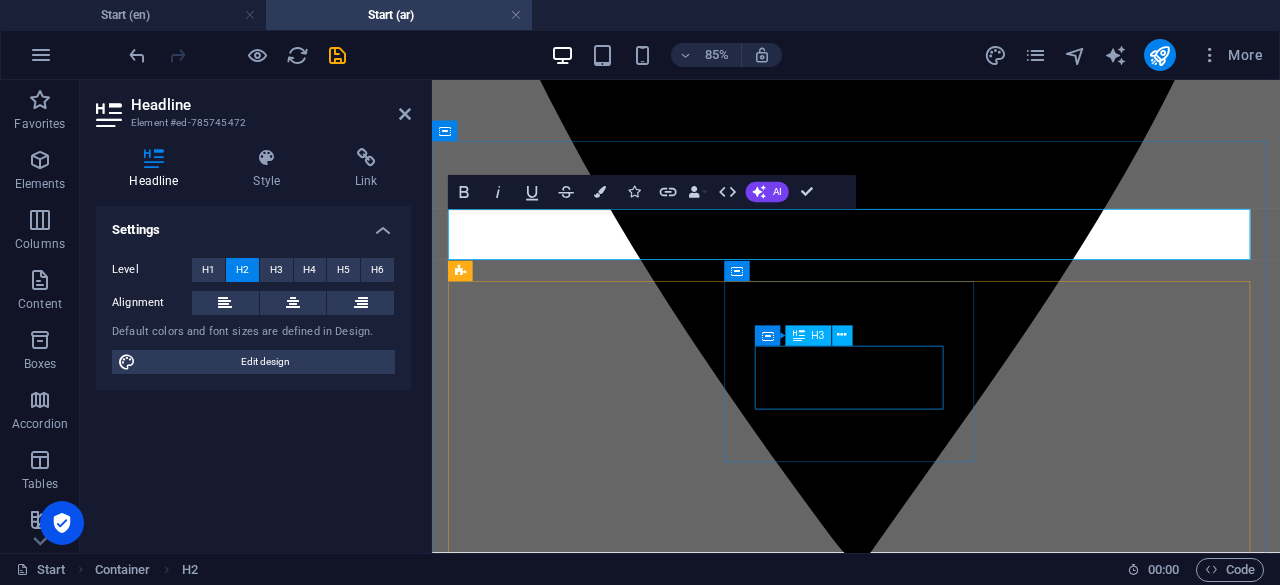 type 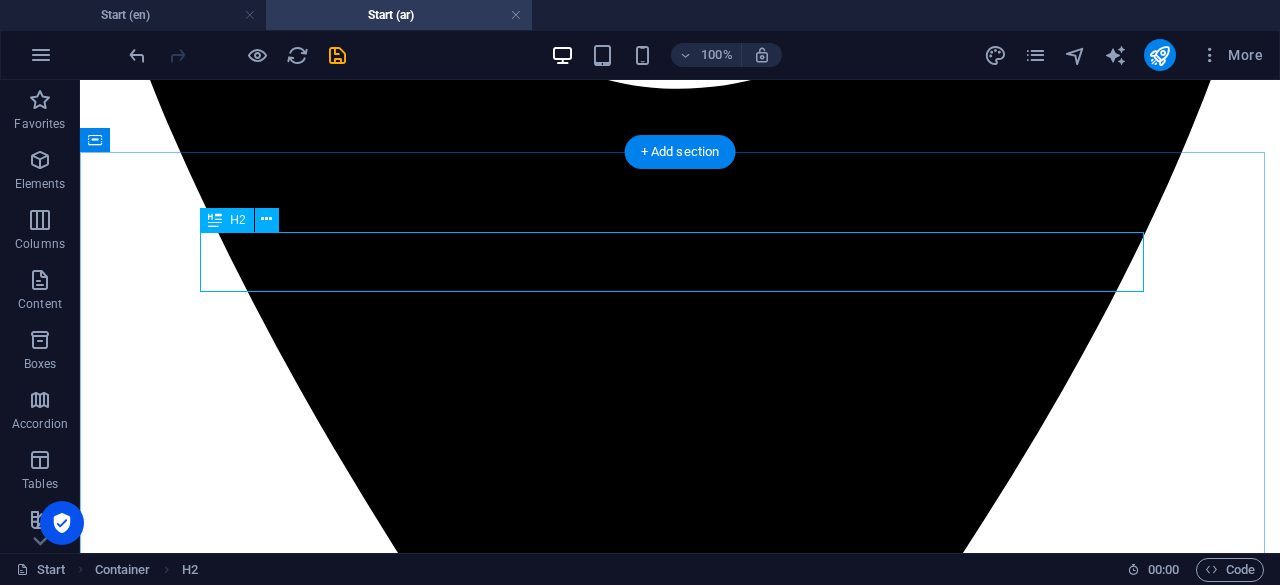 click on "خدمات الوسيلة" at bounding box center [680, 12925] 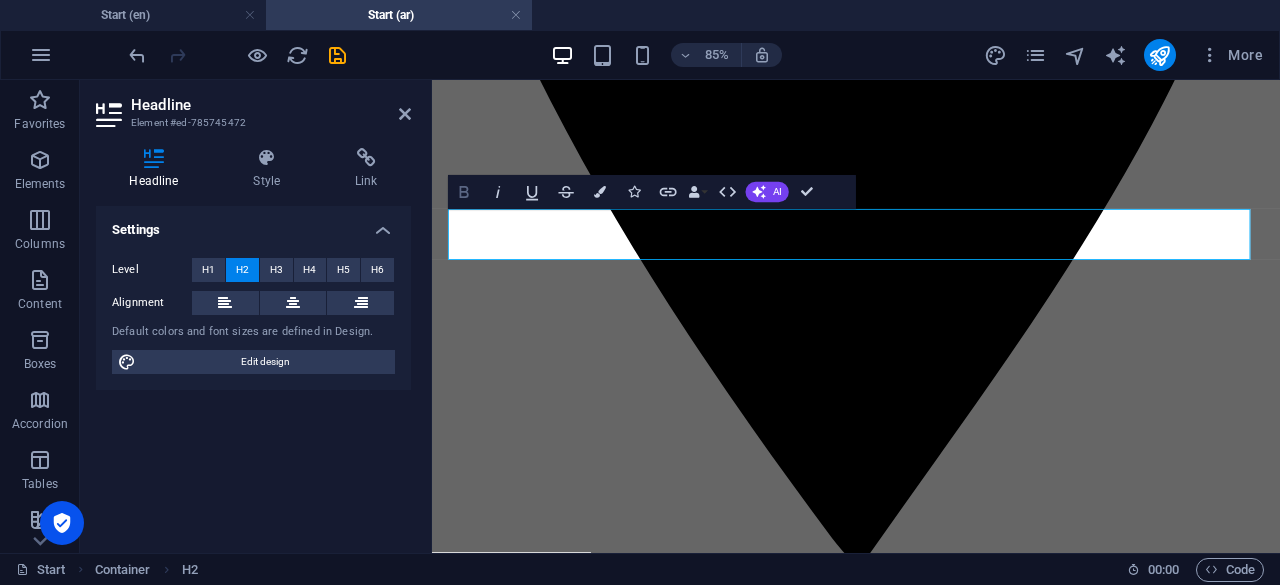 click 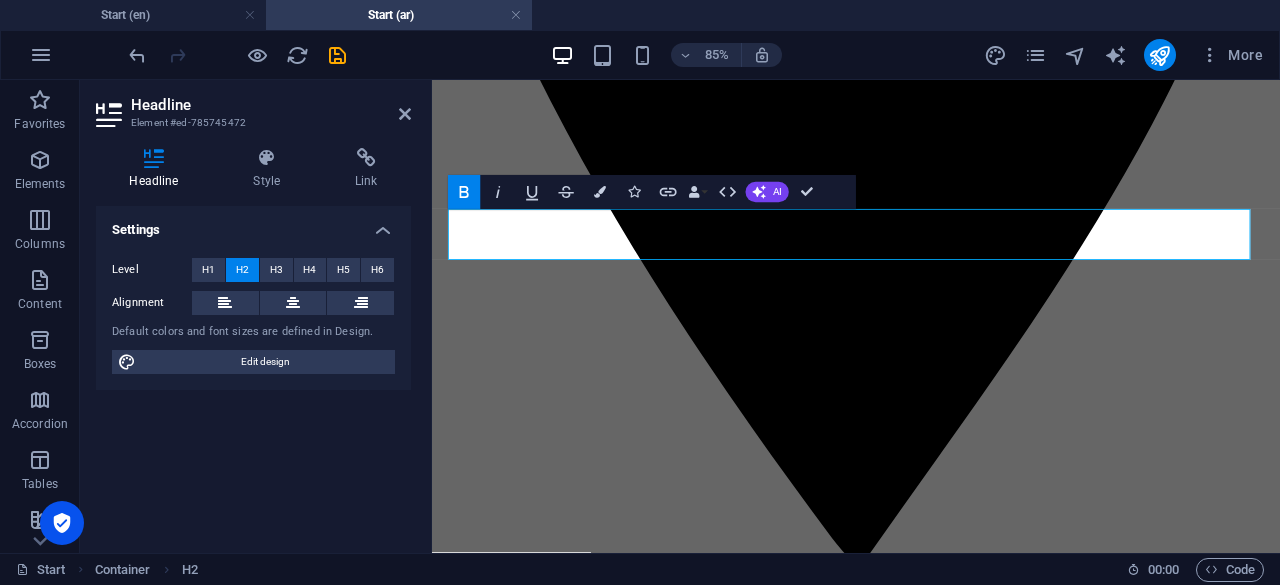 click 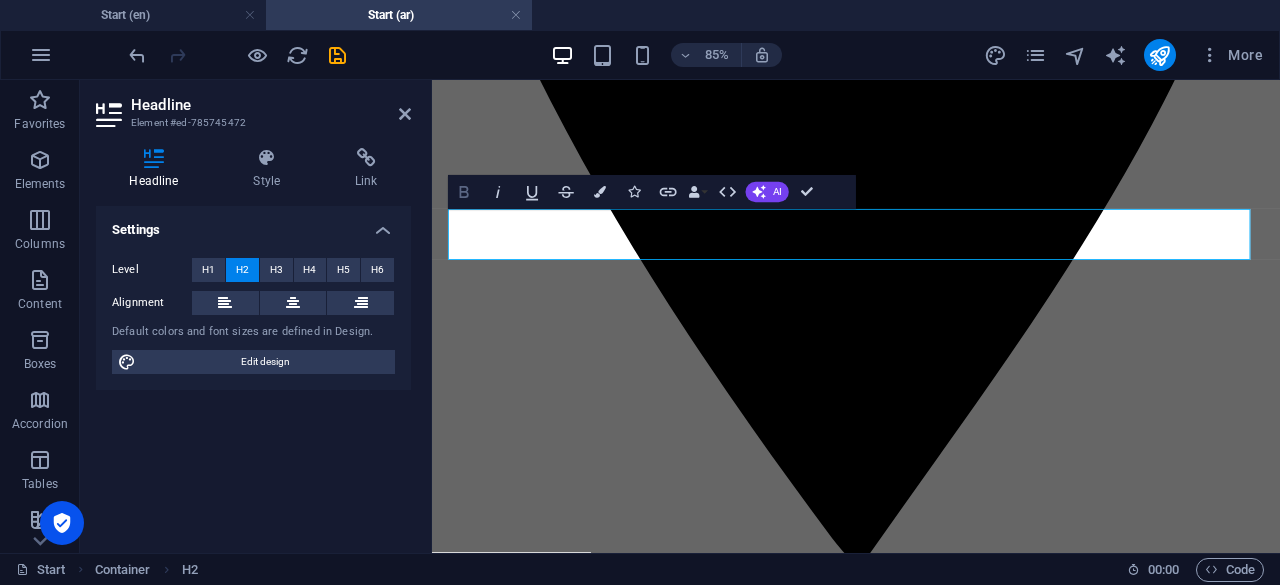 click 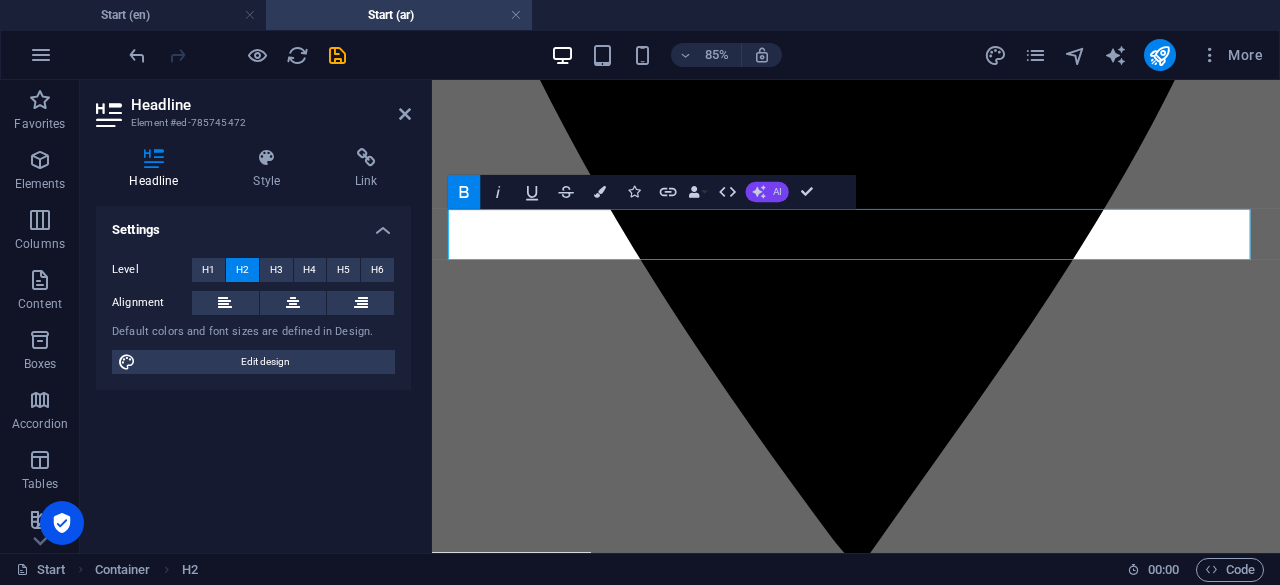 click 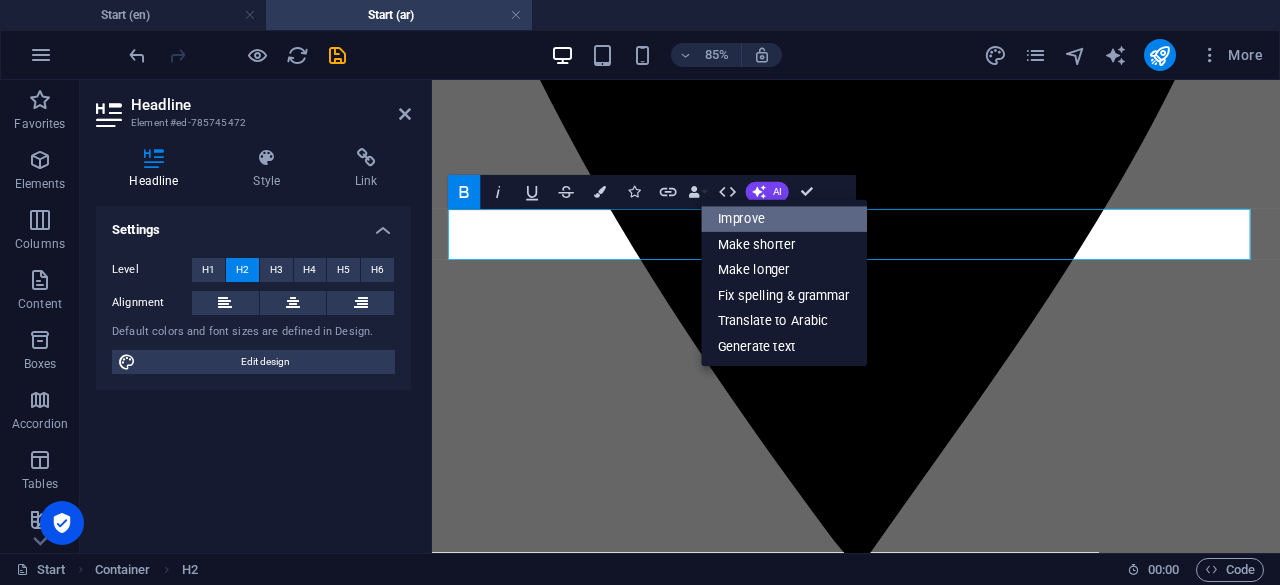 click on "Improve" at bounding box center [784, 220] 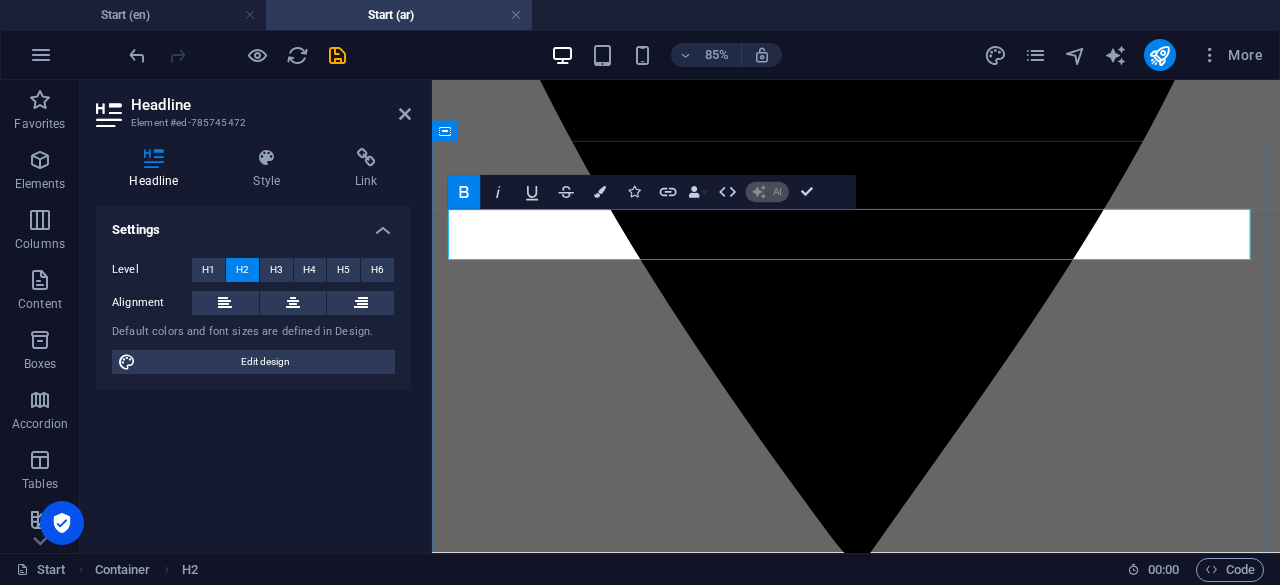 type 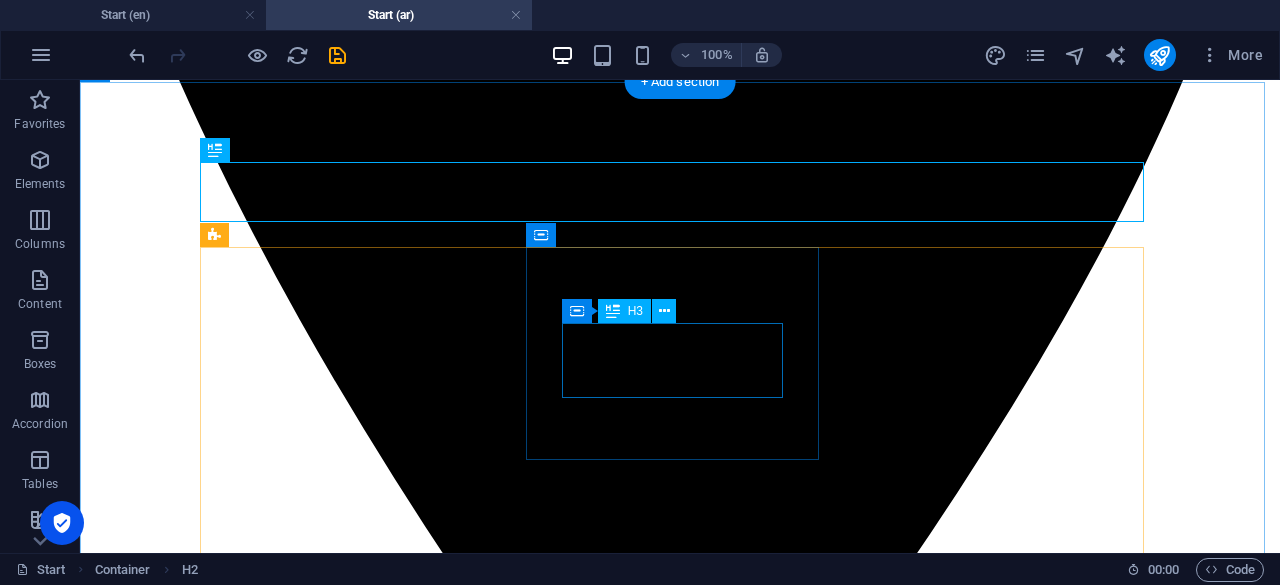 scroll, scrollTop: 1570, scrollLeft: 0, axis: vertical 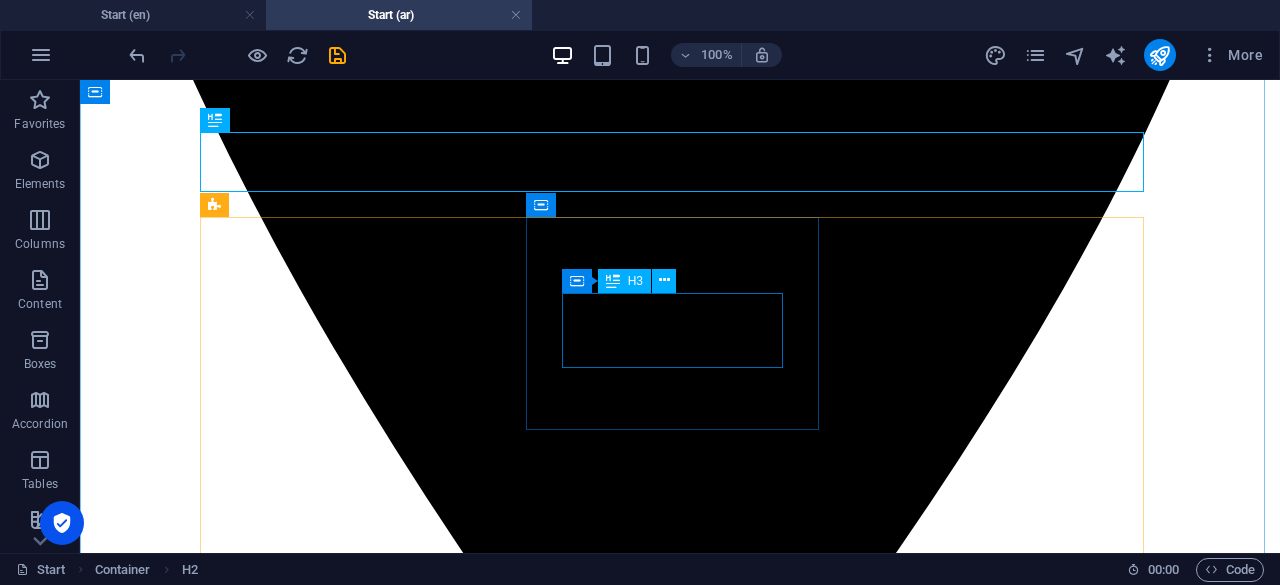 click on "Government Services" at bounding box center [680, 15258] 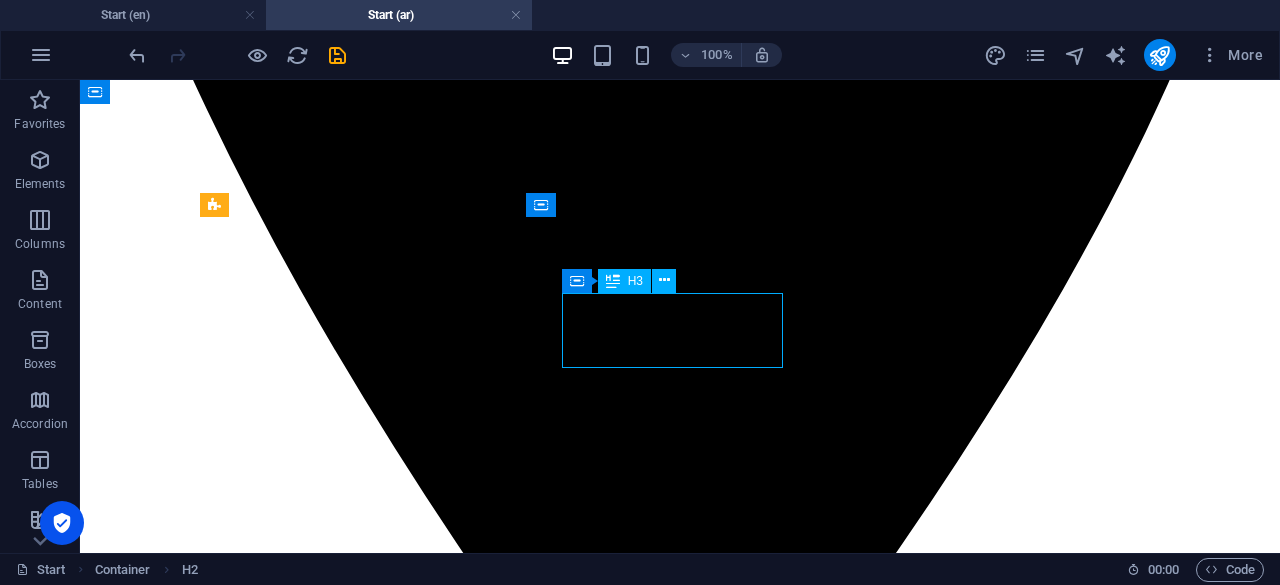 click on "Government Services" at bounding box center [680, 15258] 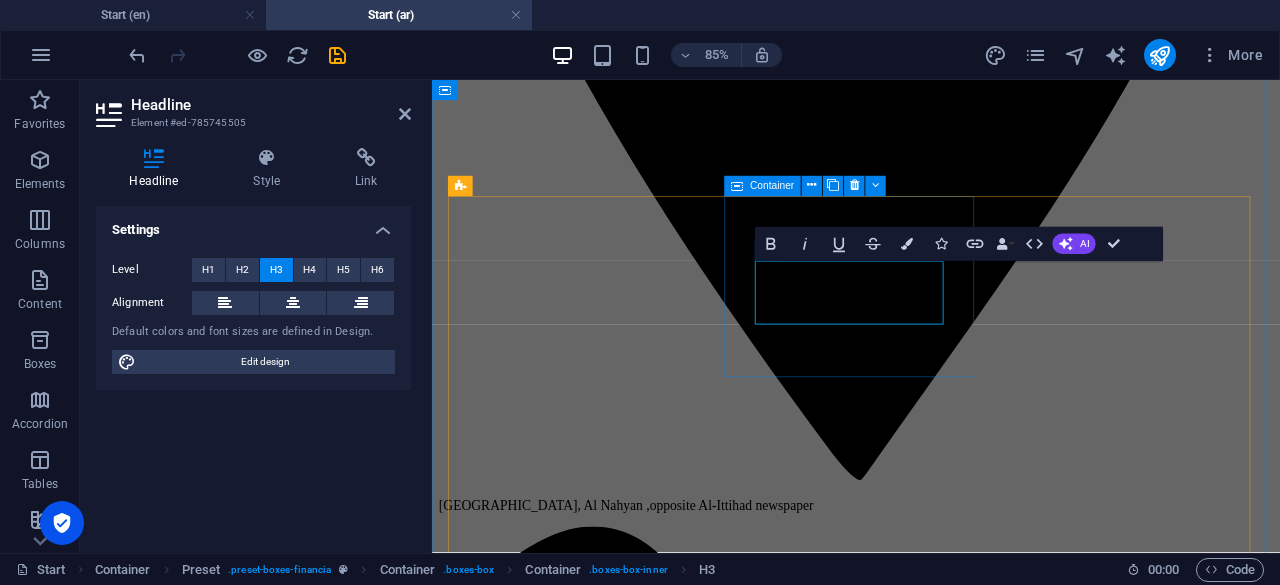 type 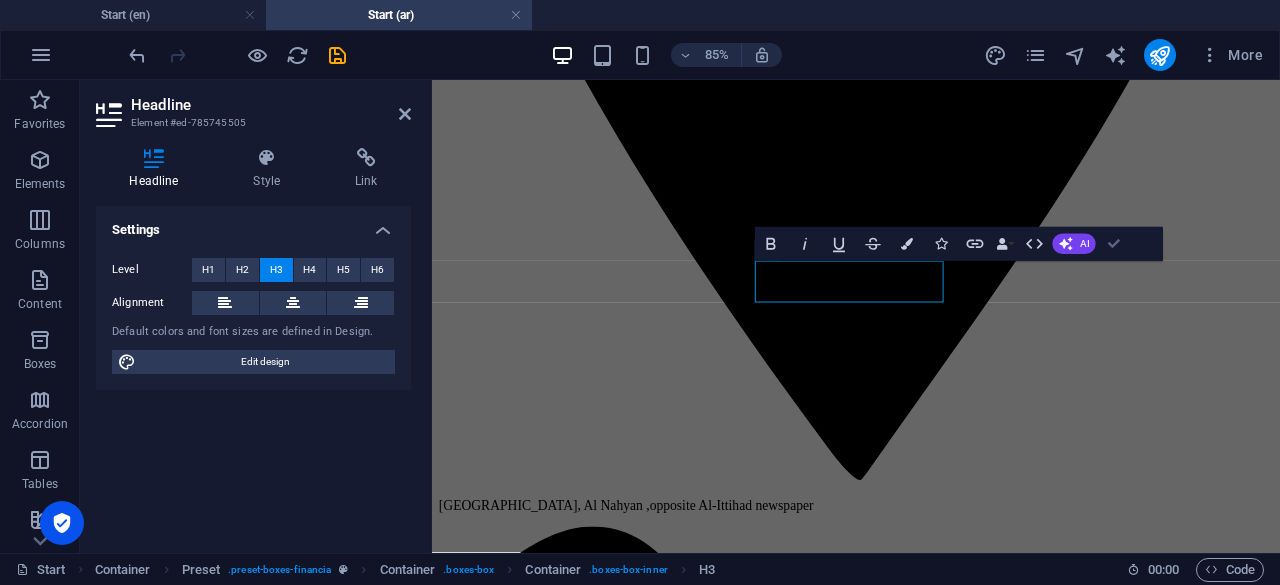 drag, startPoint x: 1123, startPoint y: 237, endPoint x: 1021, endPoint y: 165, distance: 124.85191 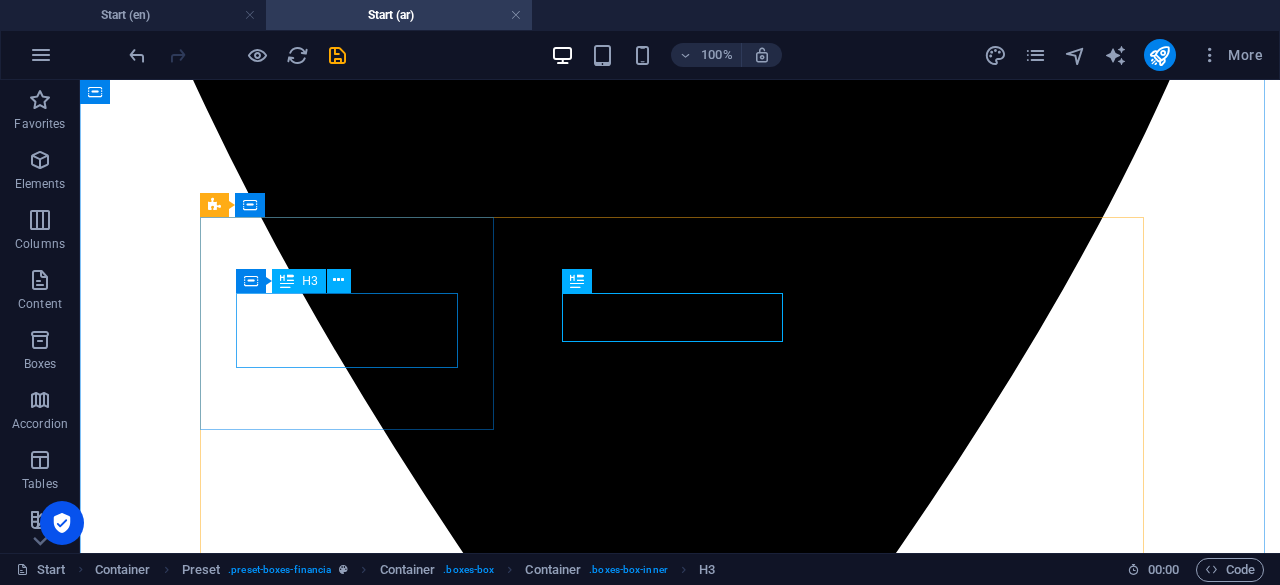 click on "Litigation Services" at bounding box center [680, 14010] 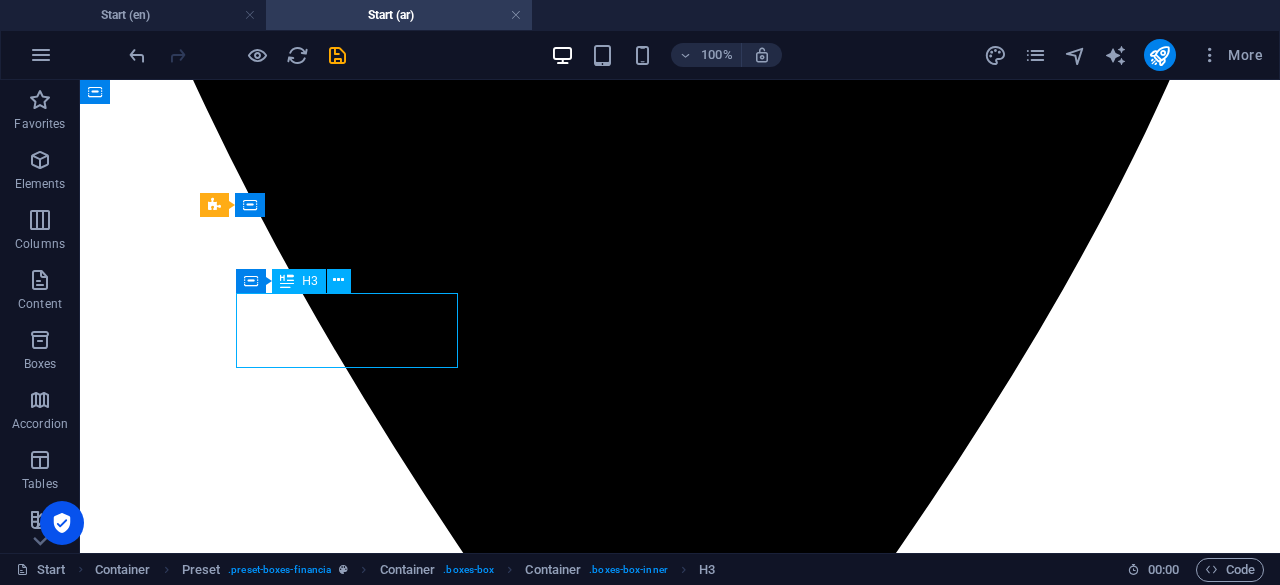 click on "Litigation Services" at bounding box center (680, 14010) 